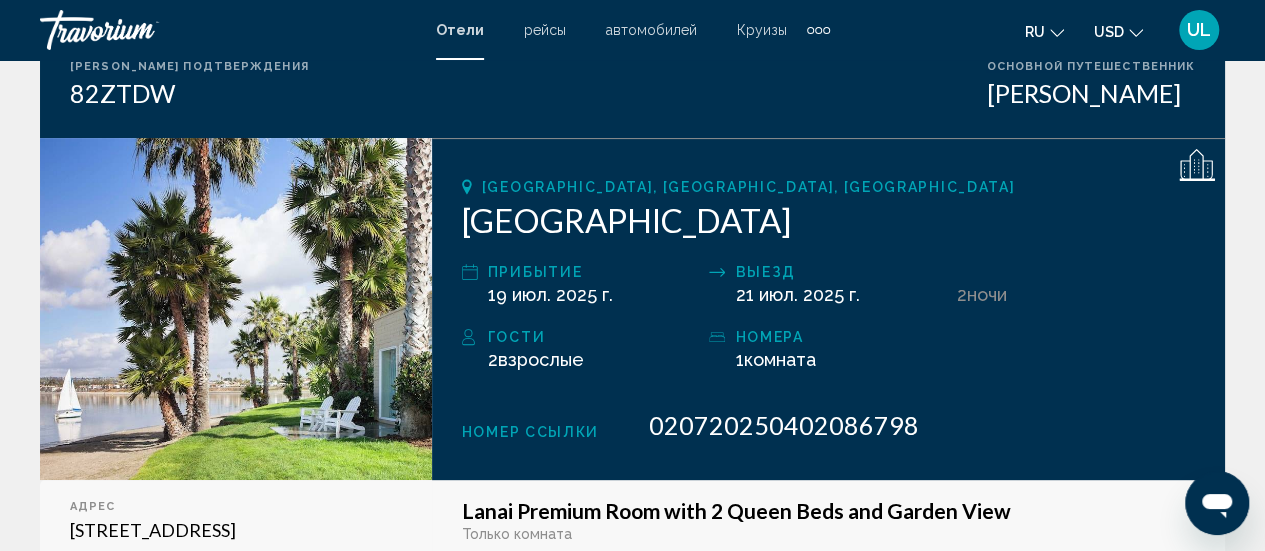 scroll, scrollTop: 0, scrollLeft: 0, axis: both 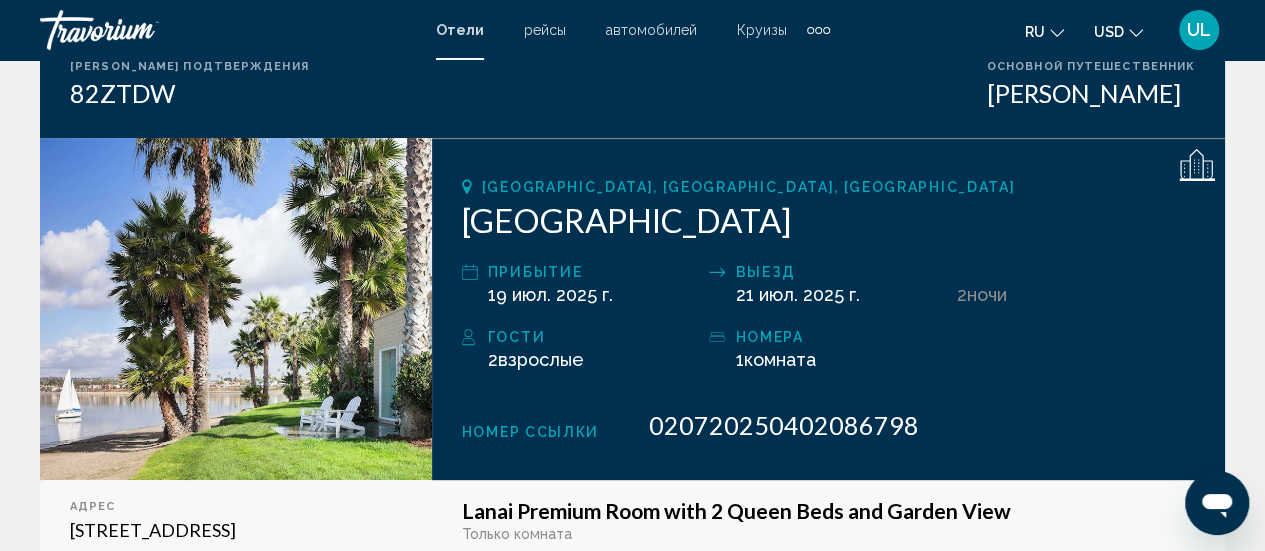 click on "Ваш заказ был успешным! Ниже вы можете найти сводку вашего бронирования.  распечатать эту страницу  . Номер подтверждения 82ZTDW Основной путешественник Uliana Li
San Diego, CA, United States Paradise Point Resort & Spa
прибытие 19 июл. 2025 г.
Выезд 21 июл. 2025 г. 2  ночь ночи
Гости 2  Взрослый Взрослые ,   Ребенок Дети  ( возраст   )
номера 1  Комната номера адрес" at bounding box center (632, 1938) 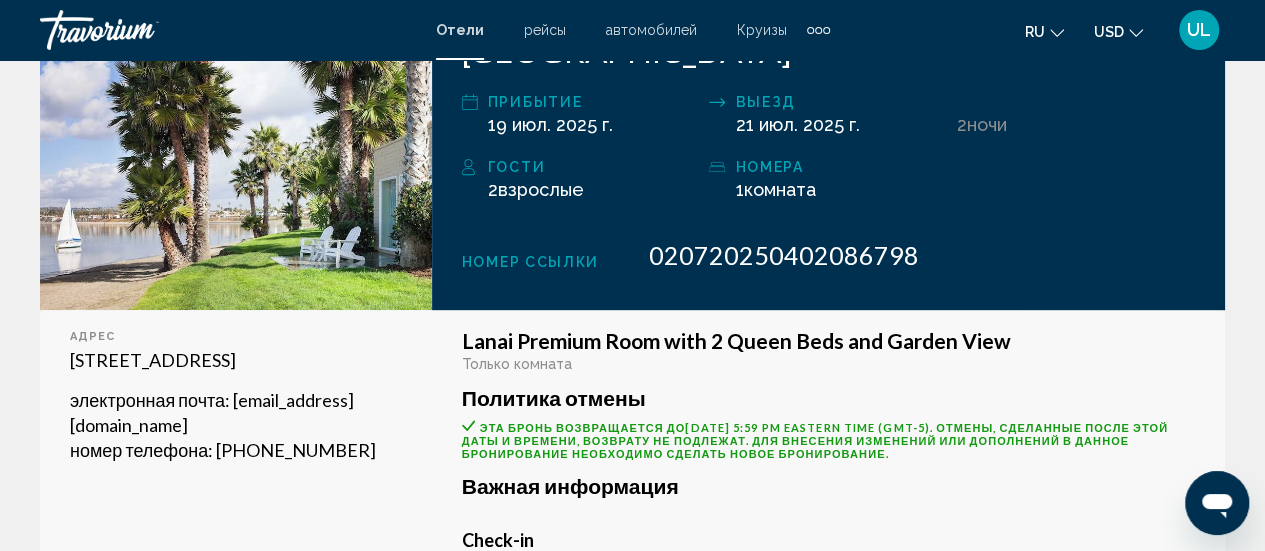 scroll, scrollTop: 0, scrollLeft: 0, axis: both 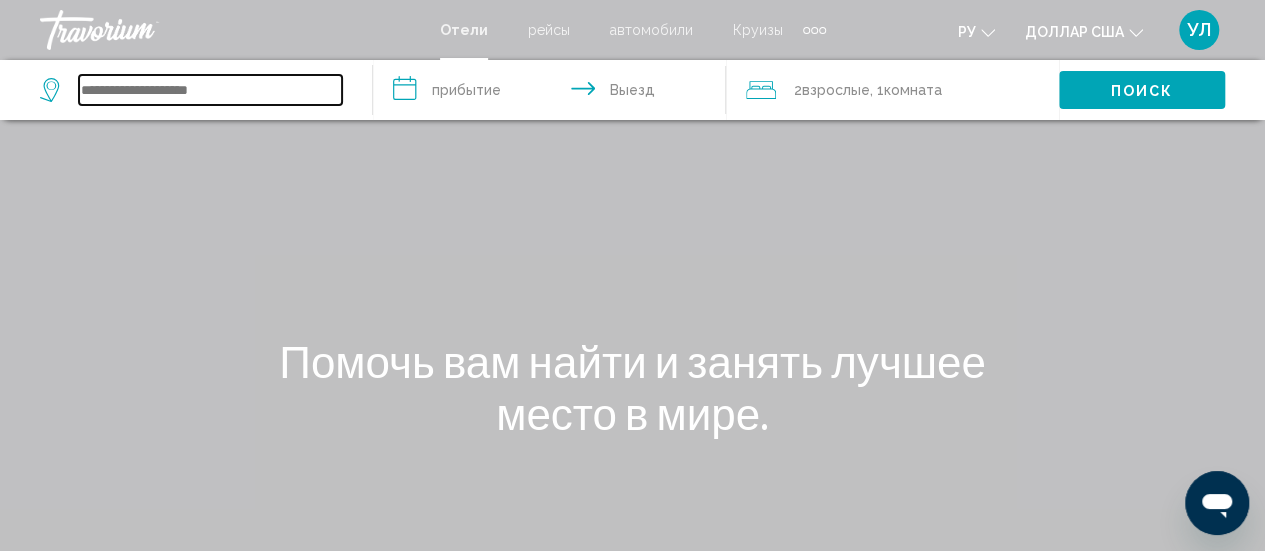 click at bounding box center (210, 90) 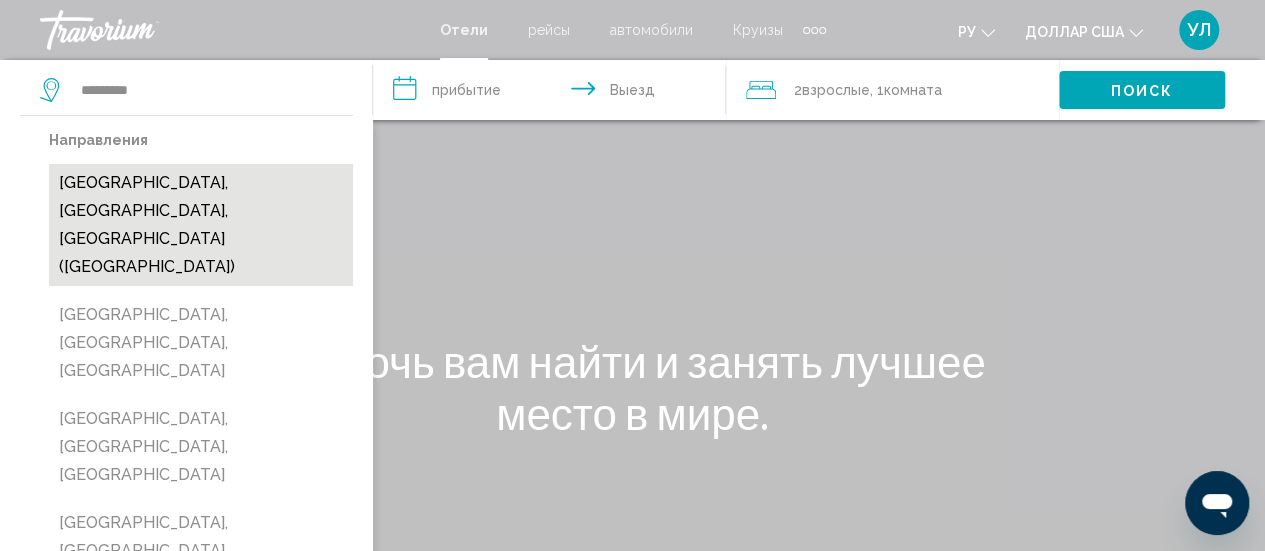 click on "[GEOGRAPHIC_DATA], [GEOGRAPHIC_DATA], [GEOGRAPHIC_DATA] ([GEOGRAPHIC_DATA])" at bounding box center [201, 225] 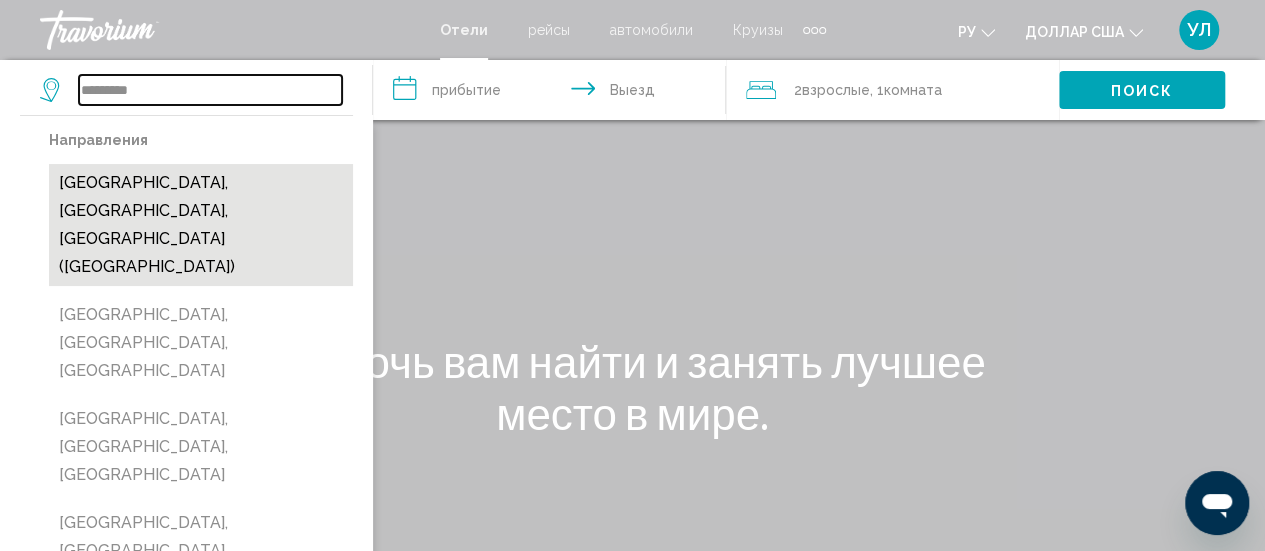 type on "**********" 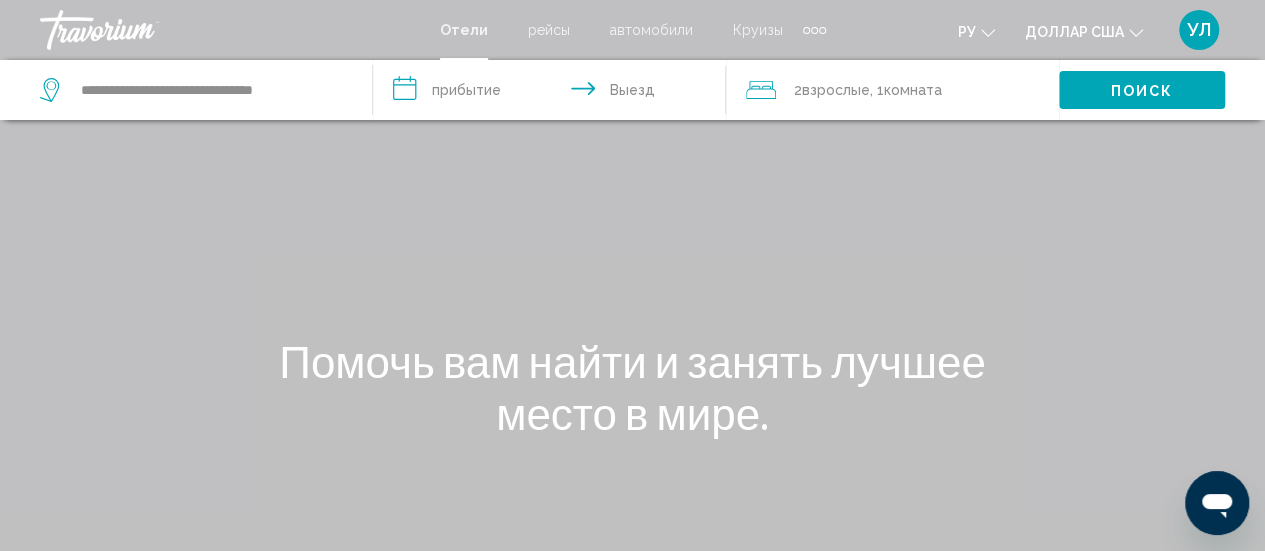 click on "**********" at bounding box center (553, 93) 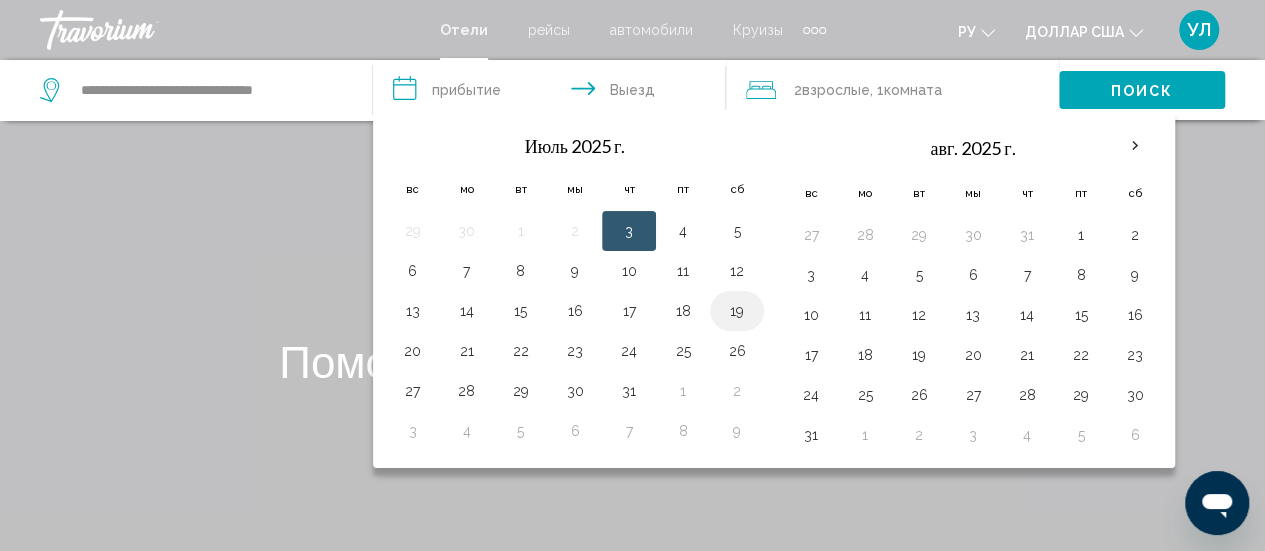 click on "19" at bounding box center [737, 311] 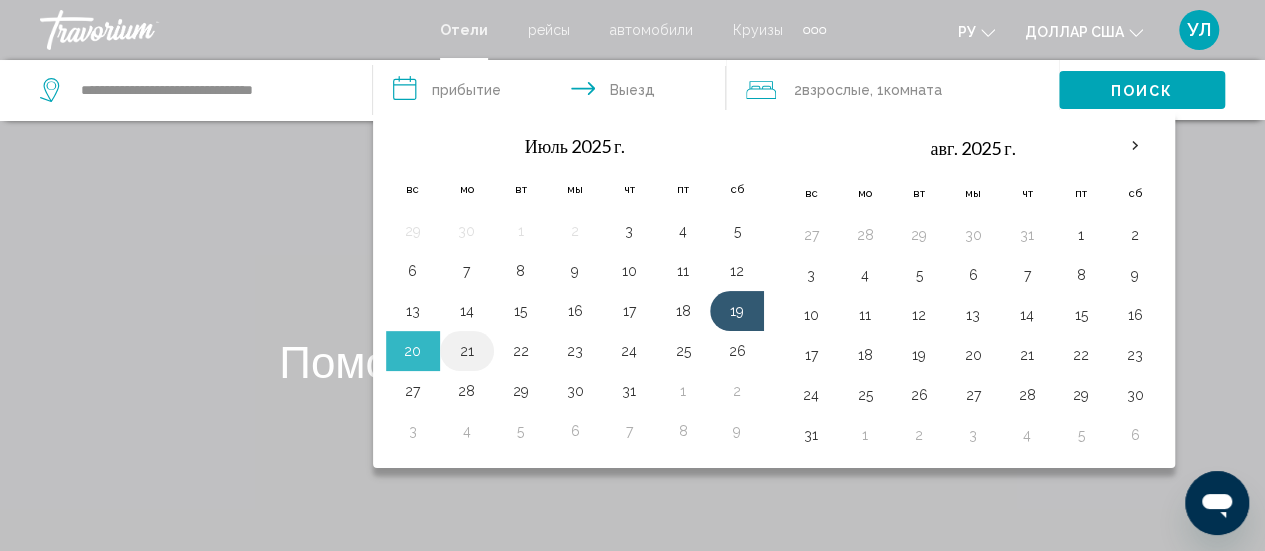 click on "21" at bounding box center (467, 351) 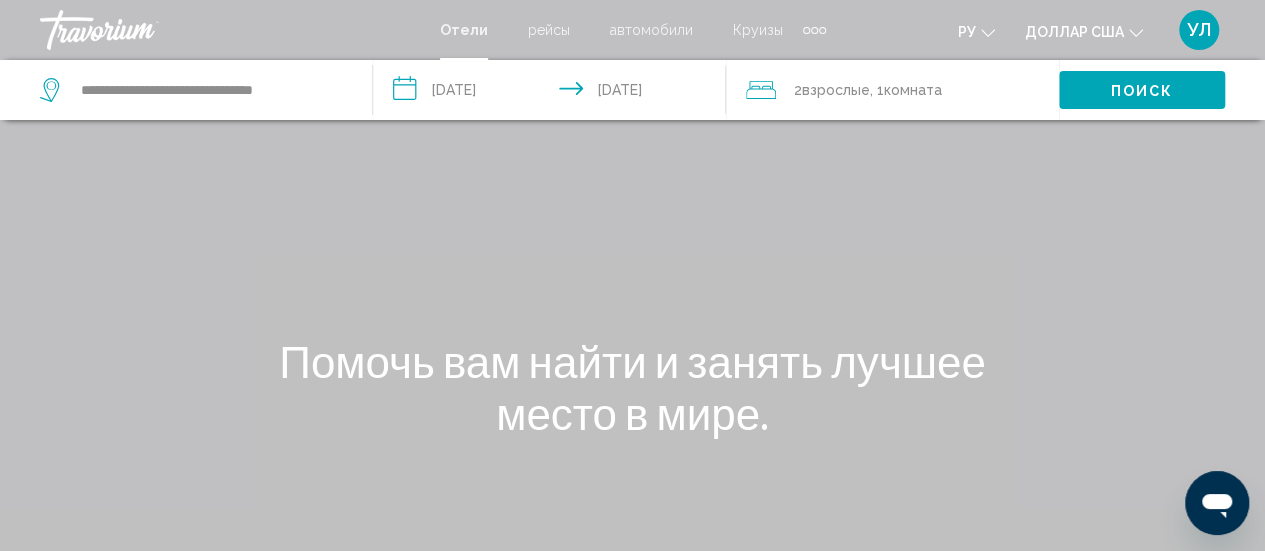 click on "Поиск" at bounding box center [1142, 91] 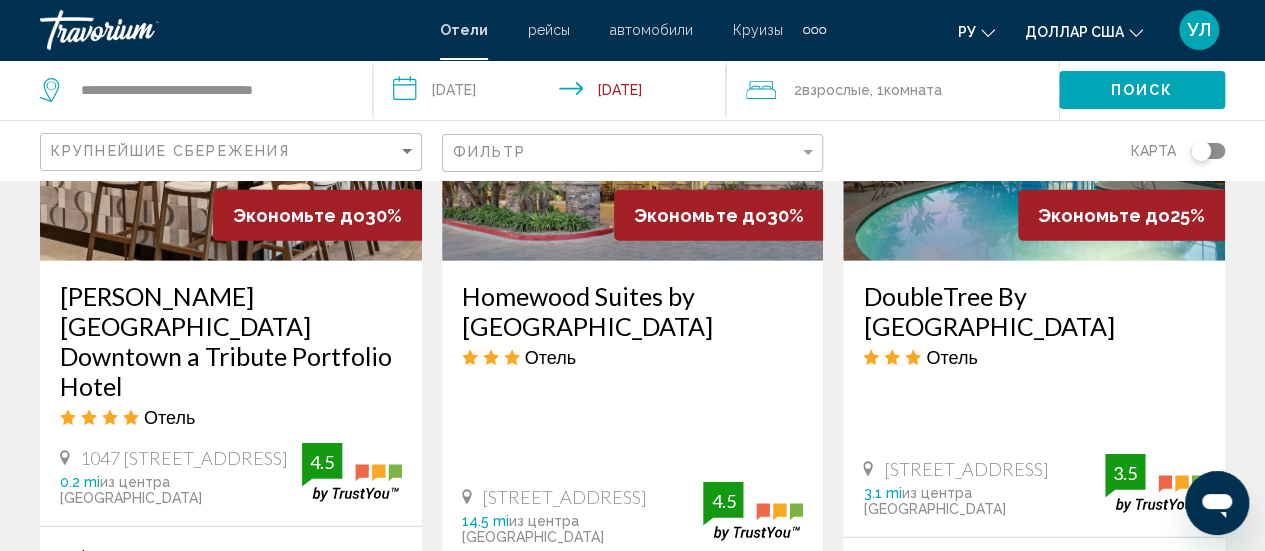 scroll, scrollTop: 2772, scrollLeft: 0, axis: vertical 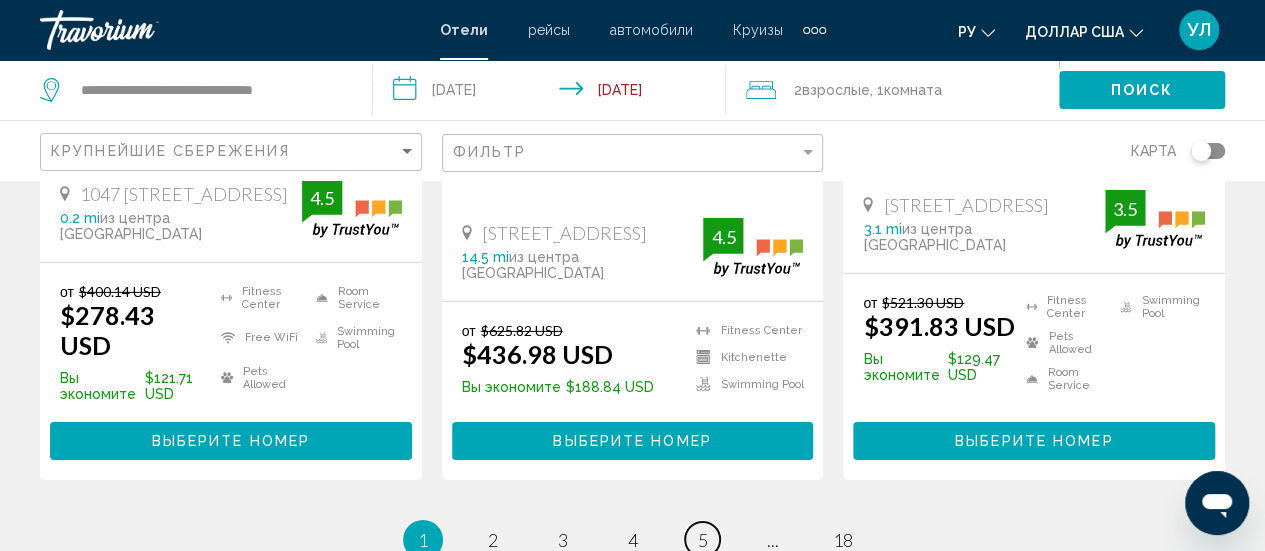 click on "5" at bounding box center (703, 540) 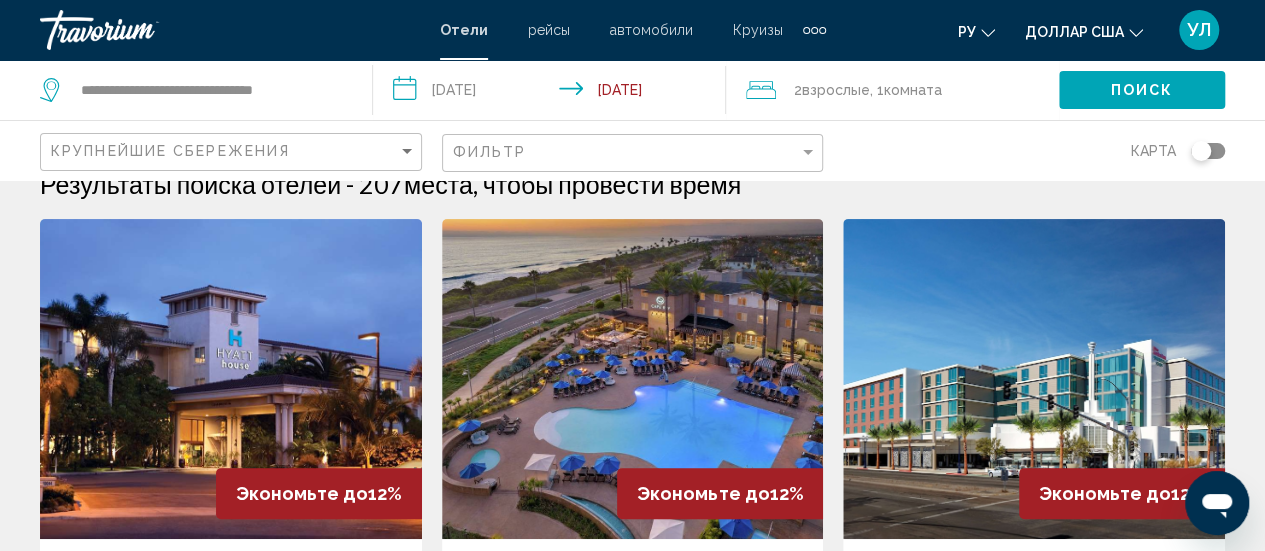 scroll, scrollTop: 0, scrollLeft: 0, axis: both 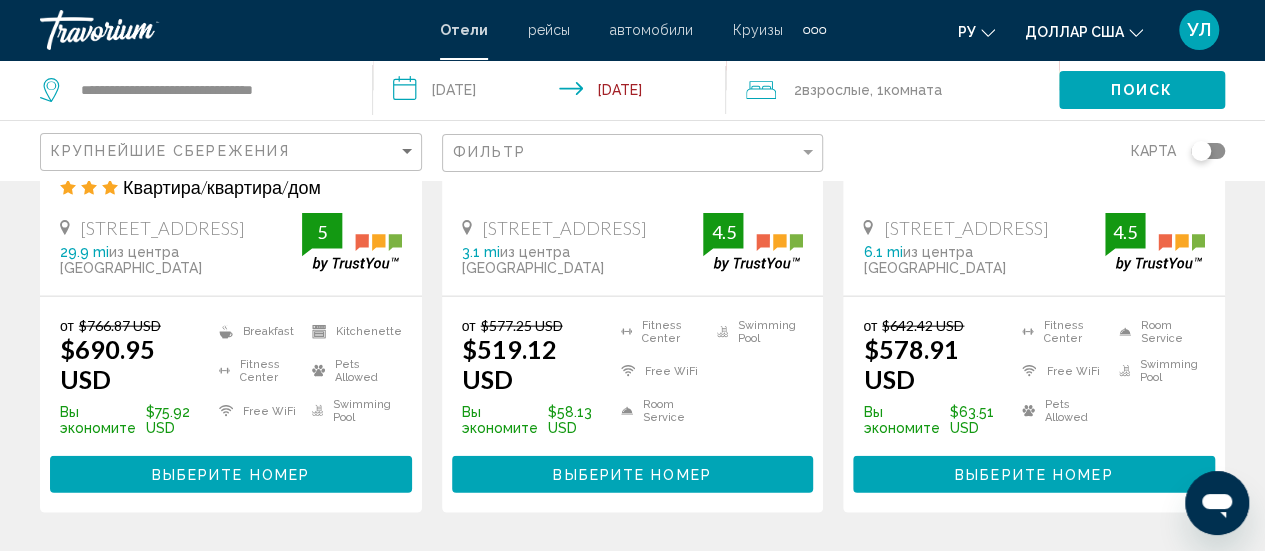 click on "Выберите номер" at bounding box center [1034, 475] 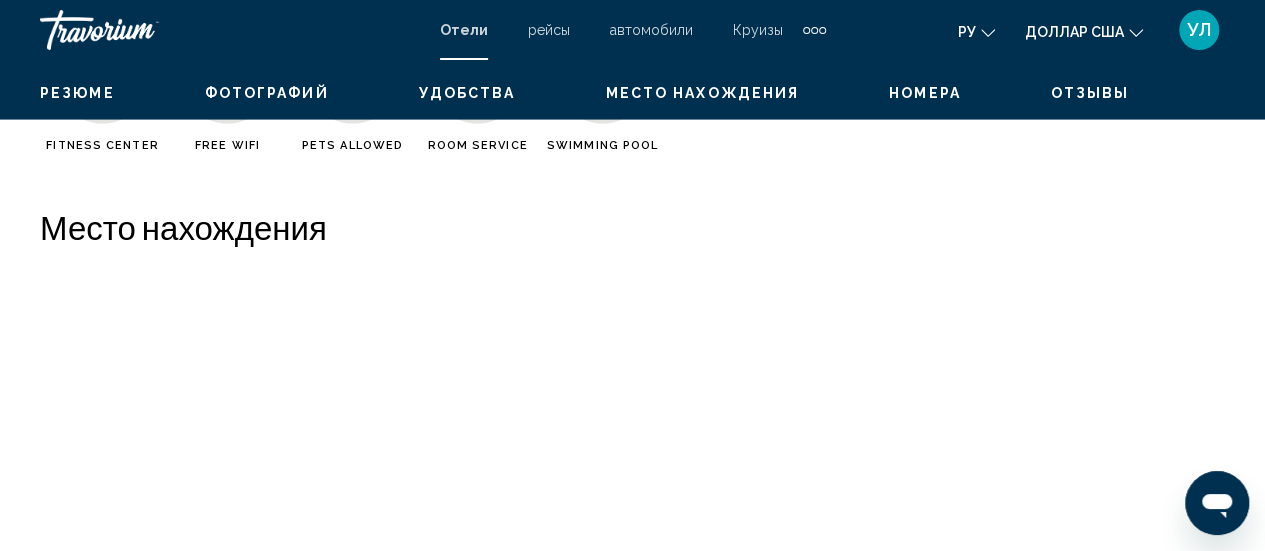 scroll, scrollTop: 259, scrollLeft: 0, axis: vertical 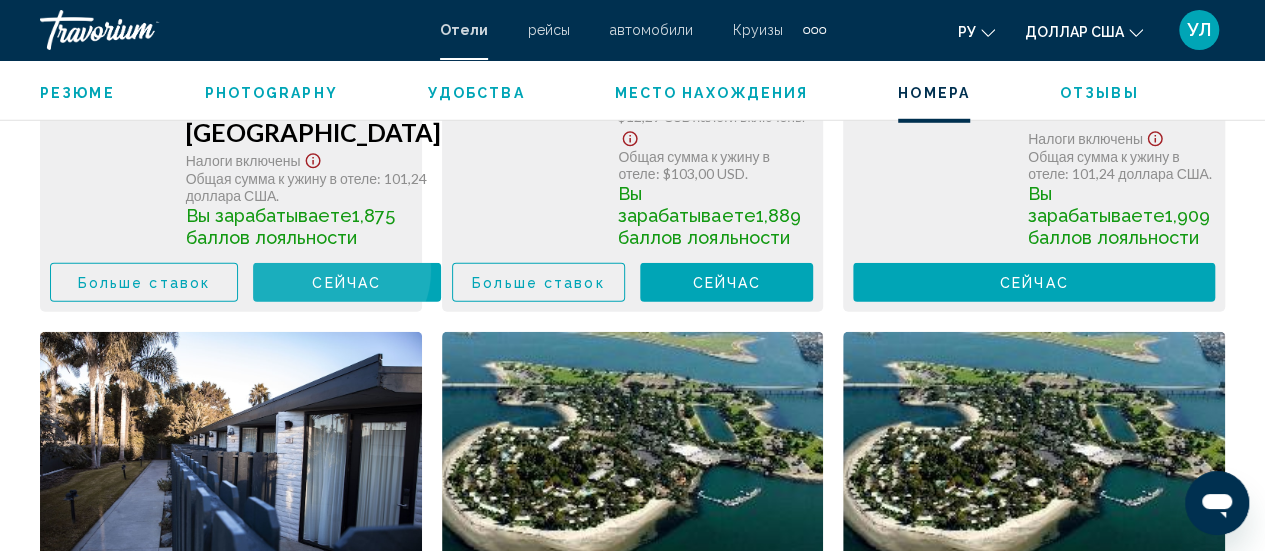 click on "сейчас Больше недоступно" at bounding box center (347, 282) 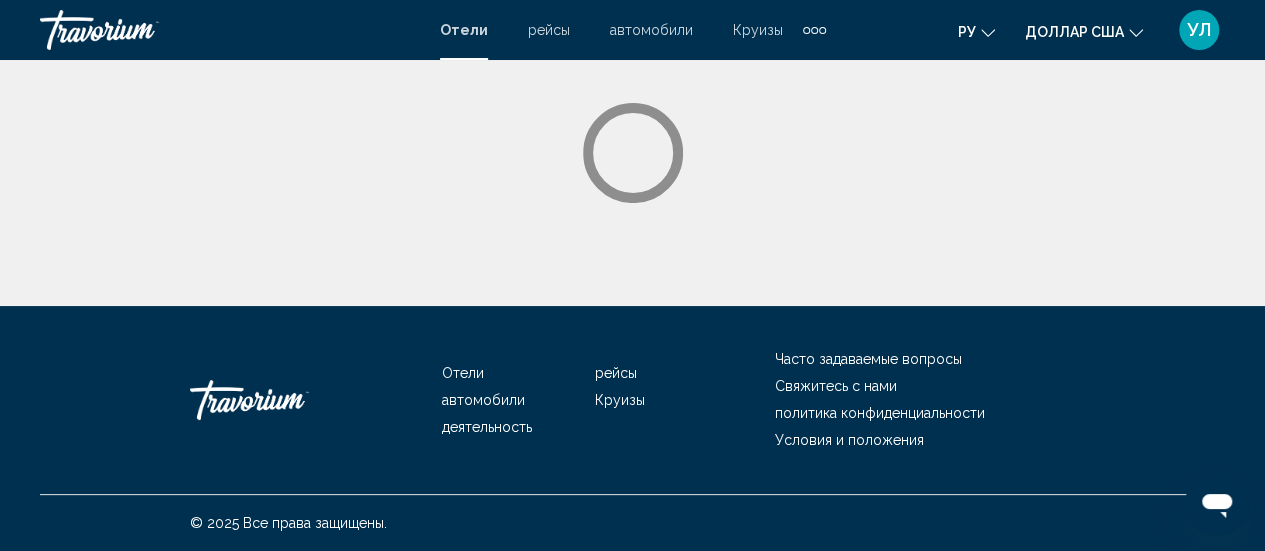 scroll, scrollTop: 0, scrollLeft: 0, axis: both 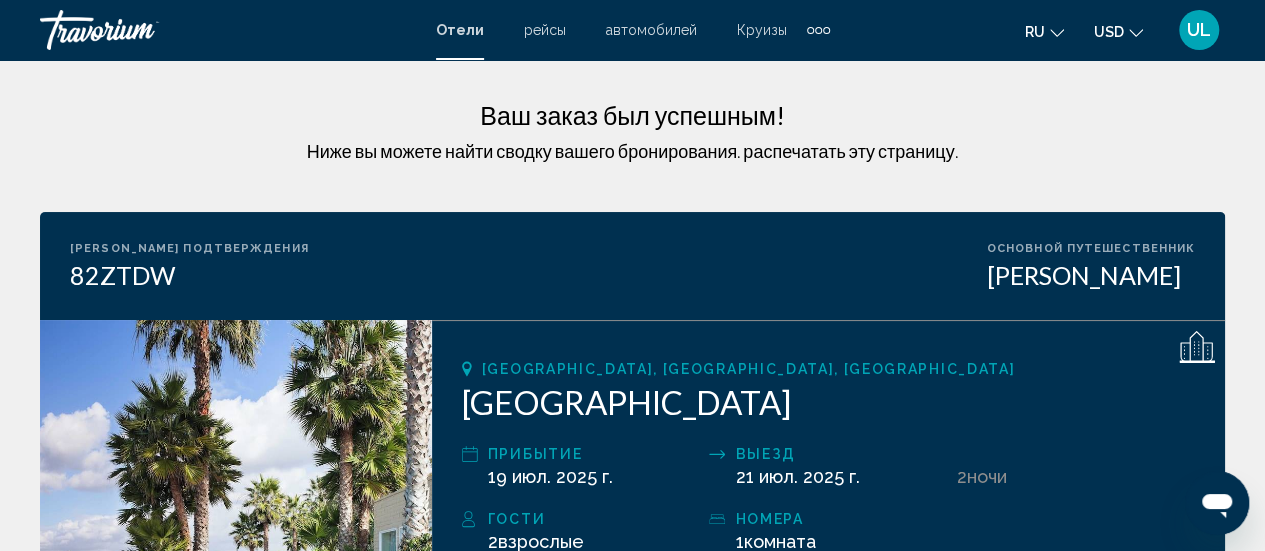 drag, startPoint x: 926, startPoint y: 184, endPoint x: 913, endPoint y: 279, distance: 95.885345 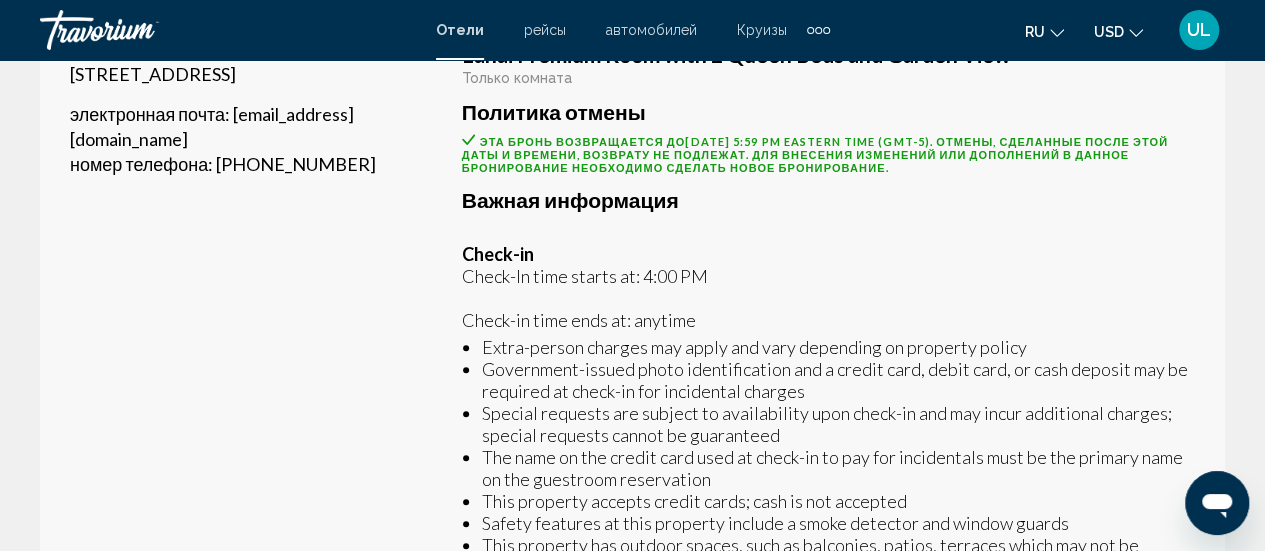 scroll, scrollTop: 0, scrollLeft: 0, axis: both 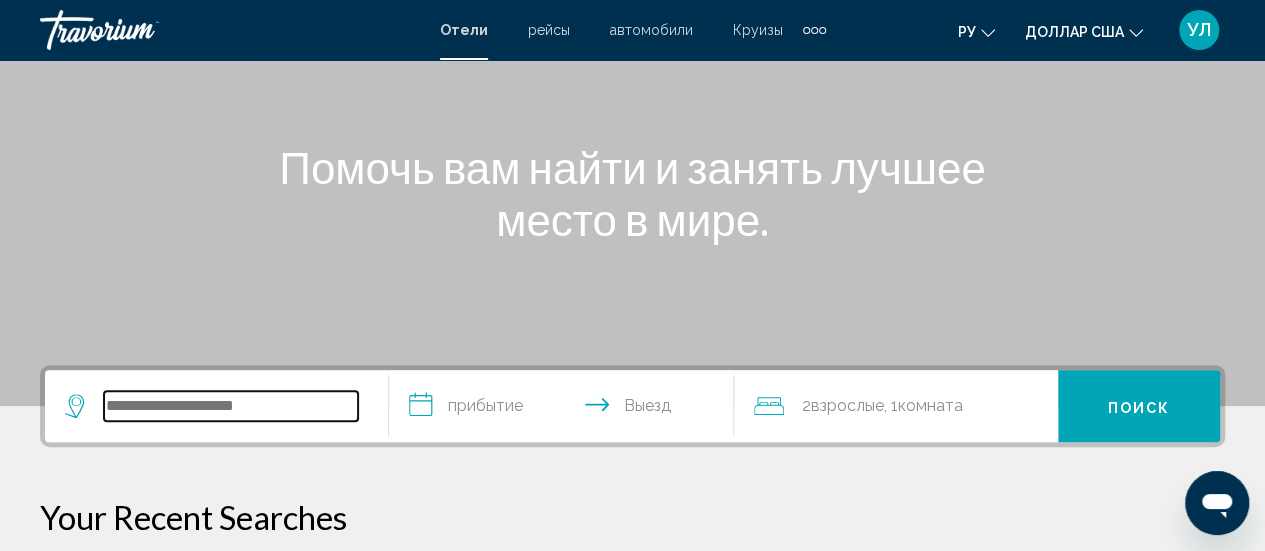 click at bounding box center (231, 406) 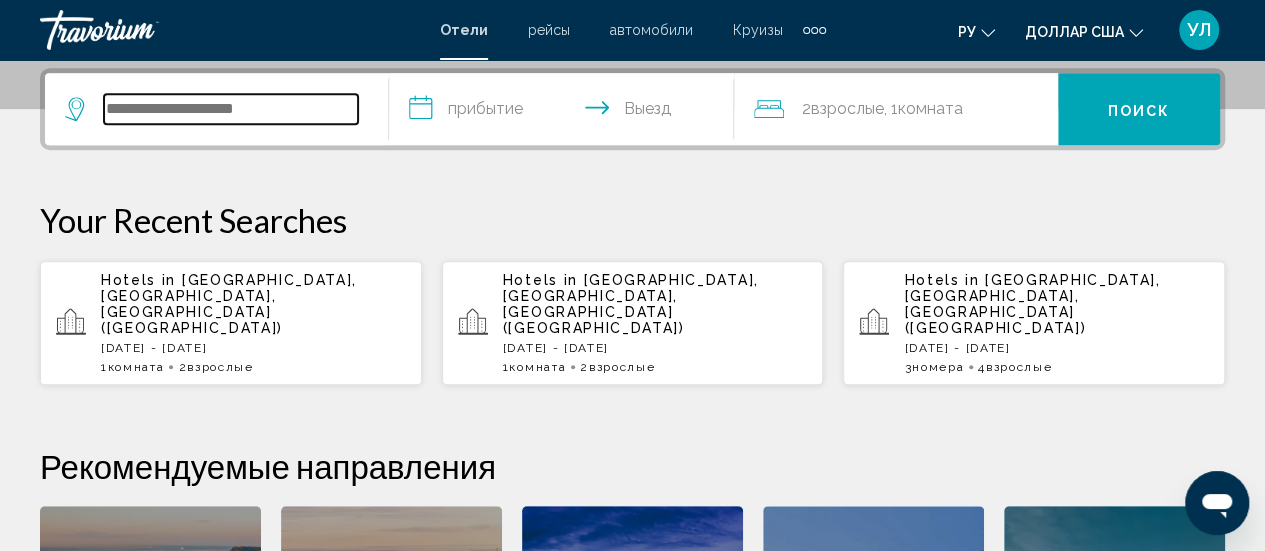 scroll, scrollTop: 494, scrollLeft: 0, axis: vertical 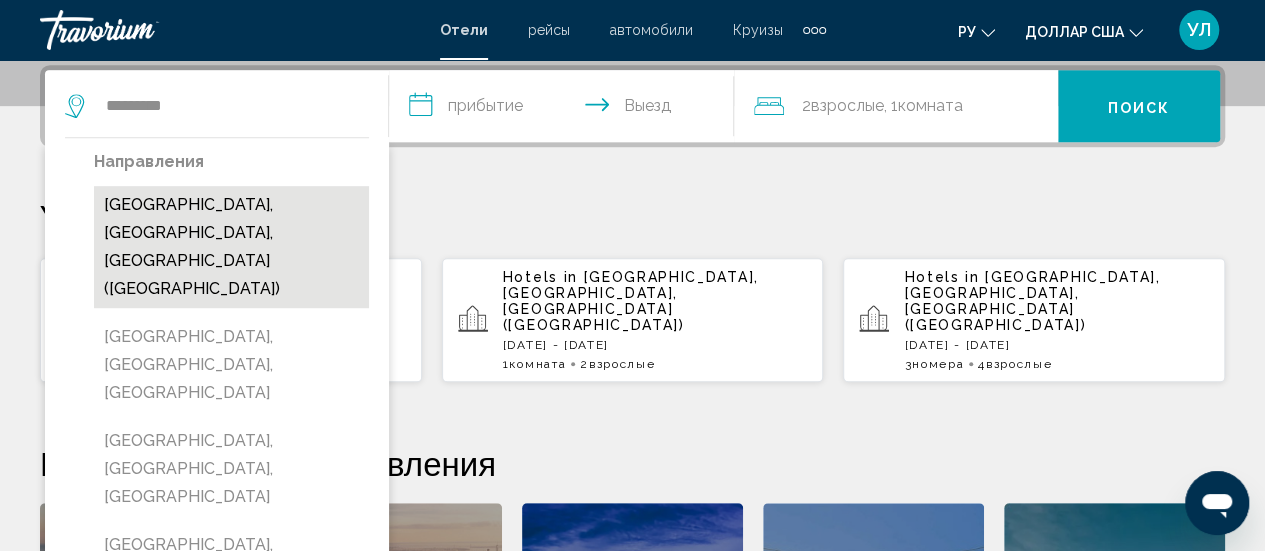 click on "[GEOGRAPHIC_DATA], [GEOGRAPHIC_DATA], [GEOGRAPHIC_DATA] ([GEOGRAPHIC_DATA])" at bounding box center [231, 247] 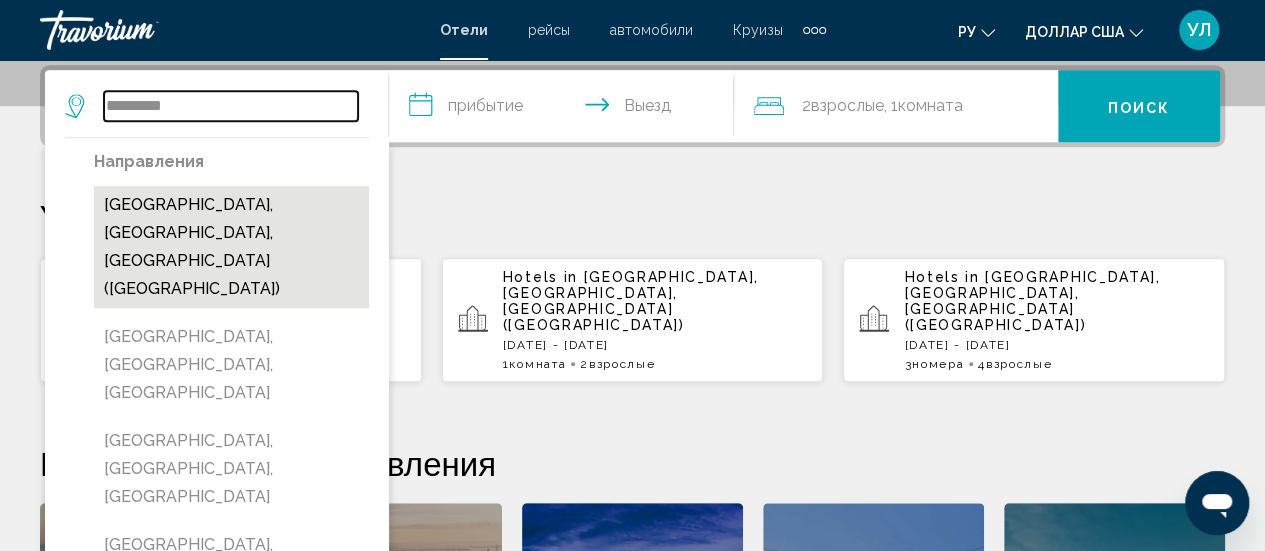 type on "**********" 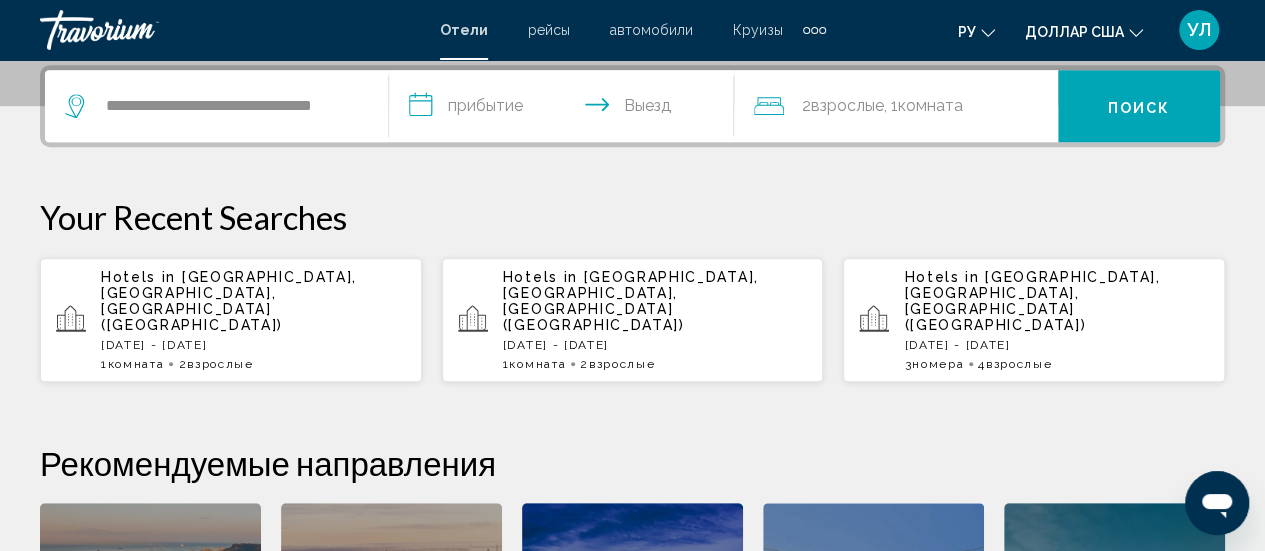 click on "**********" at bounding box center [565, 109] 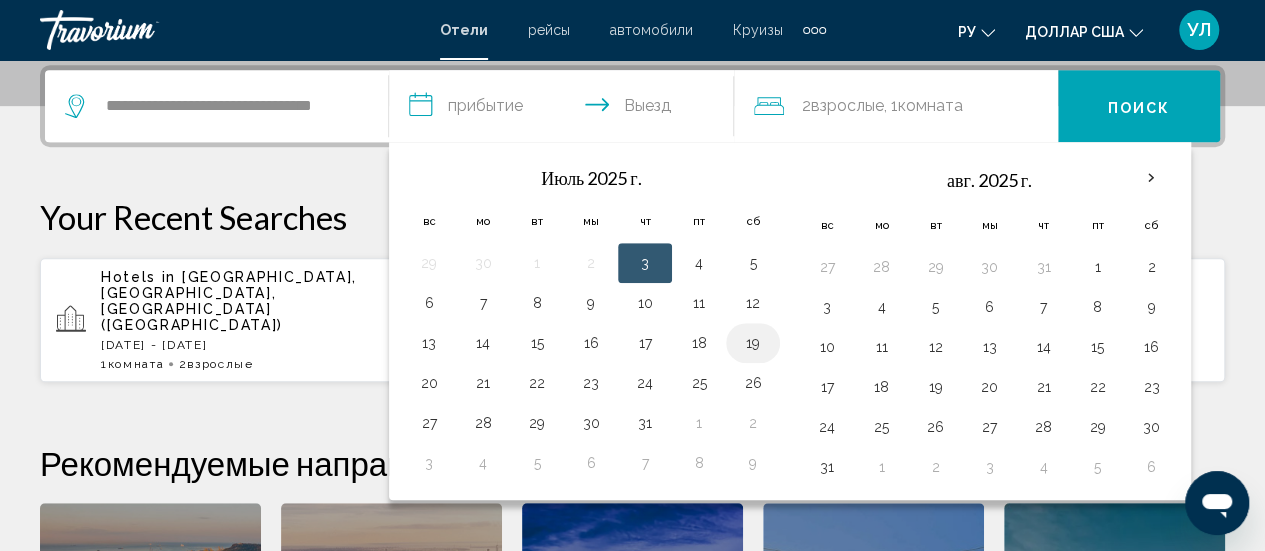 click on "19" at bounding box center [753, 343] 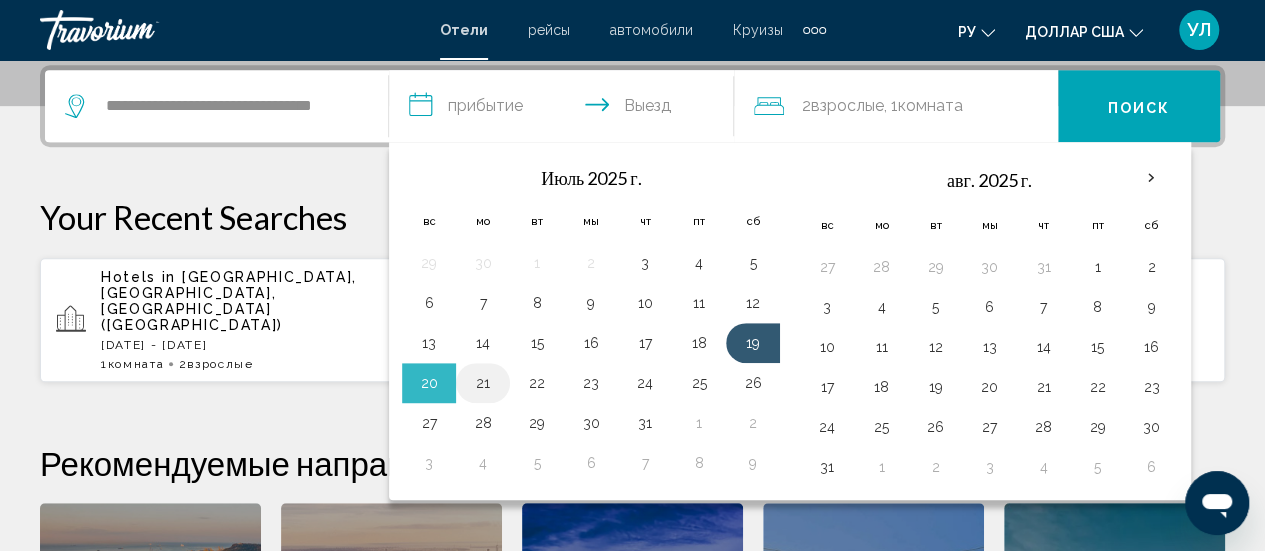 click on "21" at bounding box center (483, 383) 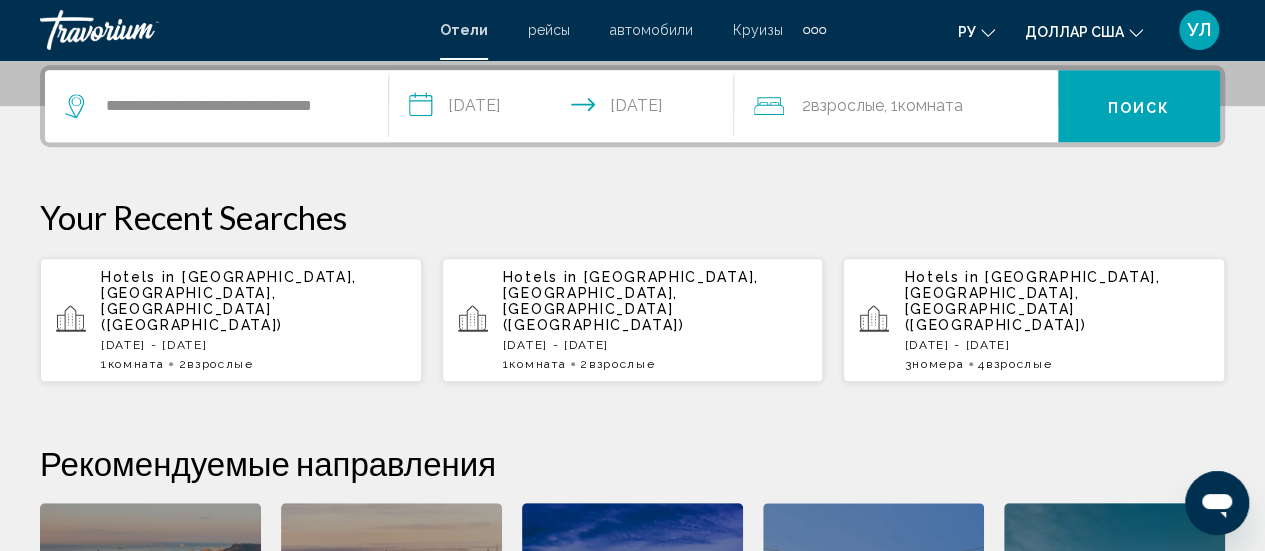 click on "Взрослые" 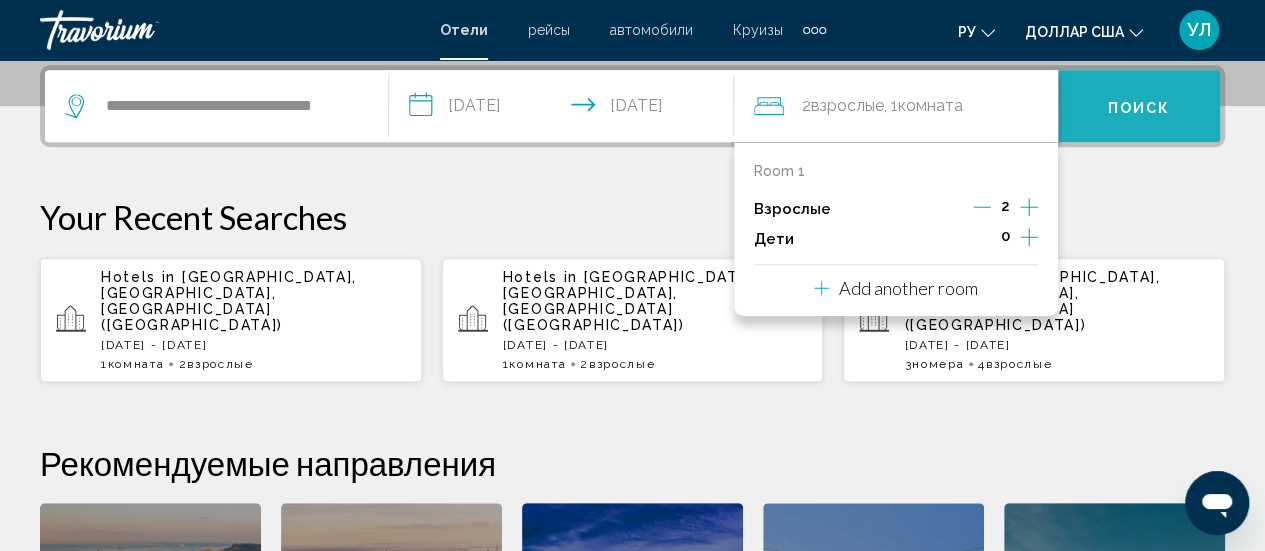 click on "Поиск" at bounding box center [1139, 107] 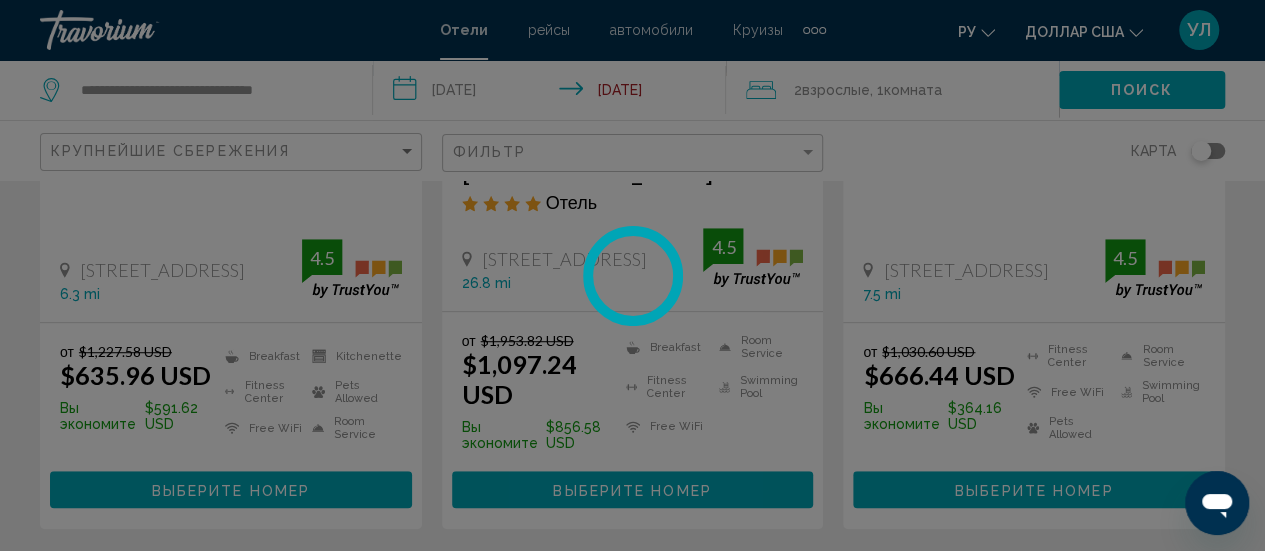 scroll, scrollTop: 0, scrollLeft: 0, axis: both 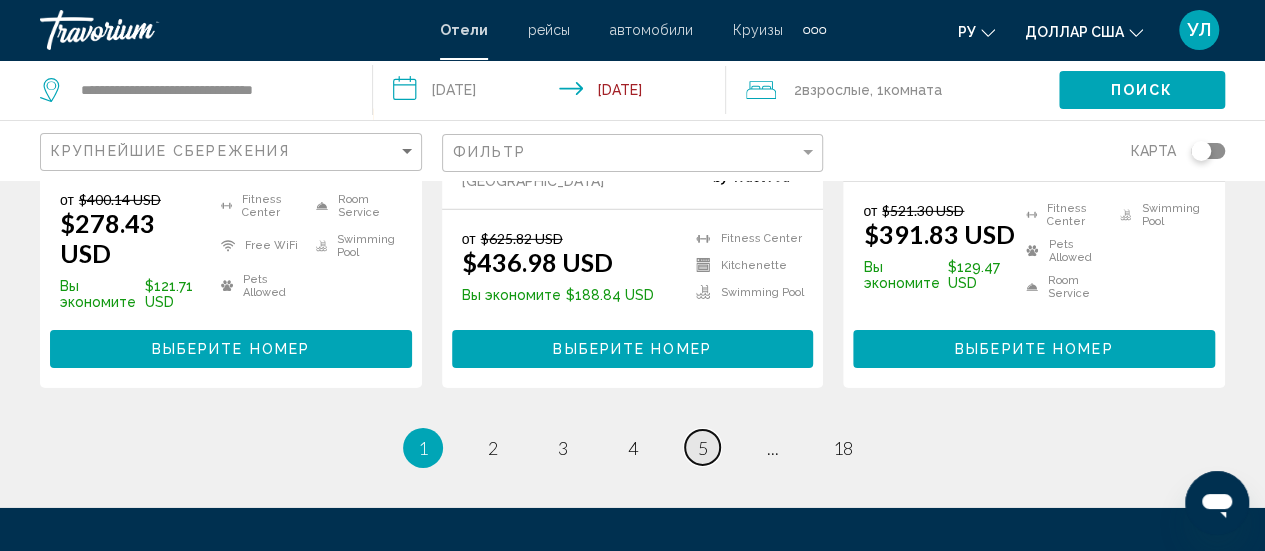 click on "5" at bounding box center [703, 448] 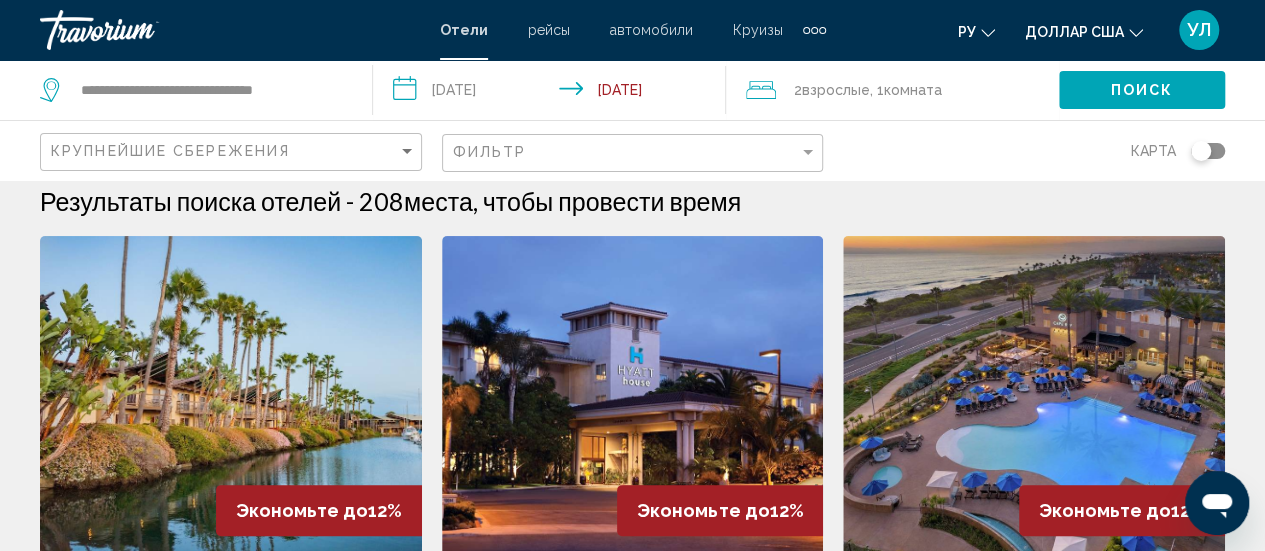 scroll, scrollTop: 0, scrollLeft: 0, axis: both 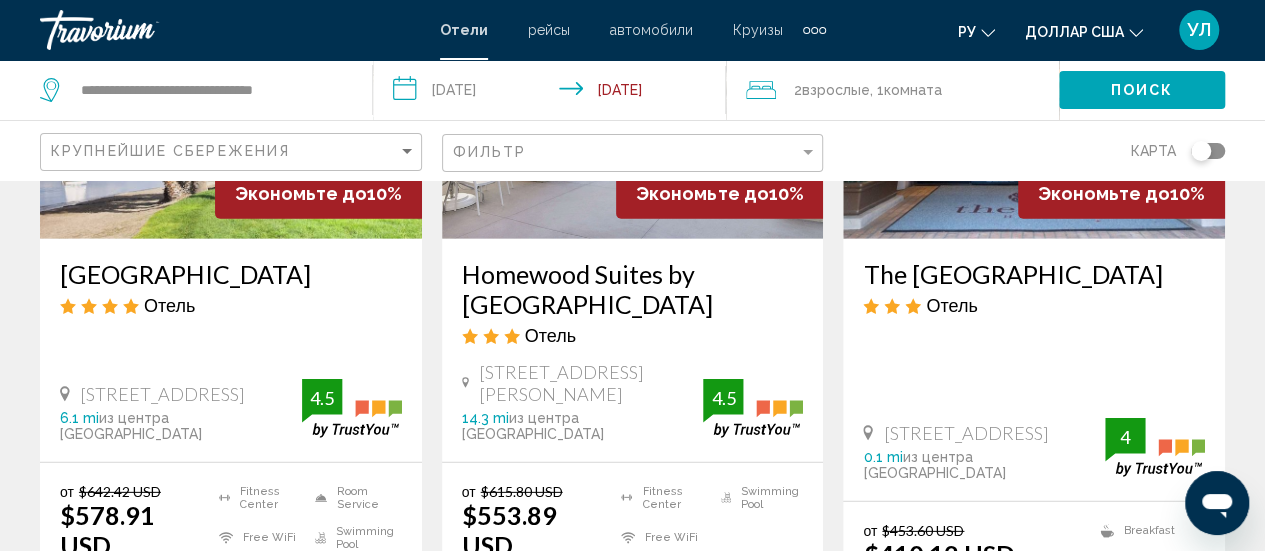 click on "Выберите номер" at bounding box center [231, 642] 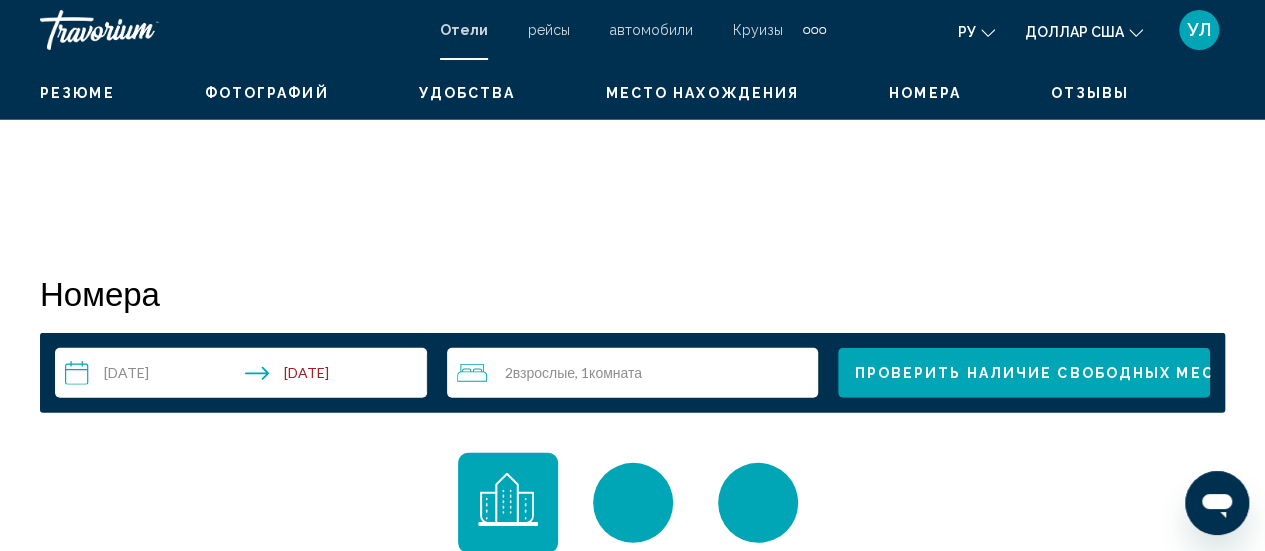 scroll, scrollTop: 259, scrollLeft: 0, axis: vertical 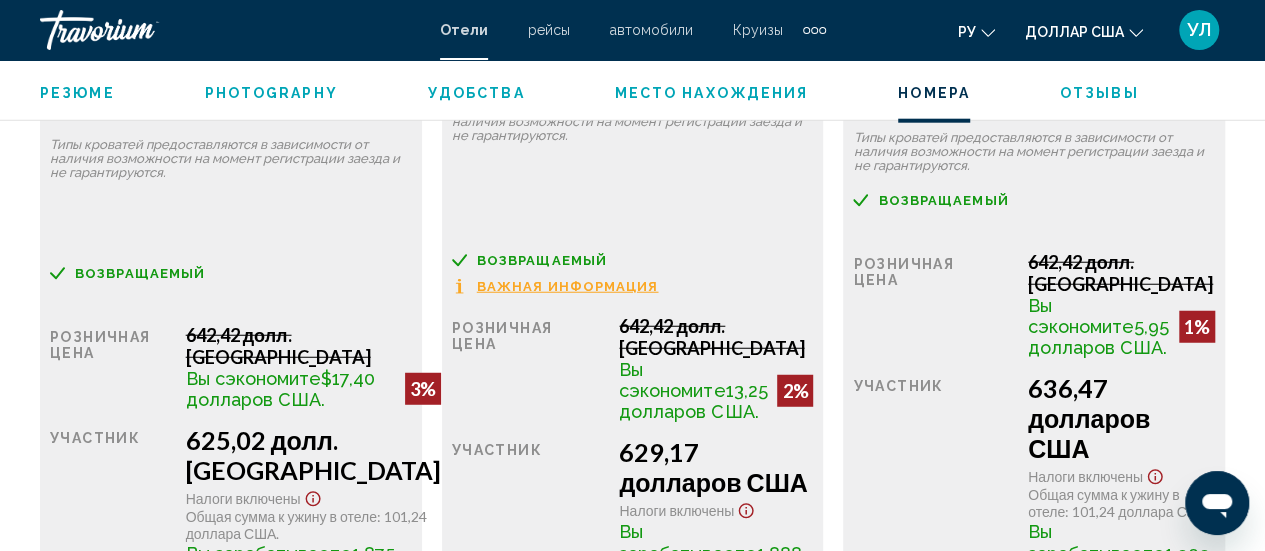 click on "Дополнительная информация о номере" at bounding box center (185, -2731) 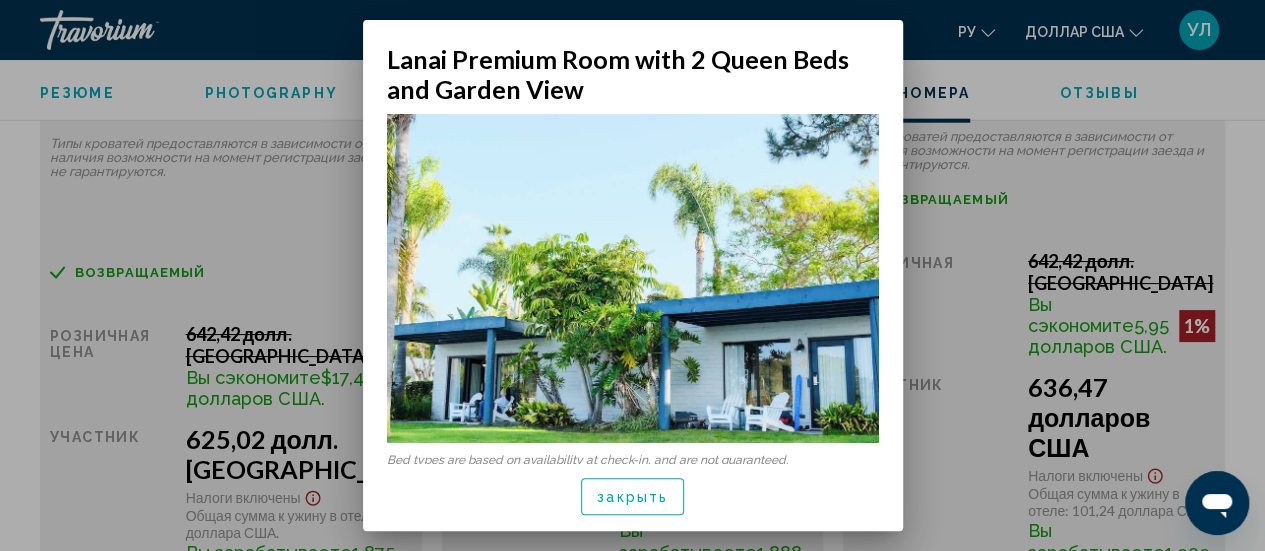 scroll, scrollTop: 0, scrollLeft: 0, axis: both 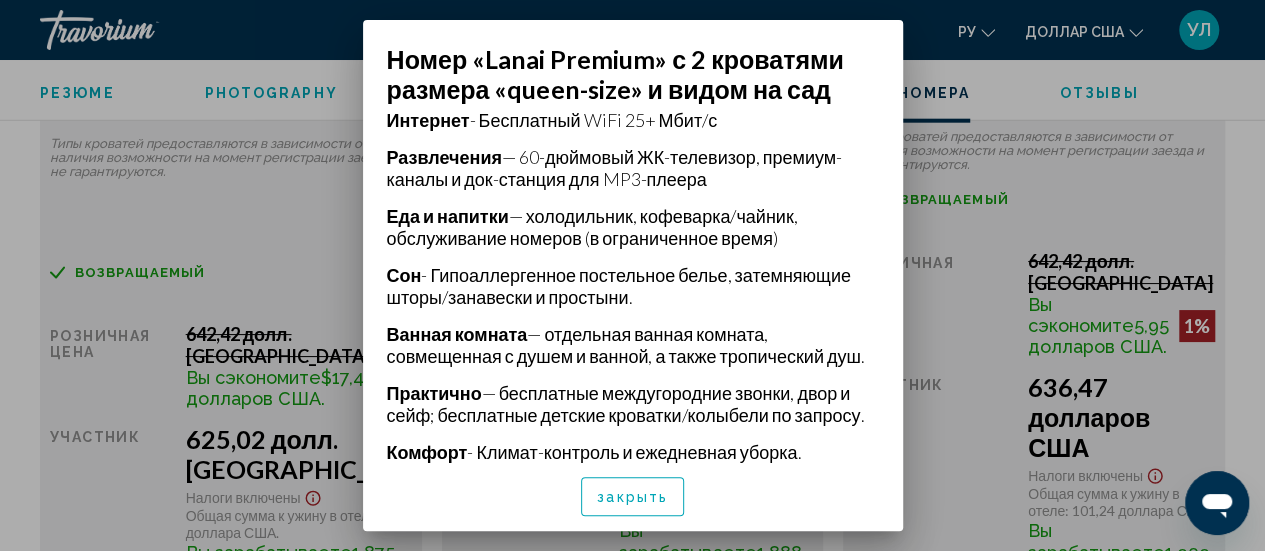 click on "закрыть" at bounding box center [632, 498] 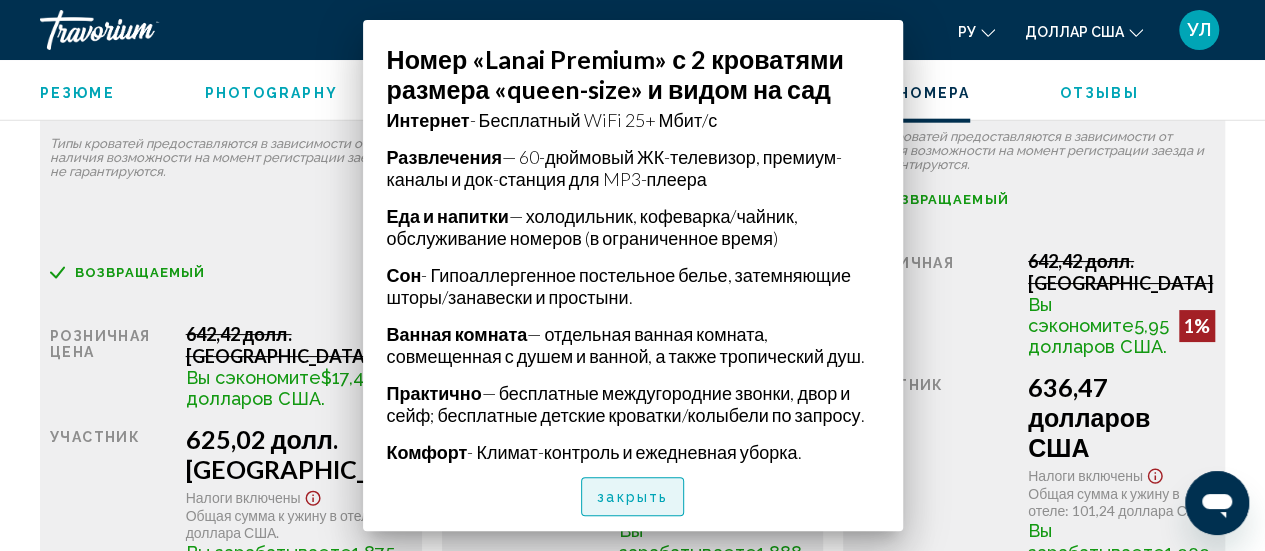 scroll, scrollTop: 6296, scrollLeft: 0, axis: vertical 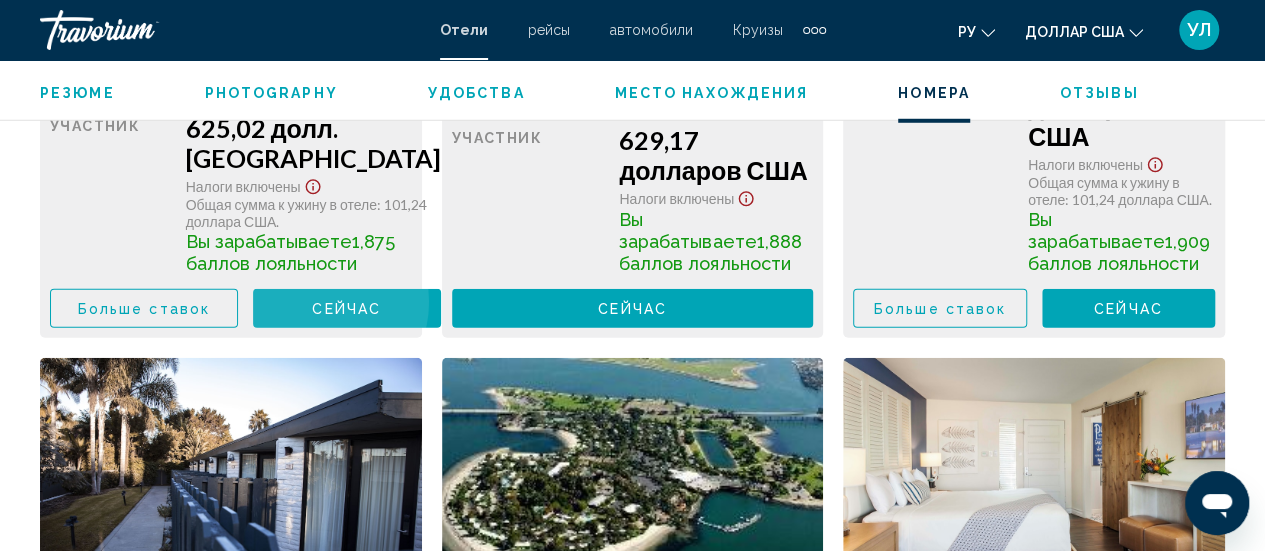 click on "сейчас" at bounding box center [346, 310] 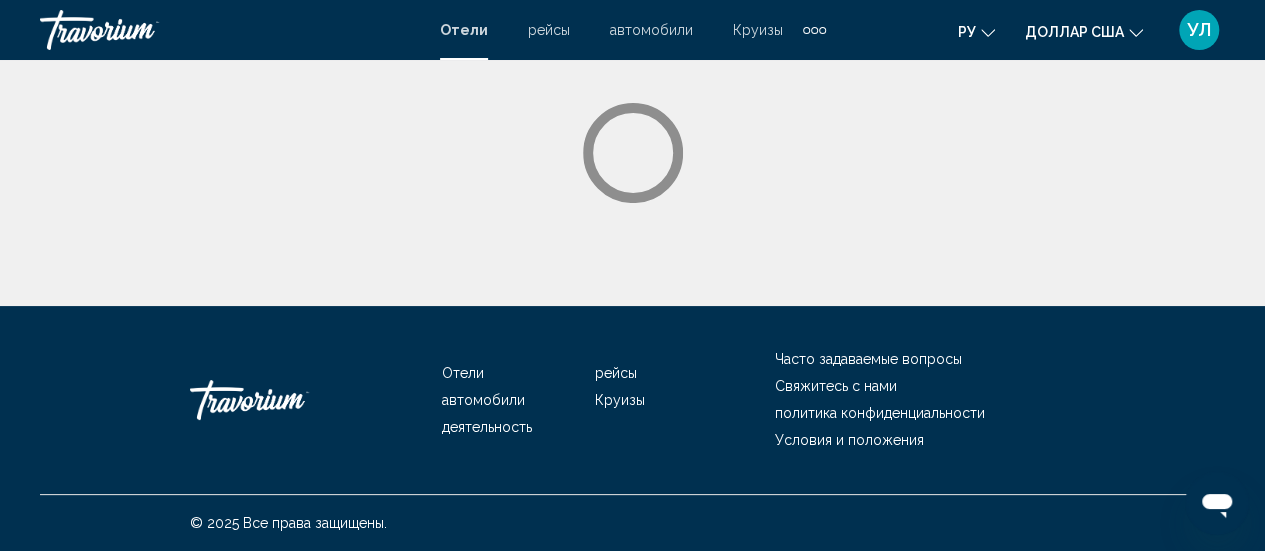 scroll, scrollTop: 0, scrollLeft: 0, axis: both 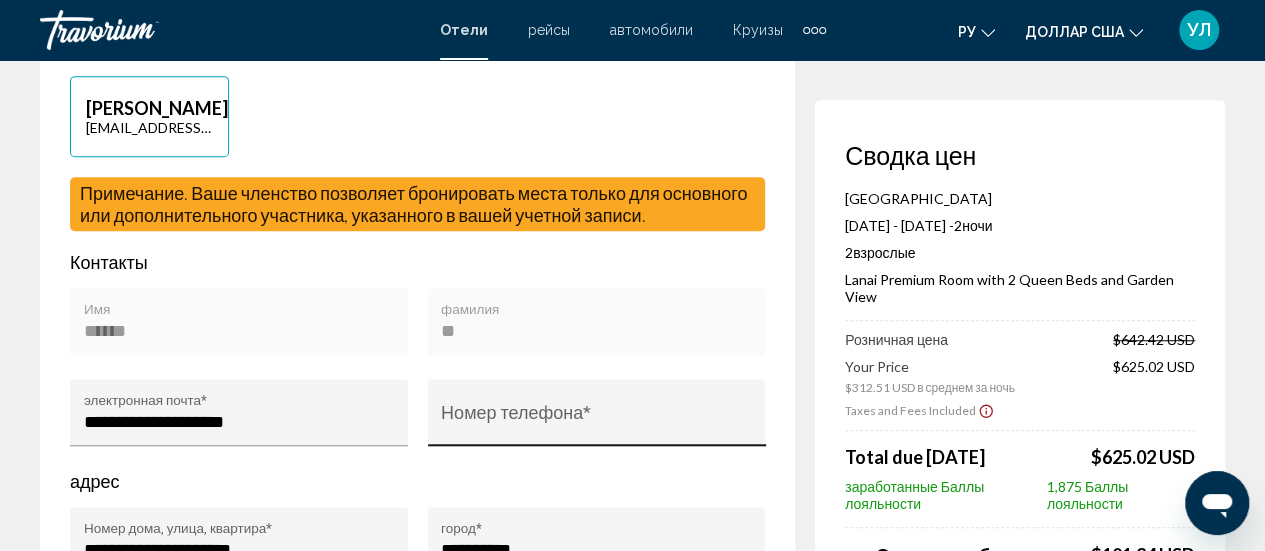 click on "Номер телефона  *" at bounding box center [596, 418] 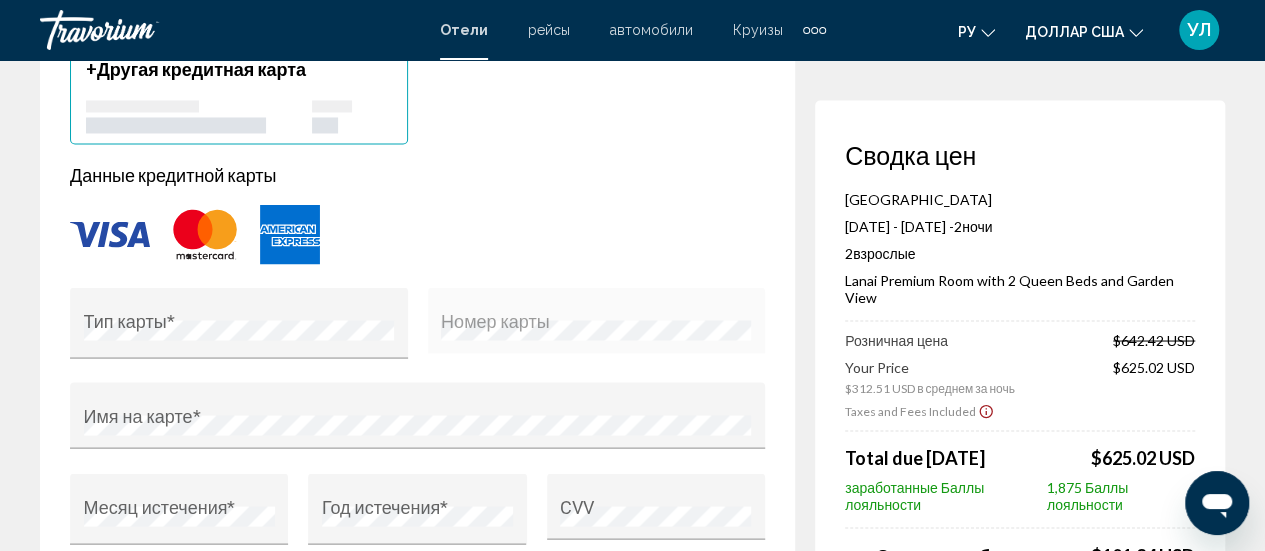 scroll, scrollTop: 1716, scrollLeft: 0, axis: vertical 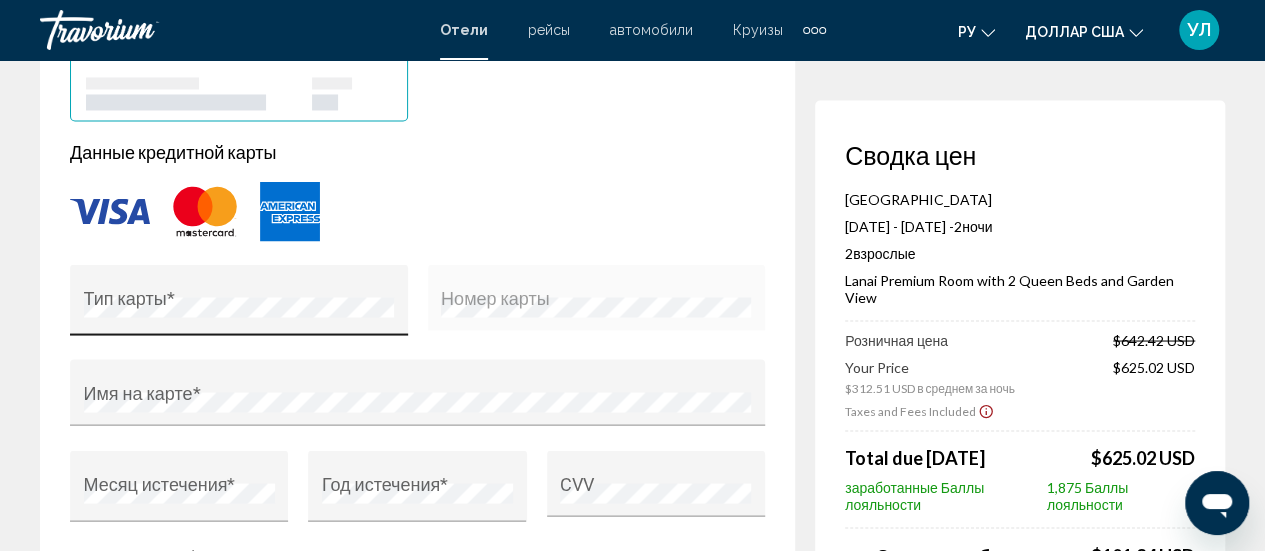 type on "**********" 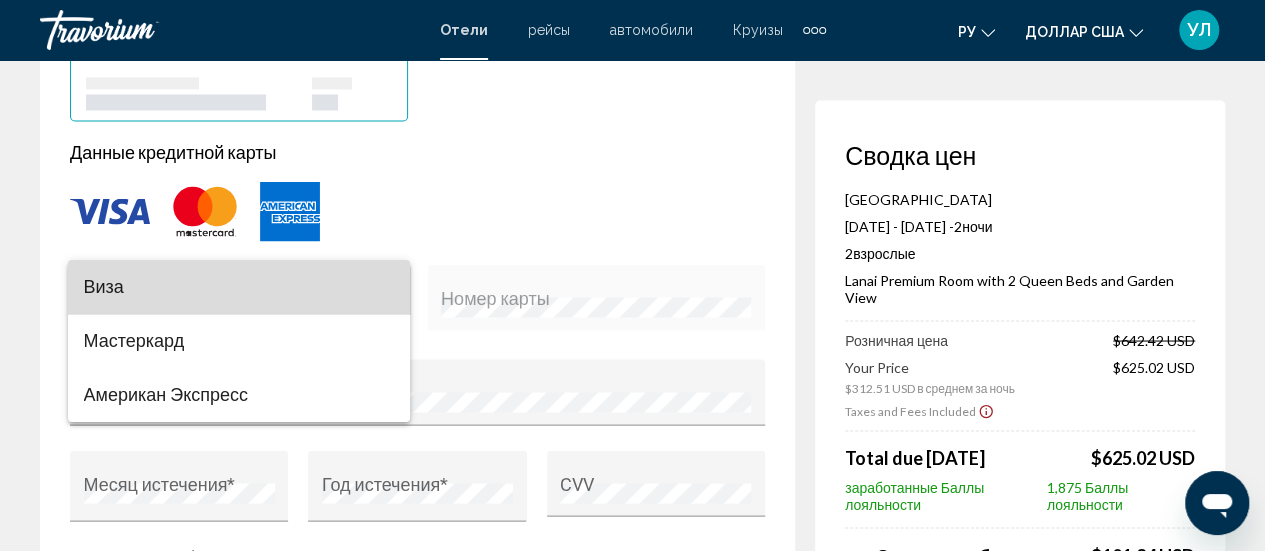 click on "Виза" at bounding box center [239, 287] 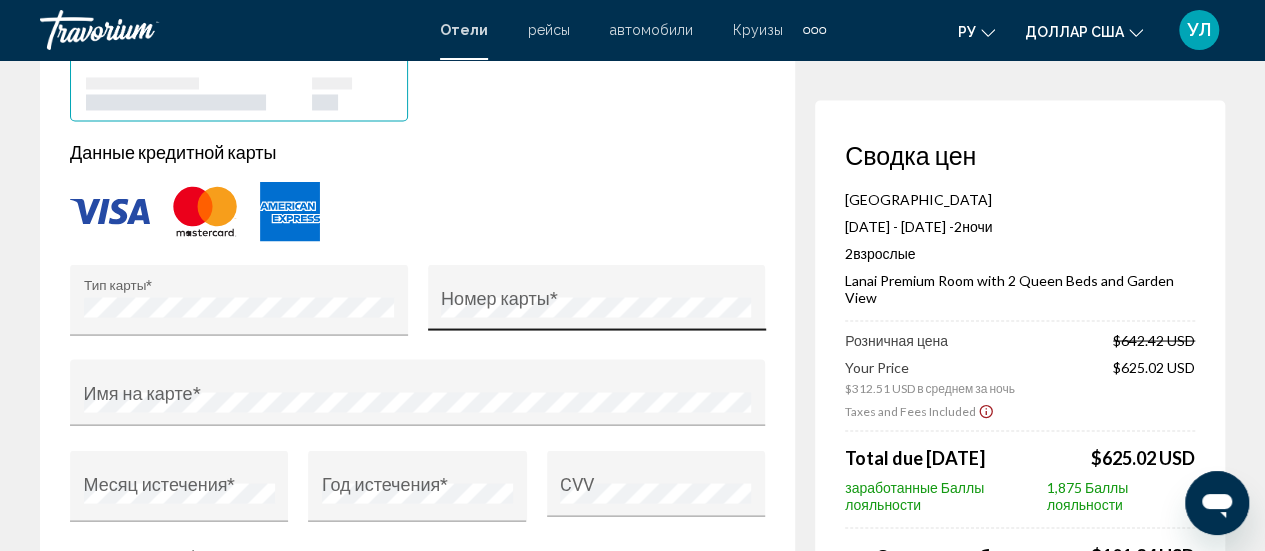 drag, startPoint x: 557, startPoint y: 265, endPoint x: 562, endPoint y: 274, distance: 10.29563 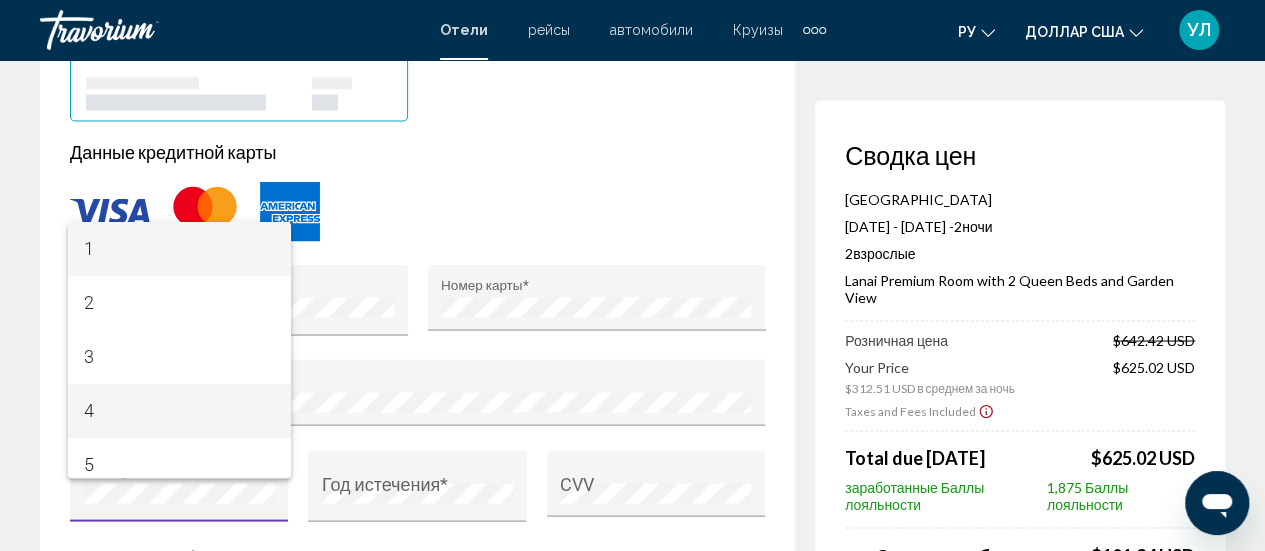 click on "4" at bounding box center (179, 411) 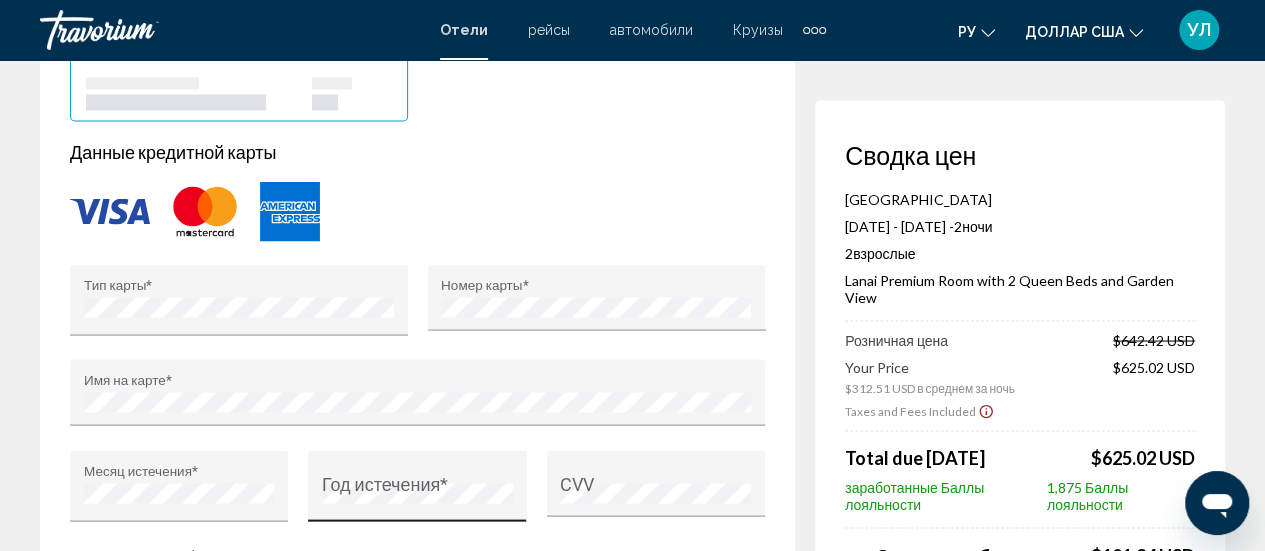 click on "Год истечения  *" at bounding box center (417, 492) 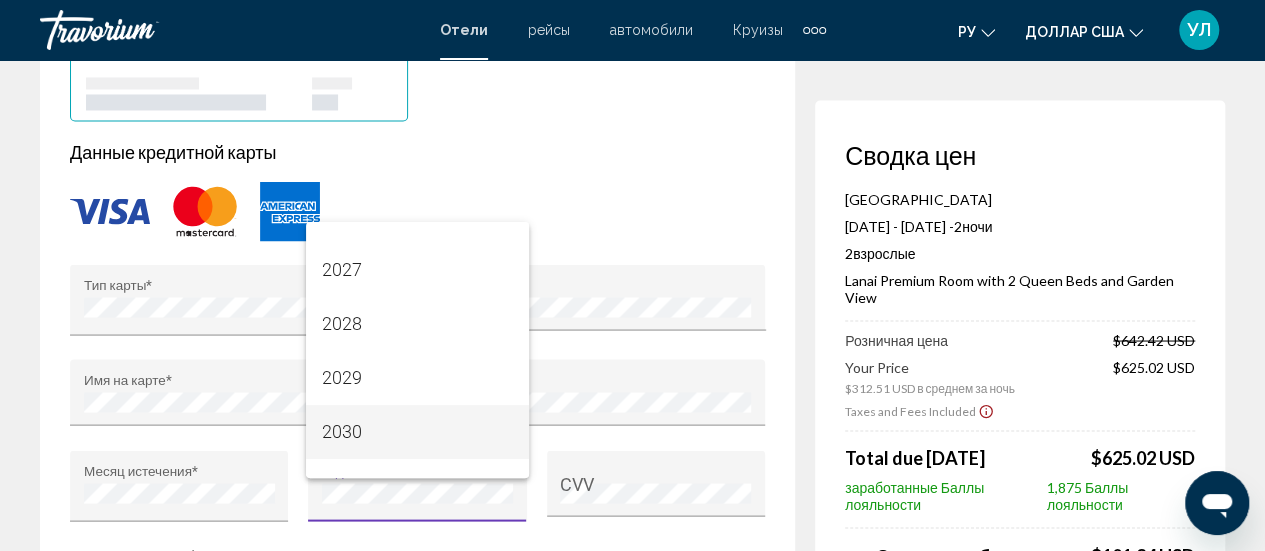 scroll, scrollTop: 88, scrollLeft: 0, axis: vertical 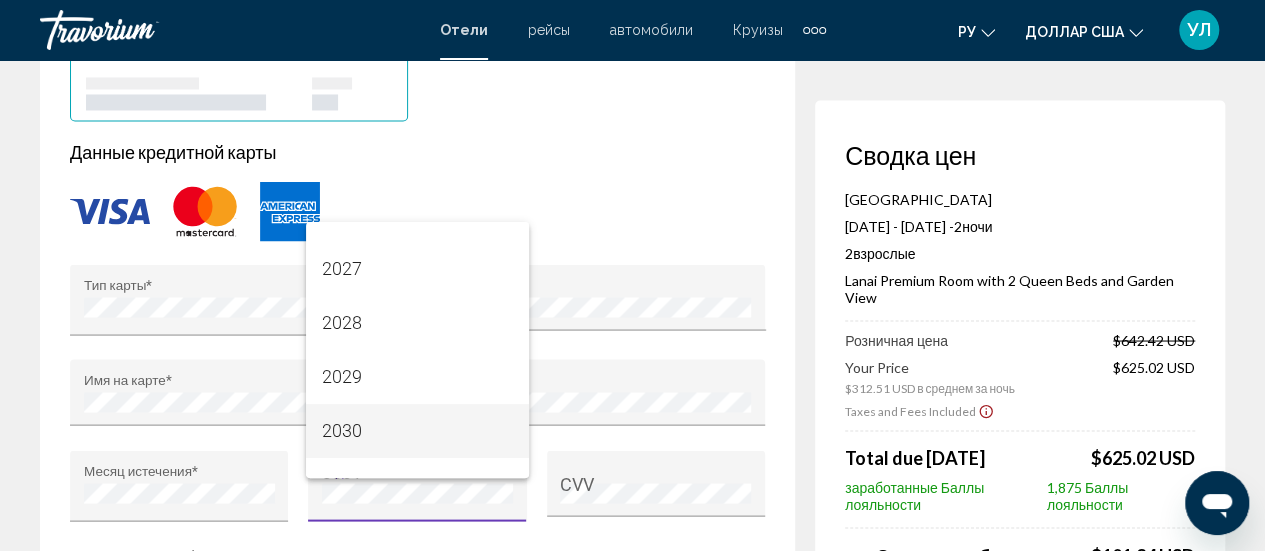 click on "2030" at bounding box center [342, 430] 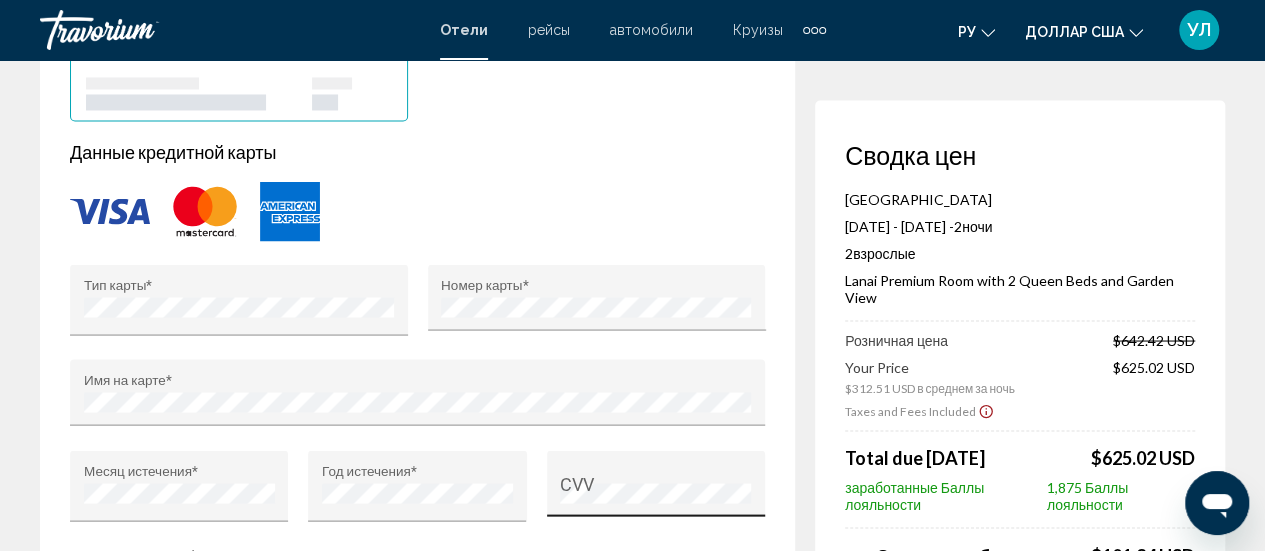 click on "CVV" at bounding box center (655, 489) 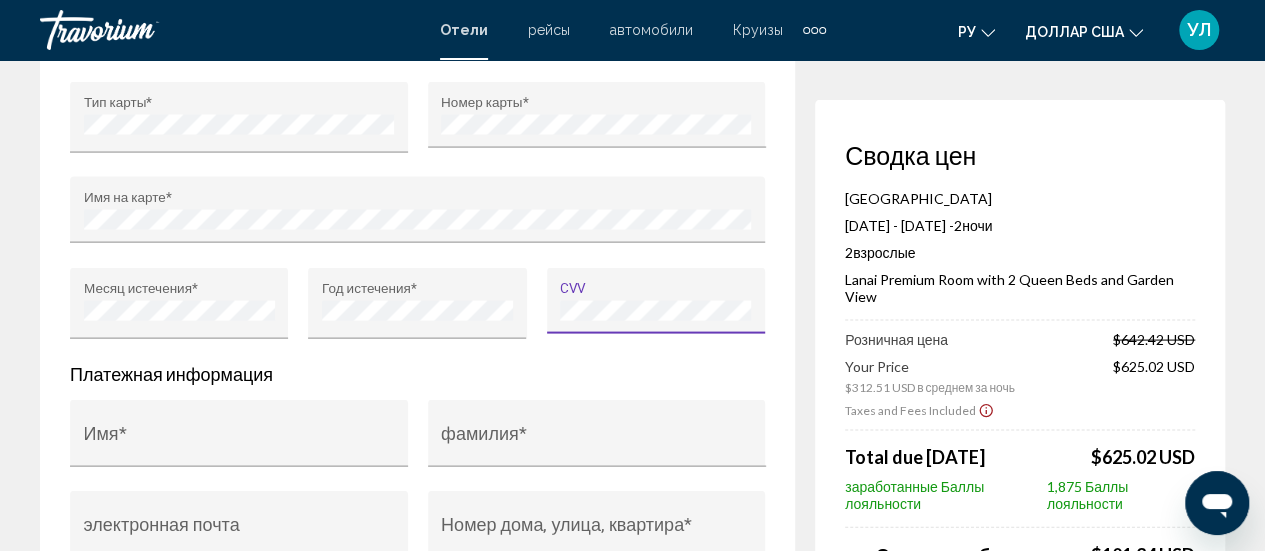 scroll, scrollTop: 1944, scrollLeft: 0, axis: vertical 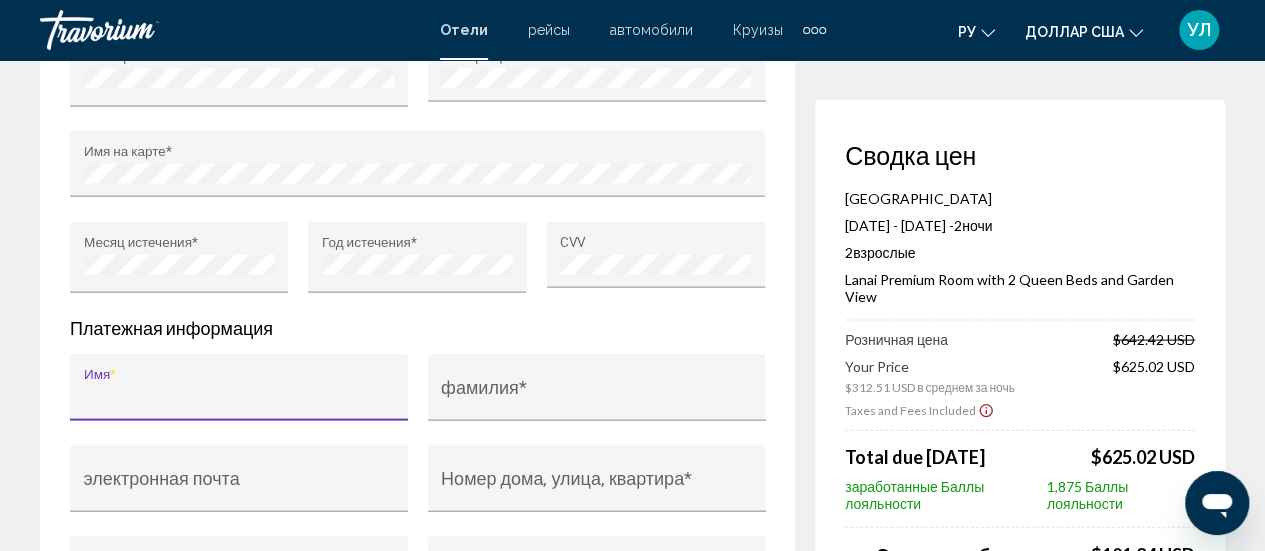 click on "Имя  *" at bounding box center [239, 397] 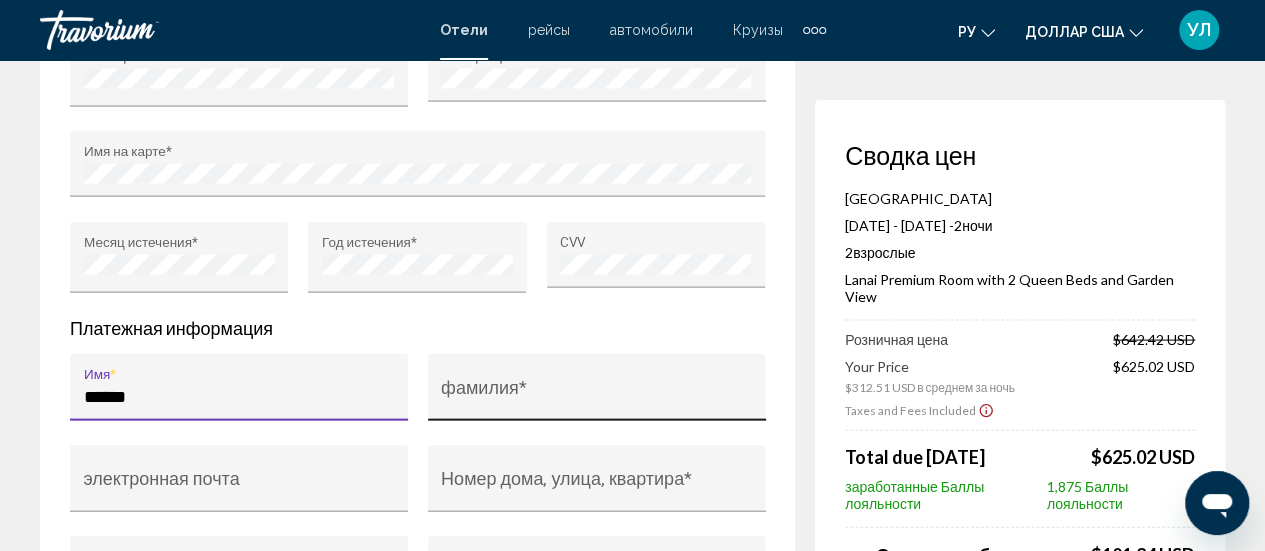 type on "******" 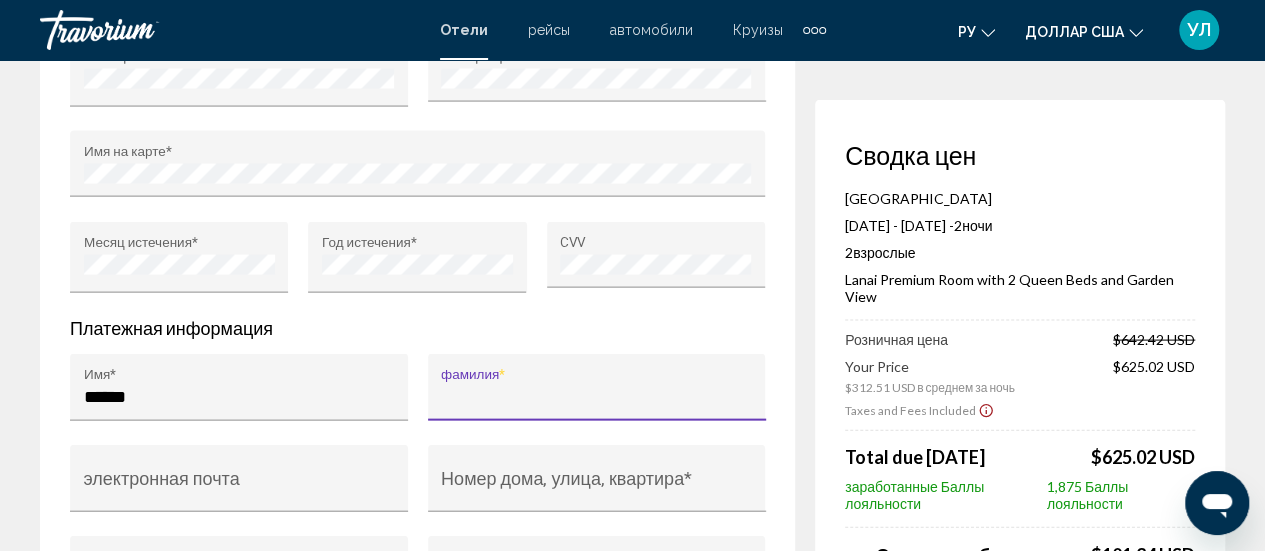 click on "фамилия  *" at bounding box center [596, 397] 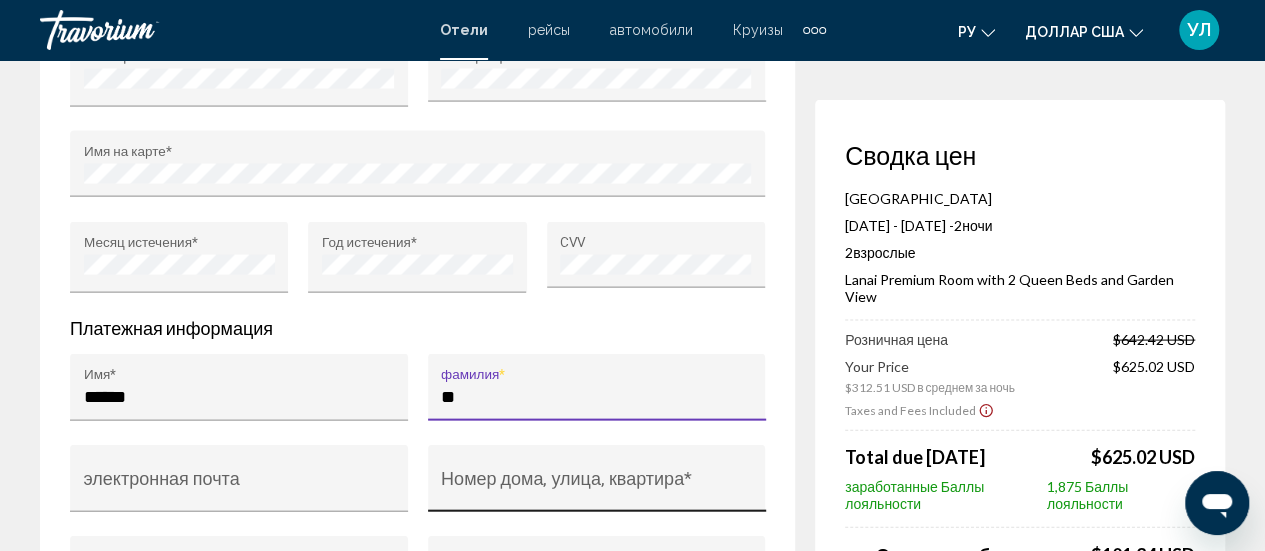 type on "**" 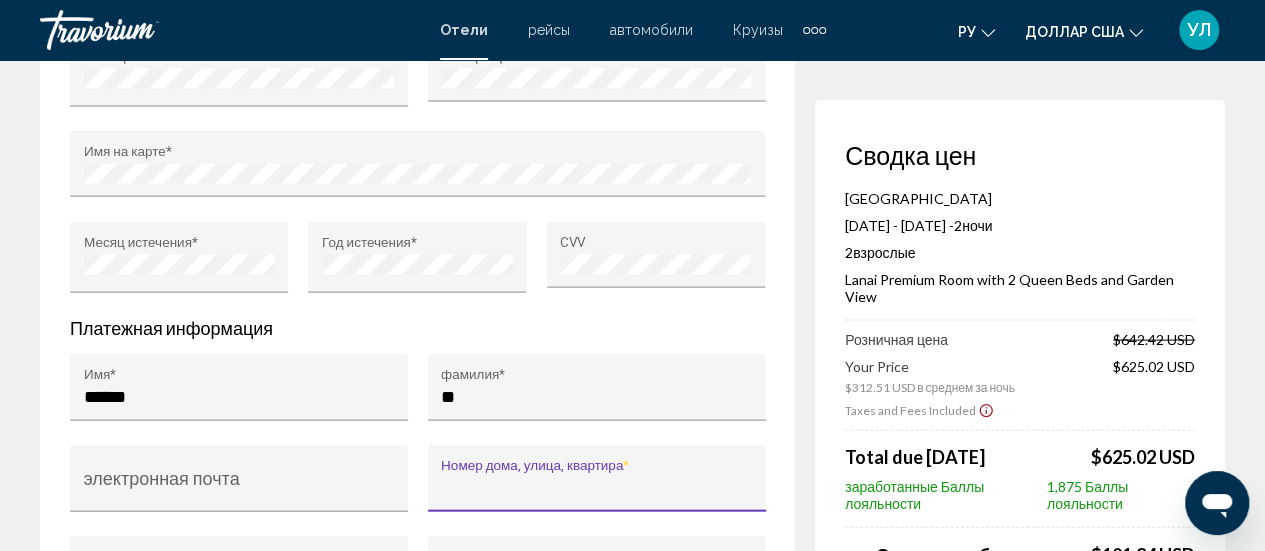 click on "Номер дома, улица, квартира  *" at bounding box center [596, 488] 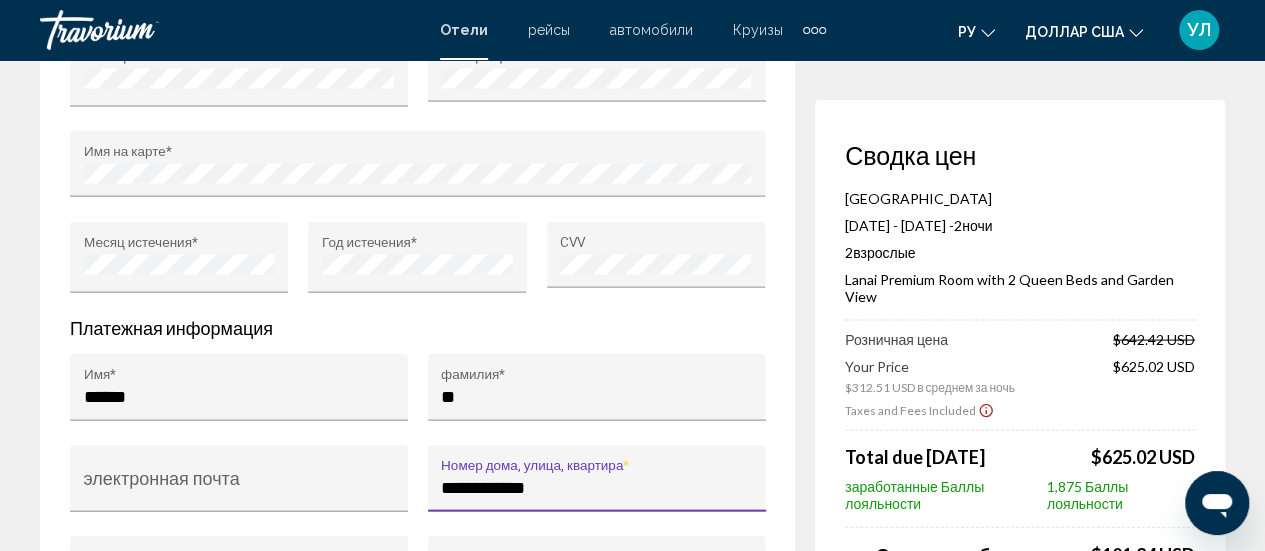 click on "**********" at bounding box center [596, 488] 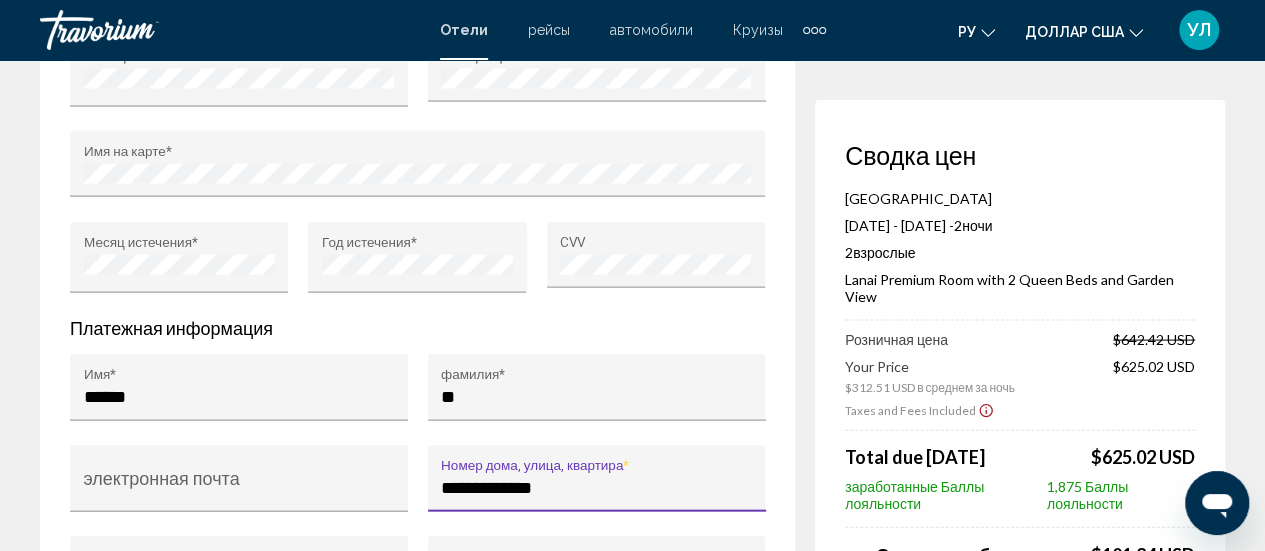 click on "**********" at bounding box center (596, 488) 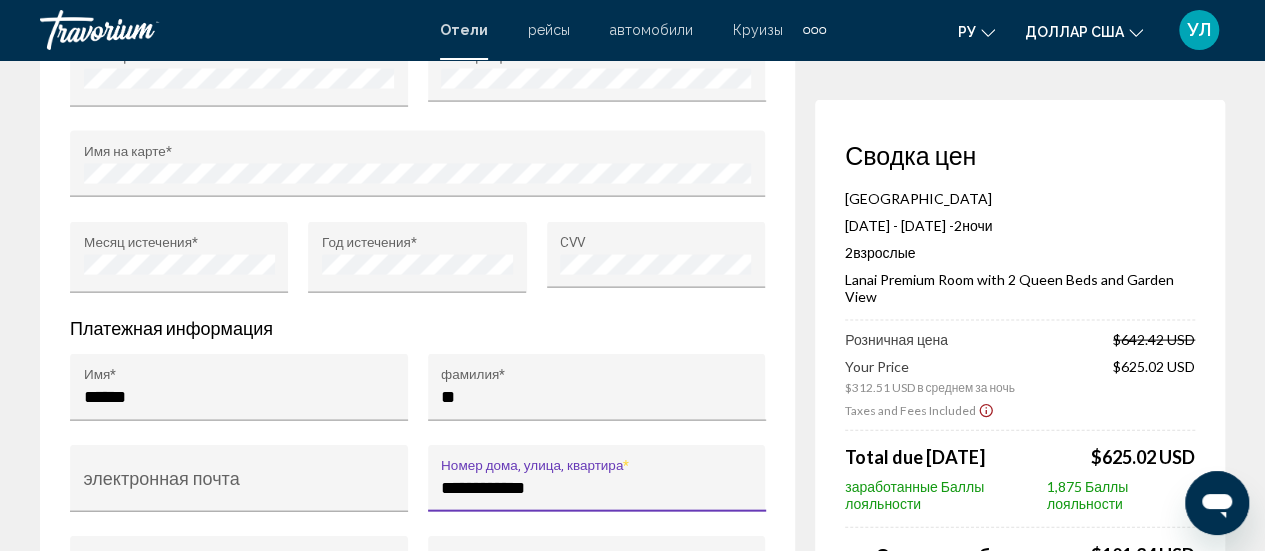 click on "**********" at bounding box center [596, 488] 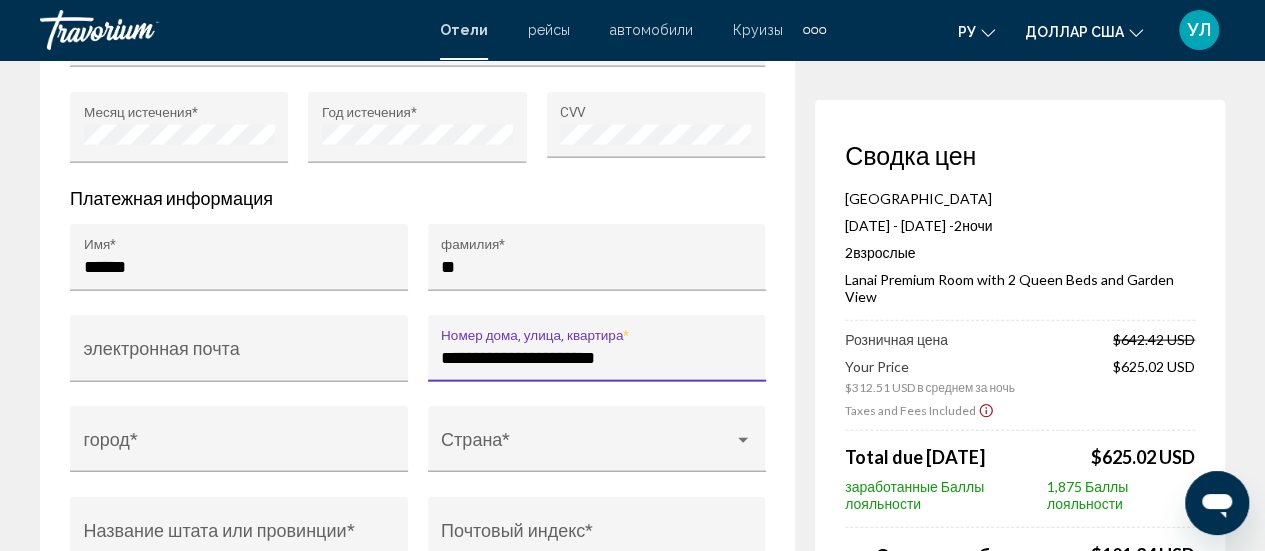 scroll, scrollTop: 2093, scrollLeft: 0, axis: vertical 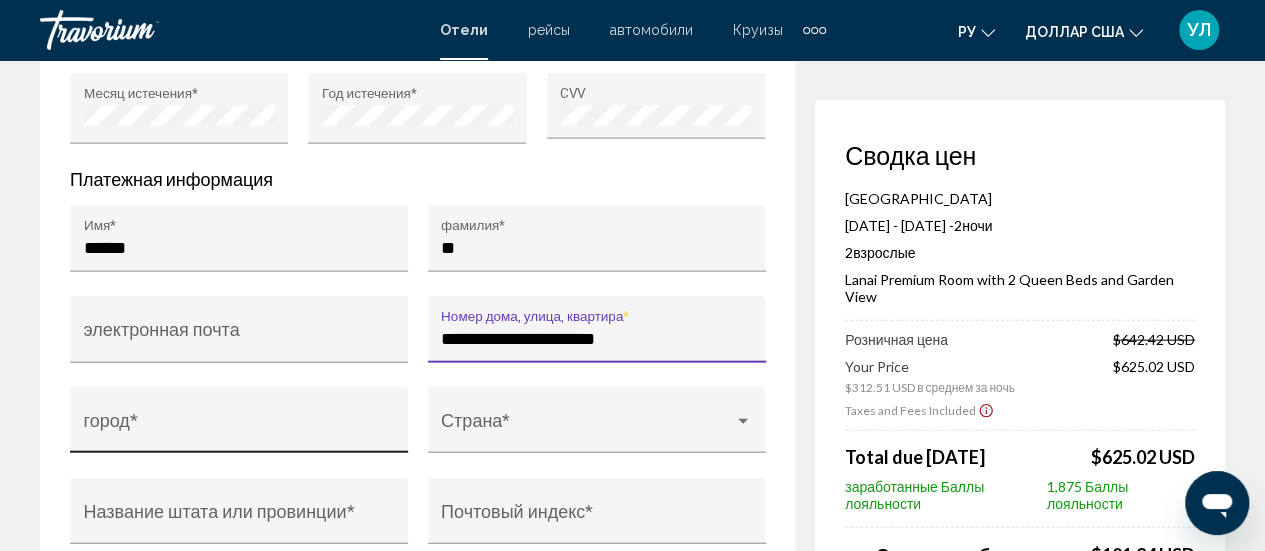 type on "**********" 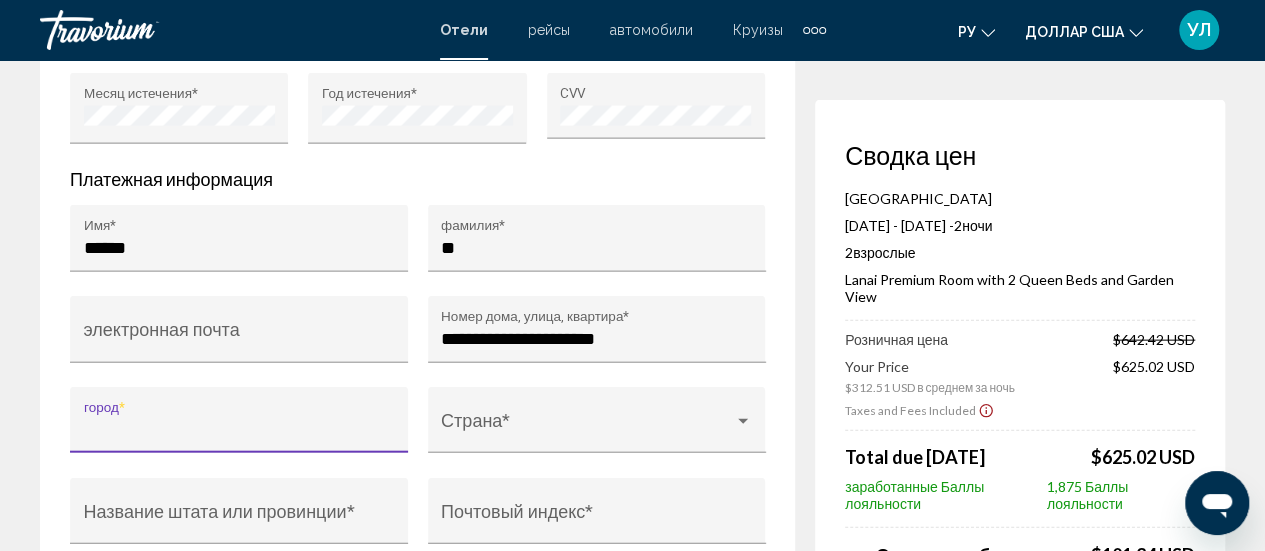 click on "город  *" at bounding box center (239, 430) 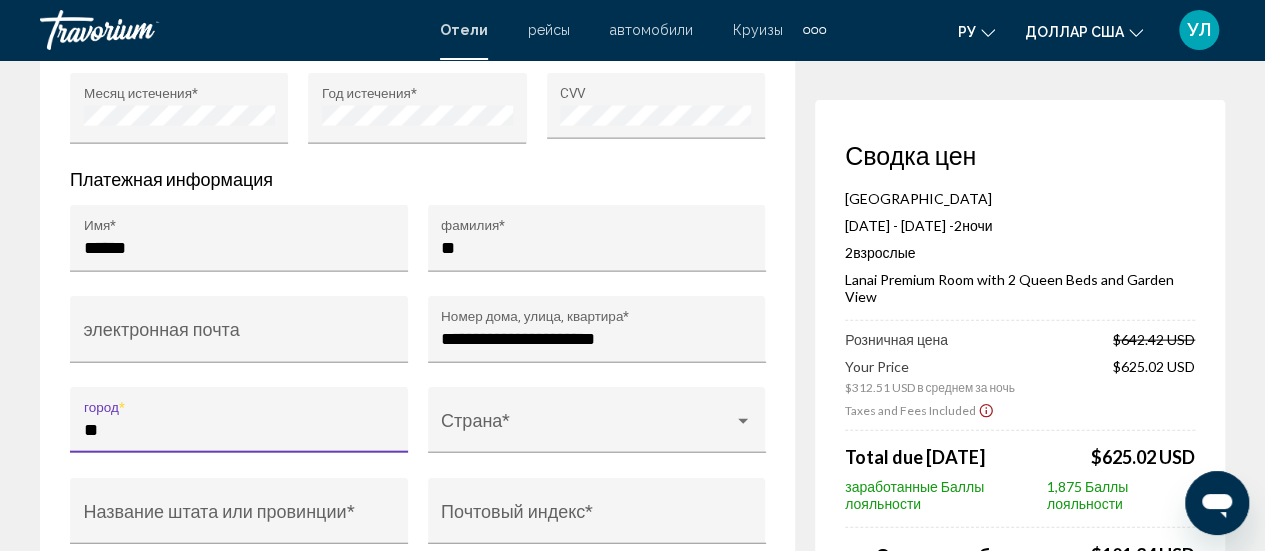 type on "*" 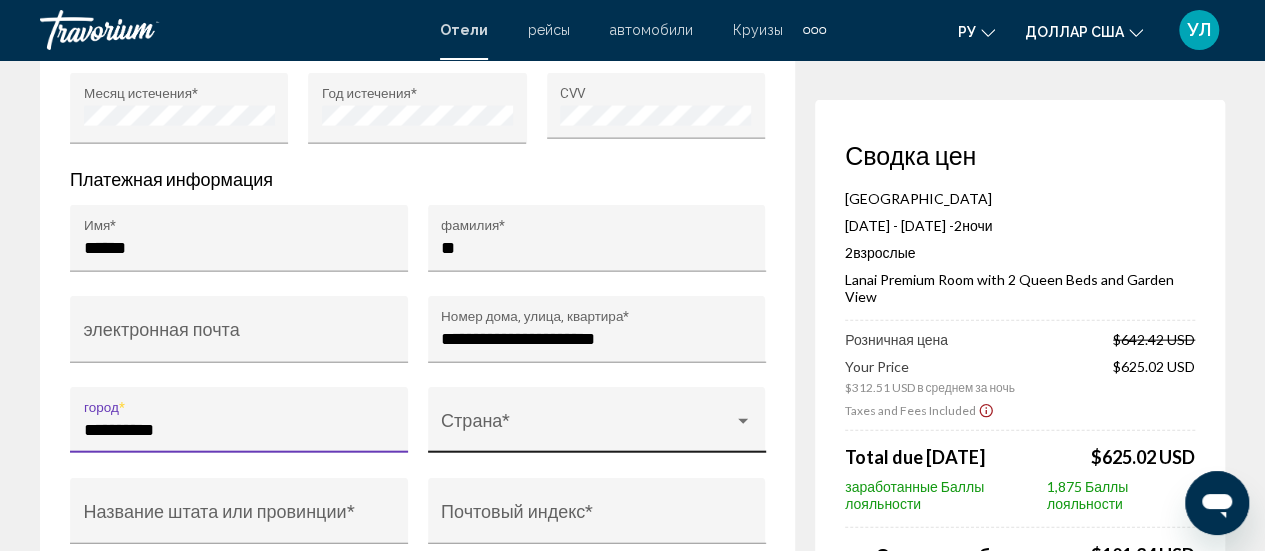 type on "**********" 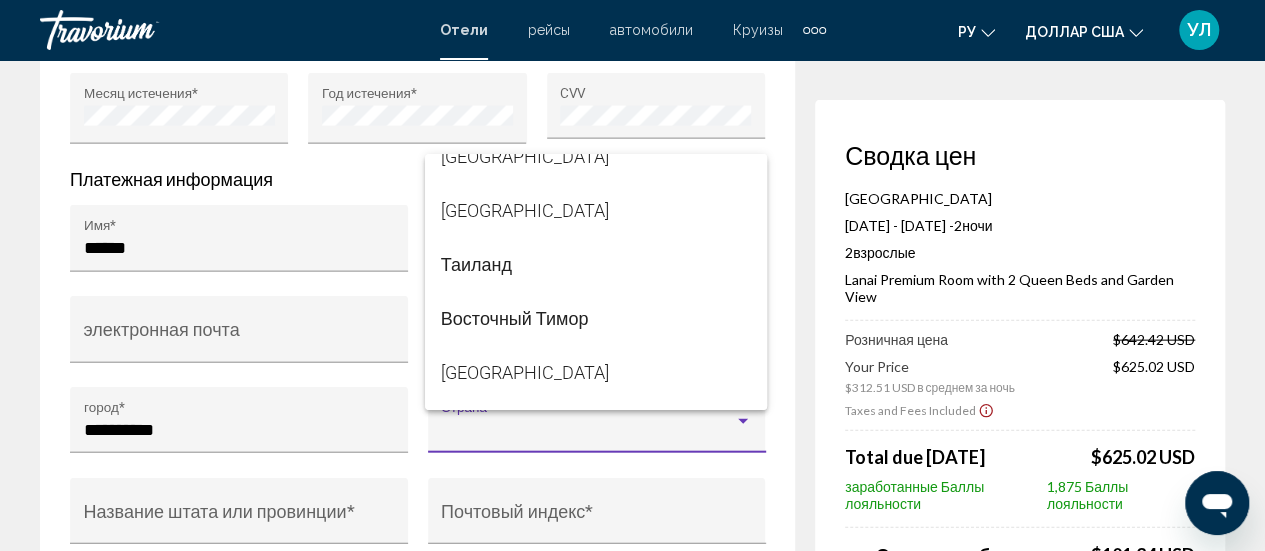 scroll, scrollTop: 12218, scrollLeft: 0, axis: vertical 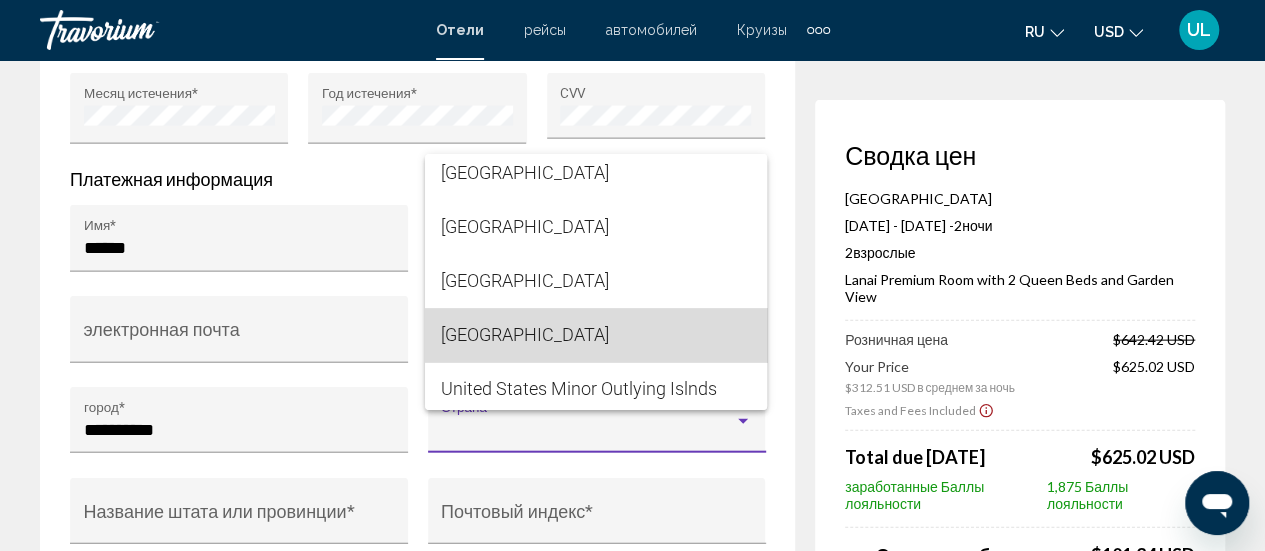 click on "[GEOGRAPHIC_DATA]" at bounding box center [596, 335] 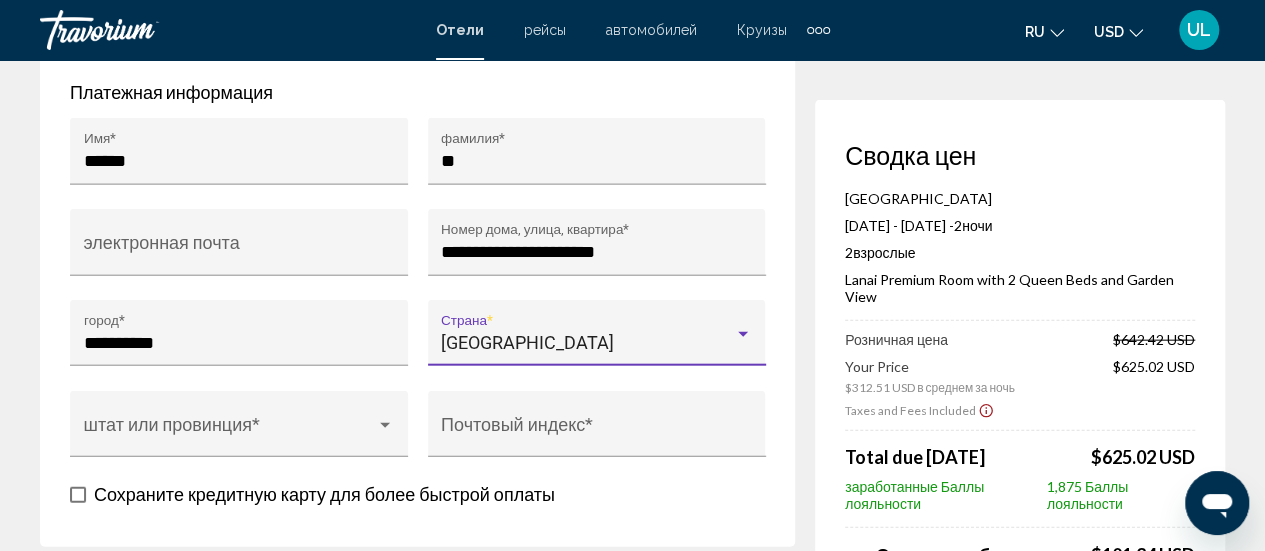 scroll, scrollTop: 2218, scrollLeft: 0, axis: vertical 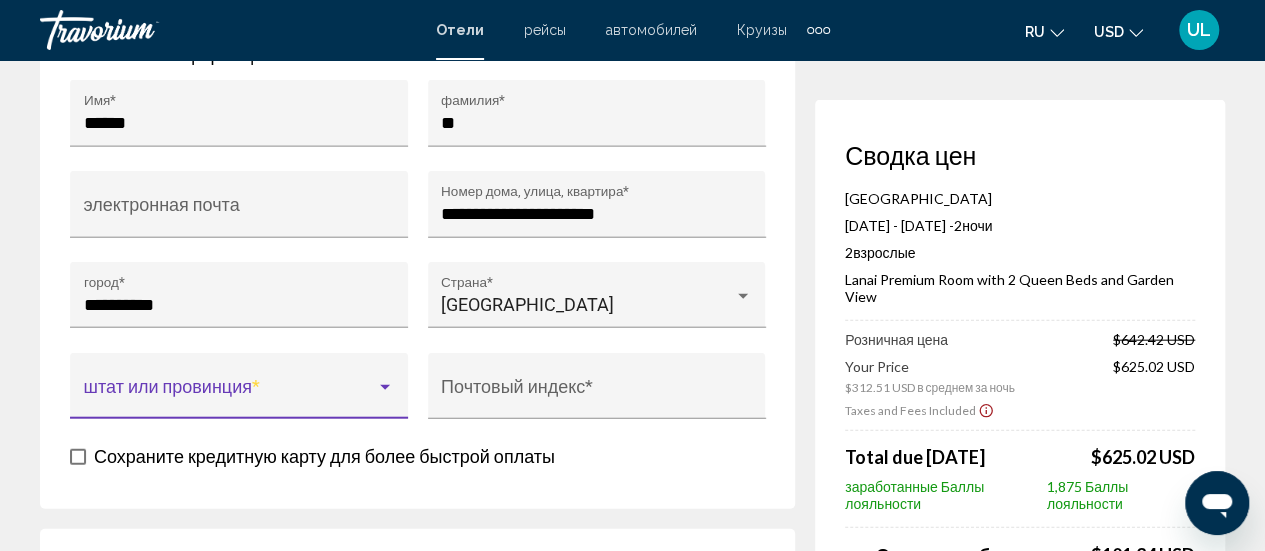 click at bounding box center (385, 388) 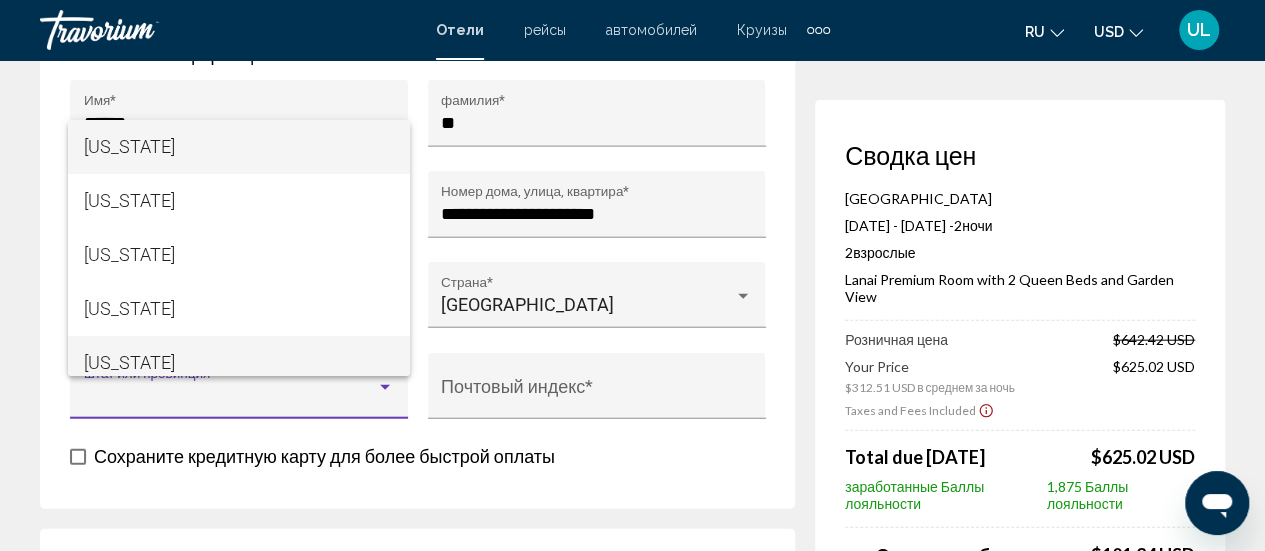 click on "[US_STATE]" at bounding box center [239, 363] 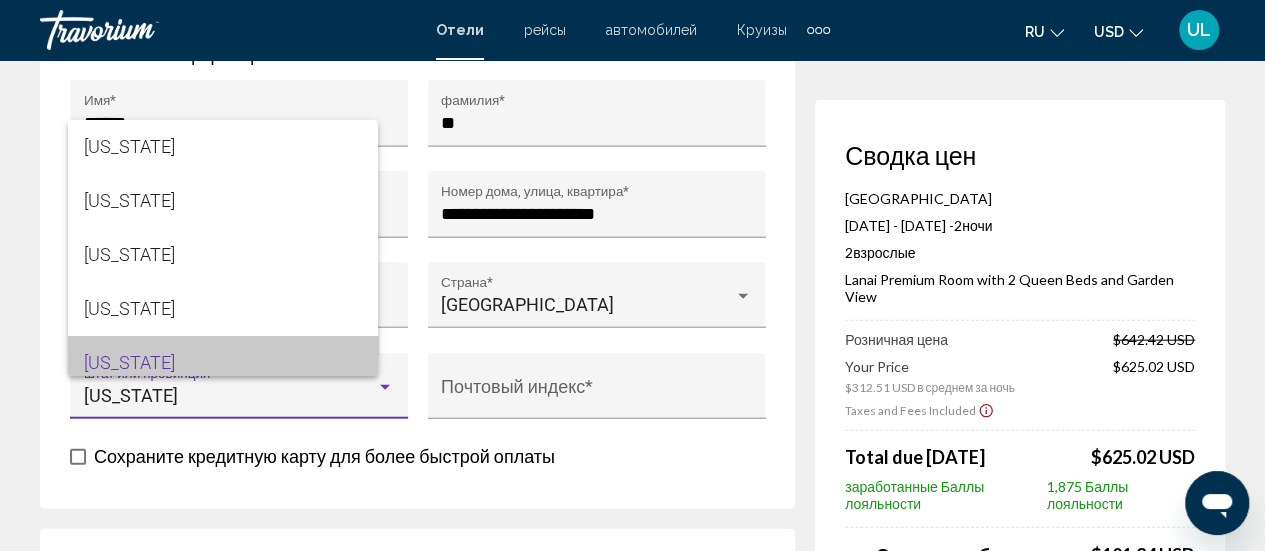 scroll, scrollTop: 14, scrollLeft: 0, axis: vertical 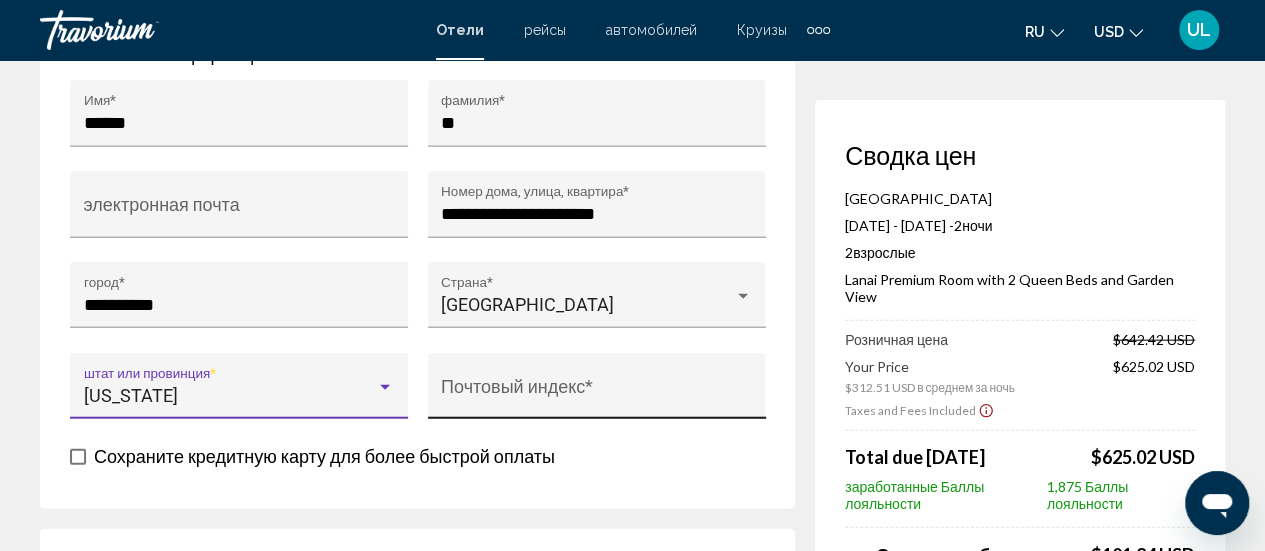 click on "Почтовый индекс  *" at bounding box center [596, 392] 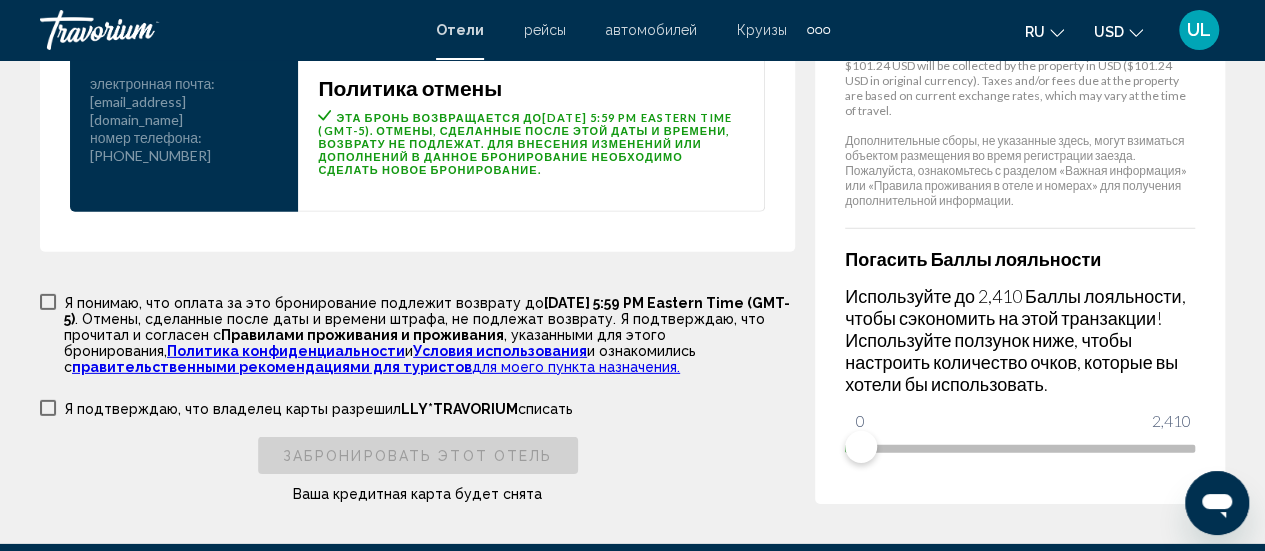 scroll, scrollTop: 2874, scrollLeft: 0, axis: vertical 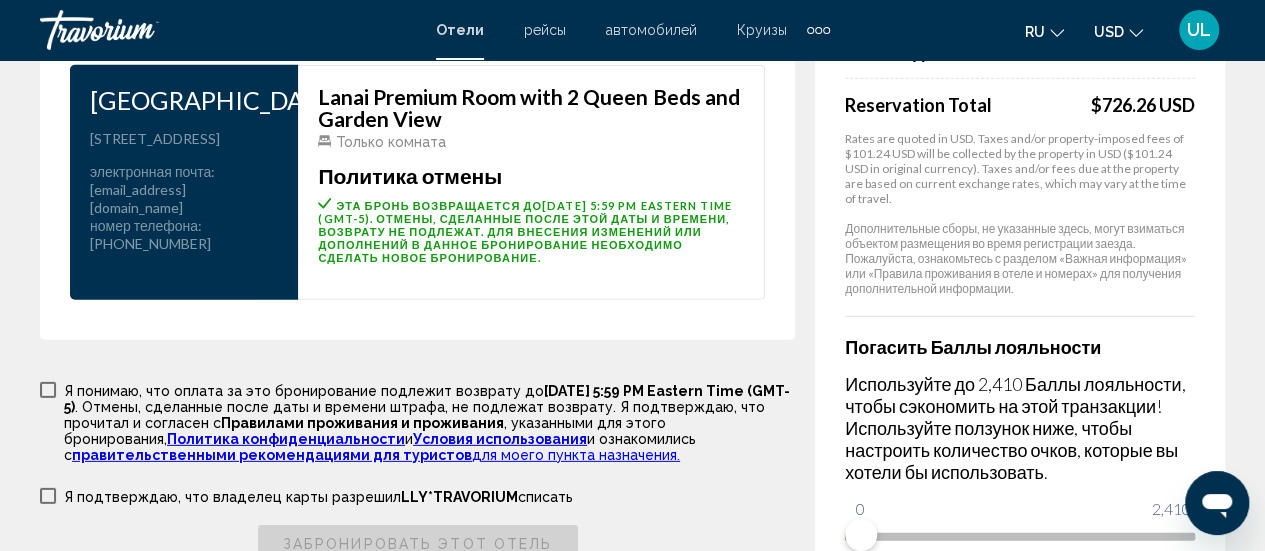 type on "*****" 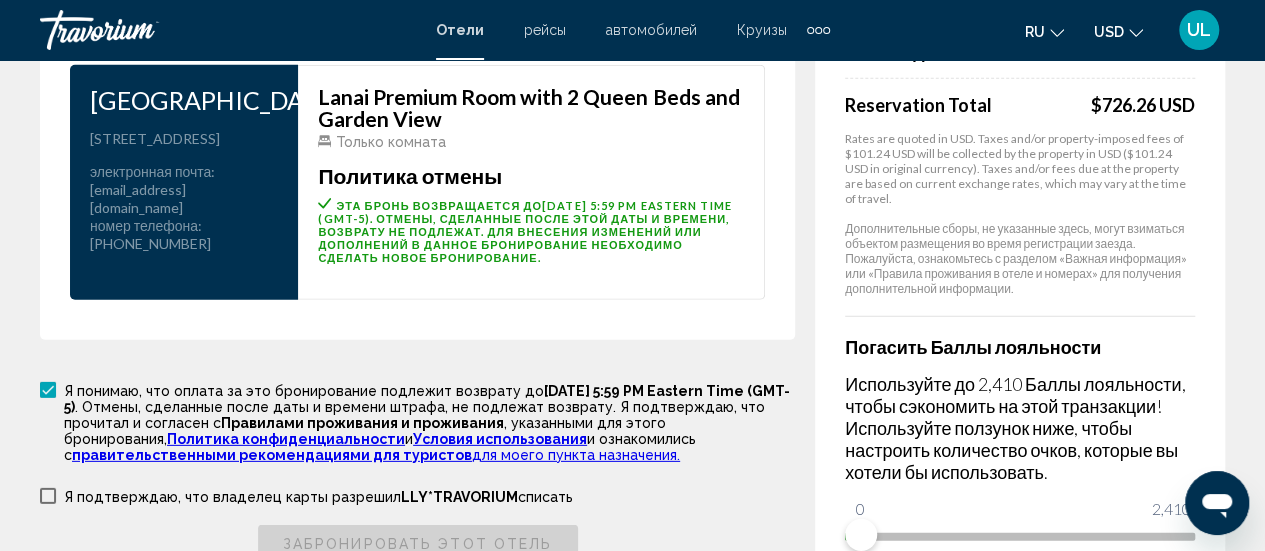 click at bounding box center [48, 496] 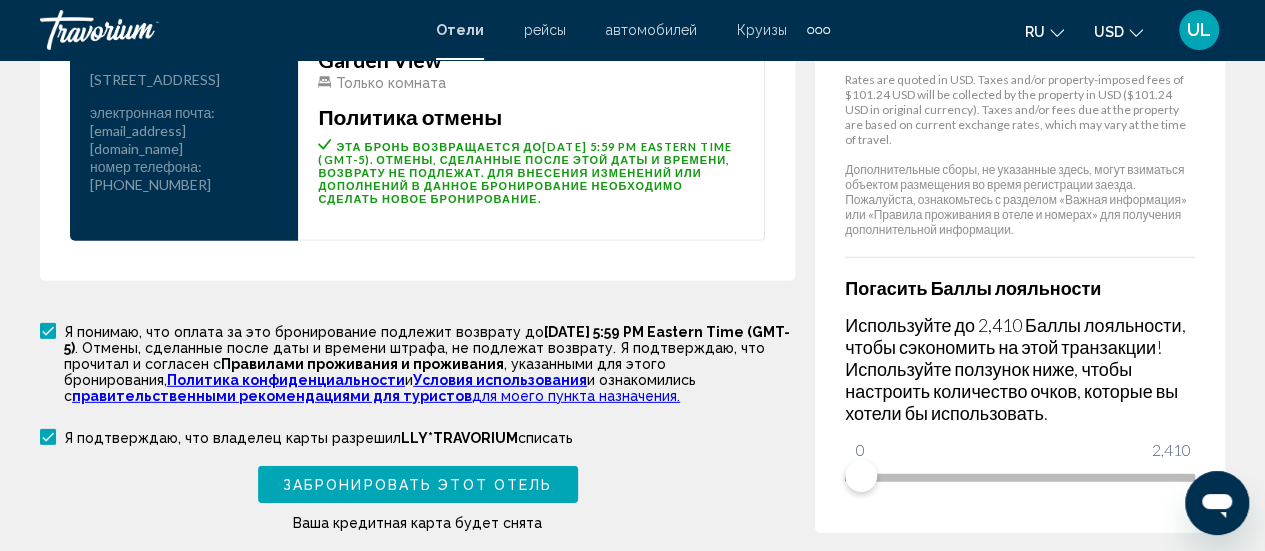 scroll, scrollTop: 2864, scrollLeft: 0, axis: vertical 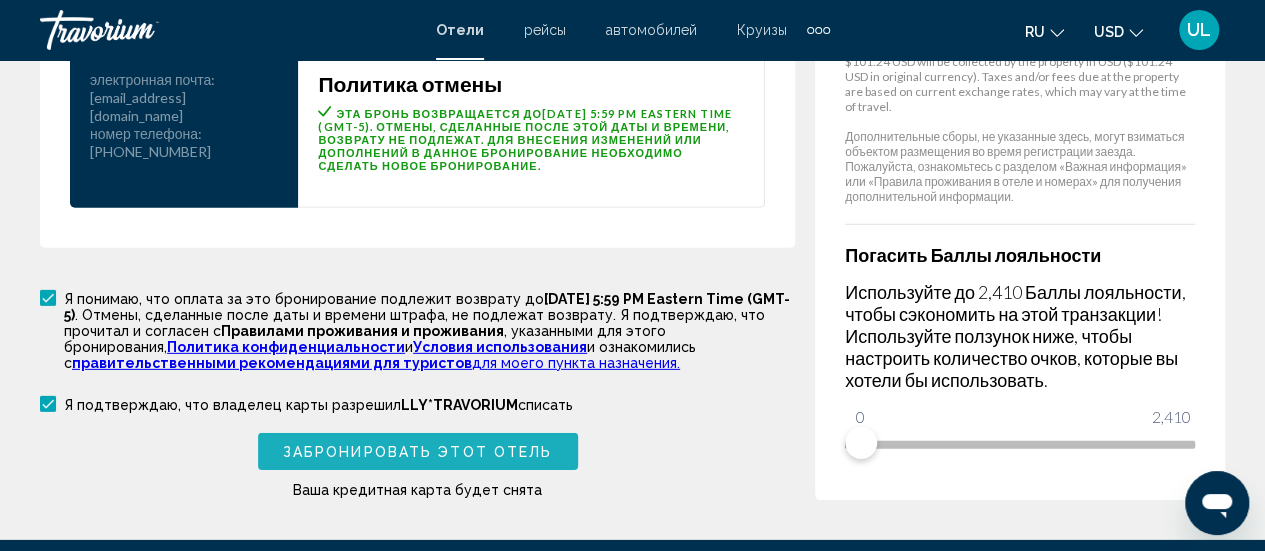click on "Забронировать этот отель" at bounding box center [417, 452] 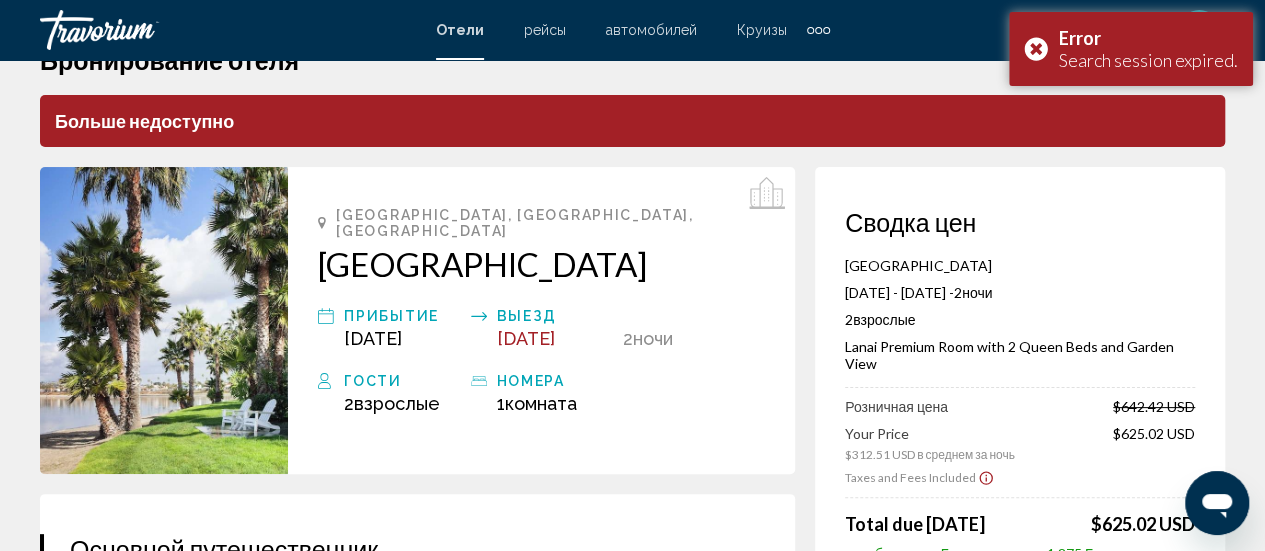 scroll, scrollTop: 0, scrollLeft: 0, axis: both 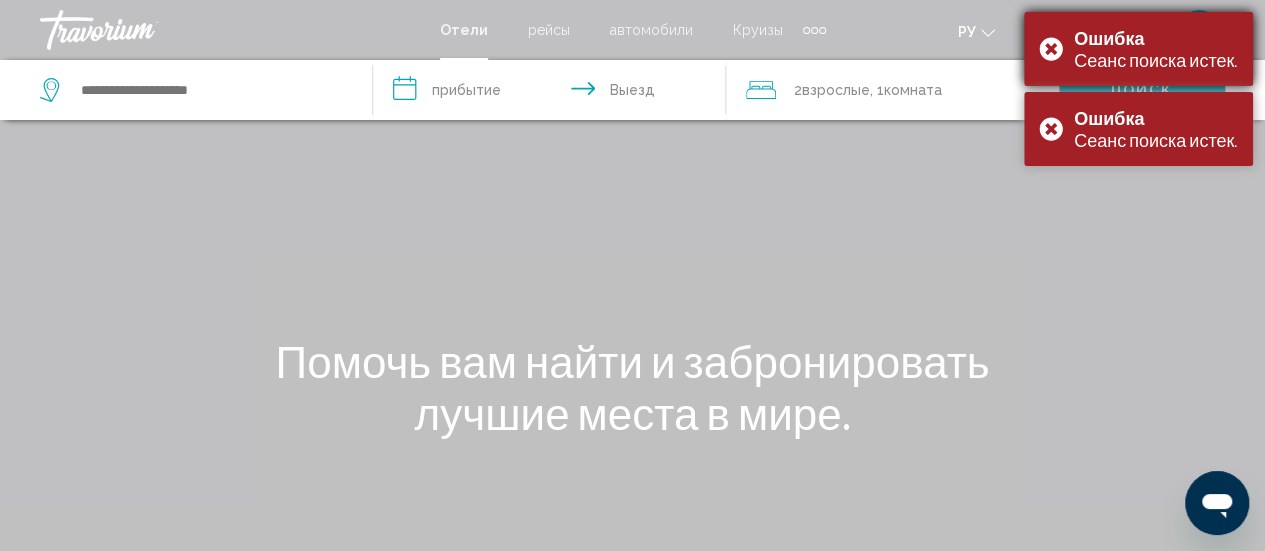 click on "Ошибка Сеанс поиска истек." at bounding box center (1138, 49) 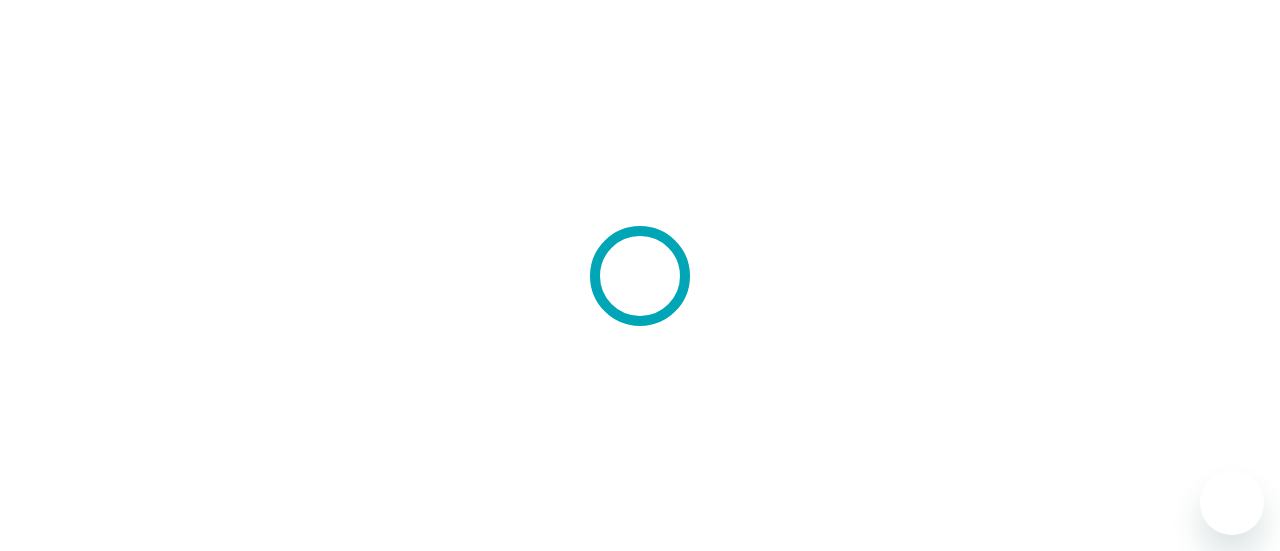 scroll, scrollTop: 0, scrollLeft: 0, axis: both 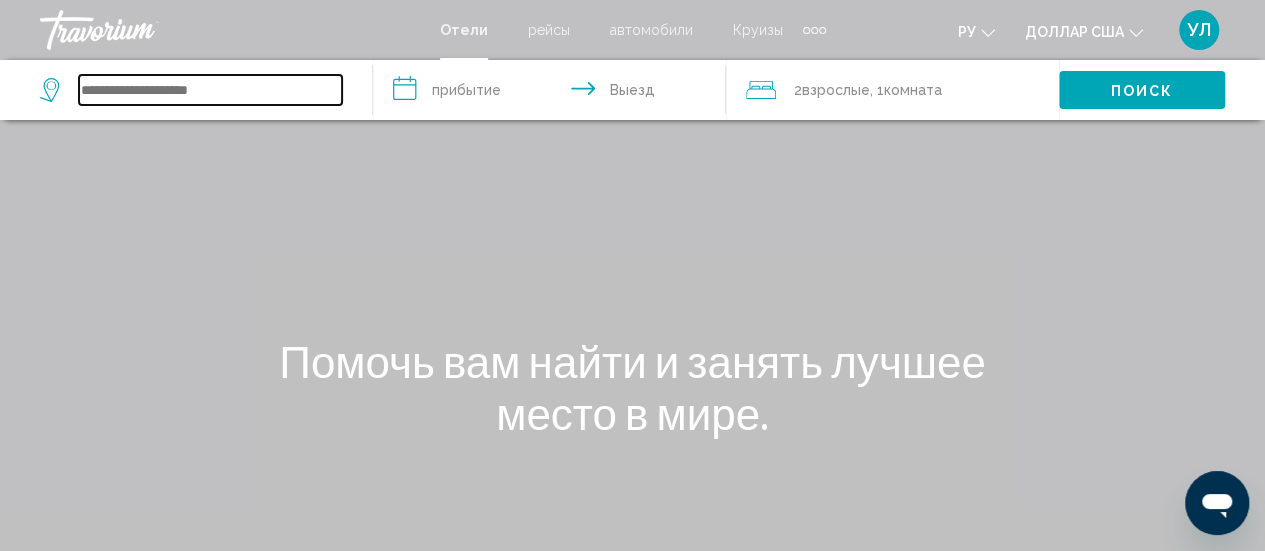 click at bounding box center (210, 90) 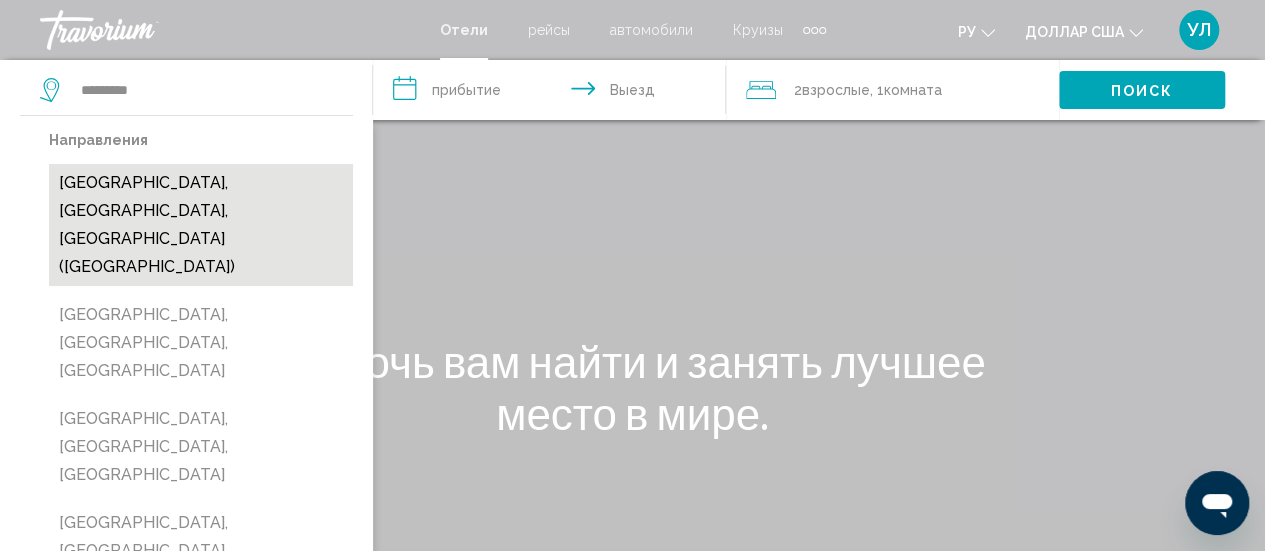 click on "[GEOGRAPHIC_DATA], [GEOGRAPHIC_DATA], [GEOGRAPHIC_DATA] ([GEOGRAPHIC_DATA])" at bounding box center [201, 225] 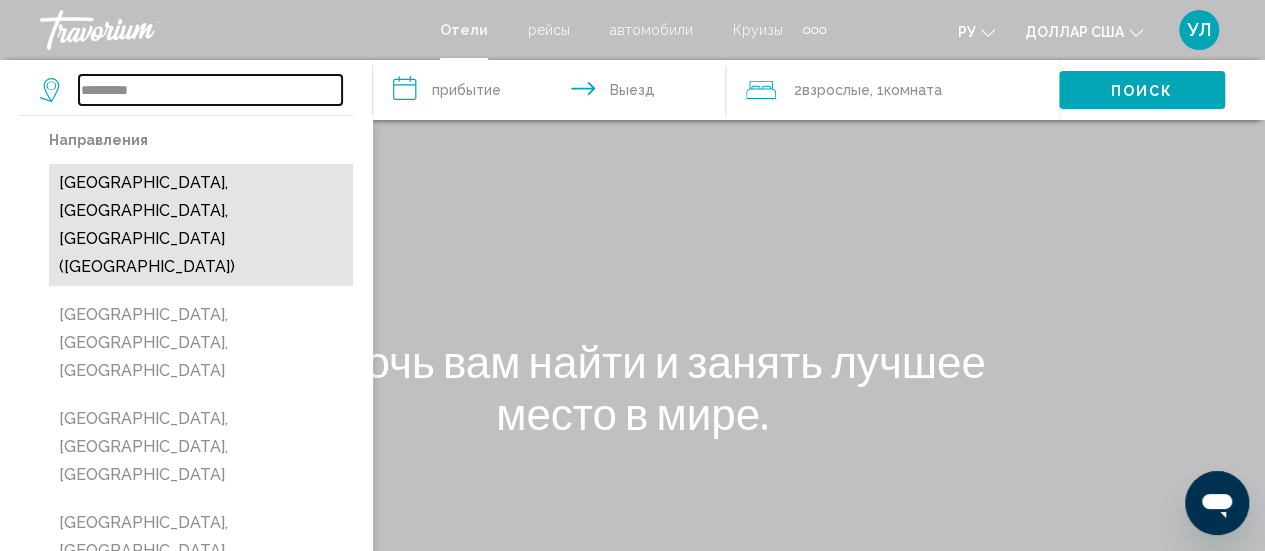 type on "**********" 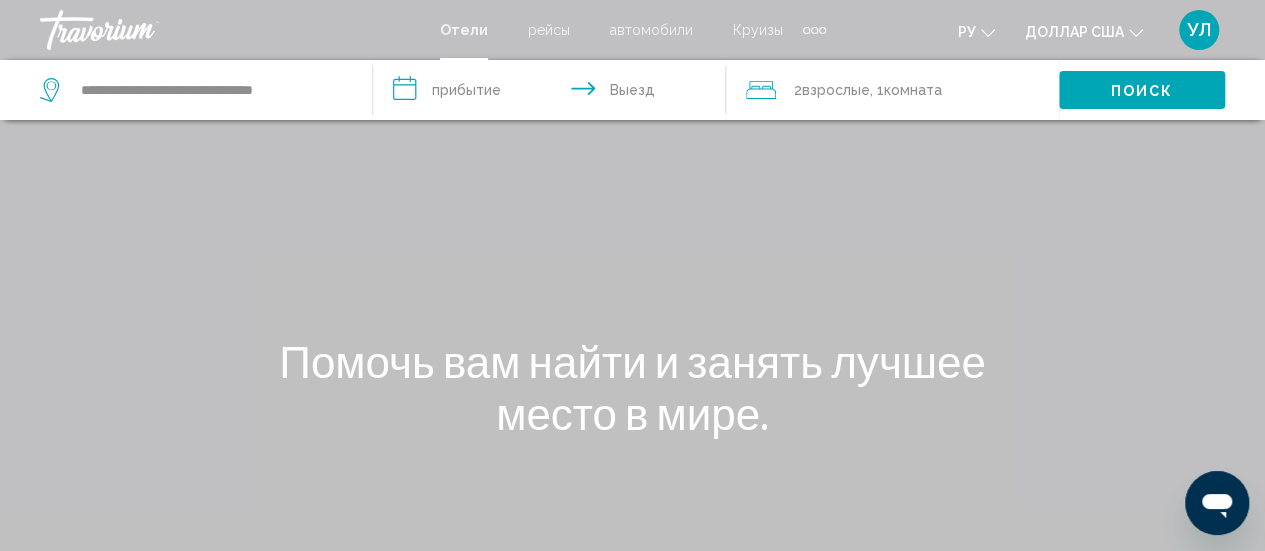 click on "**********" at bounding box center (553, 93) 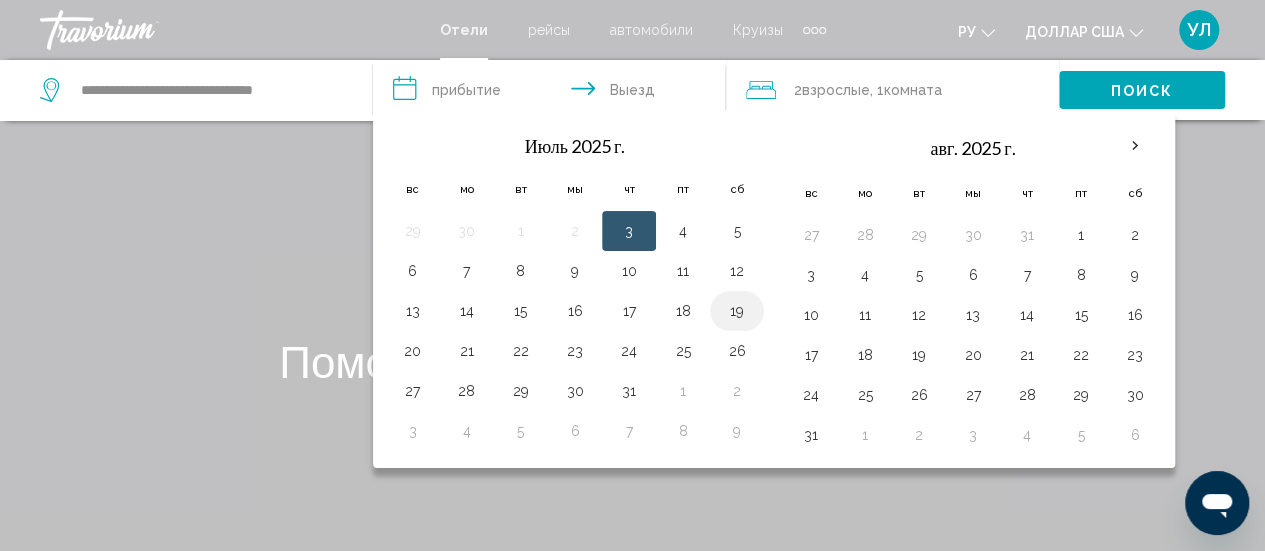 click on "19" at bounding box center (737, 311) 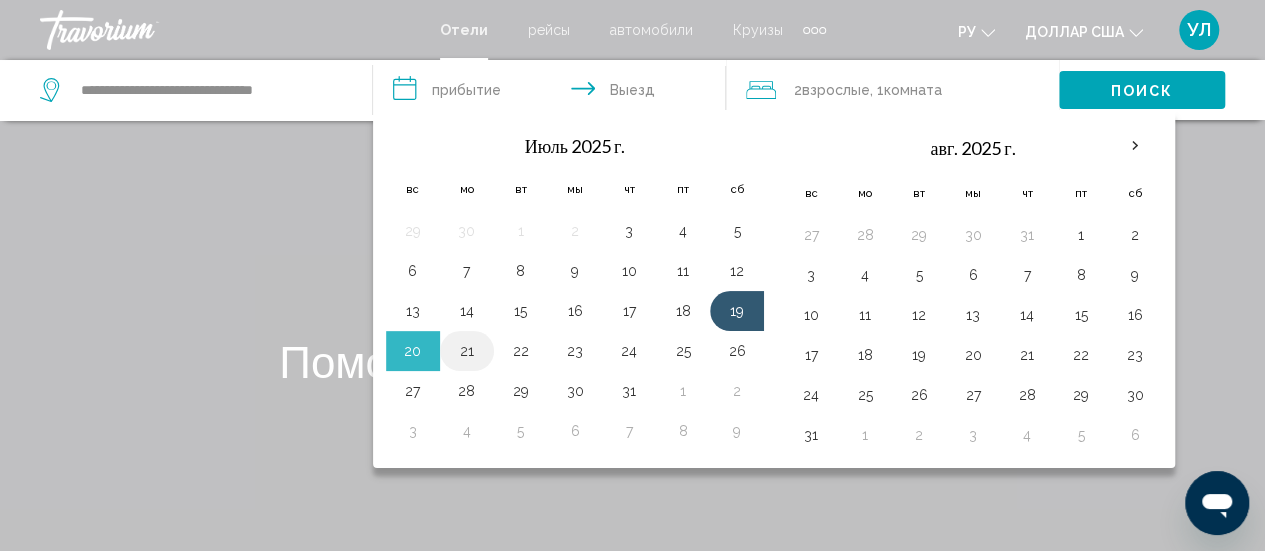 click on "21" at bounding box center [467, 351] 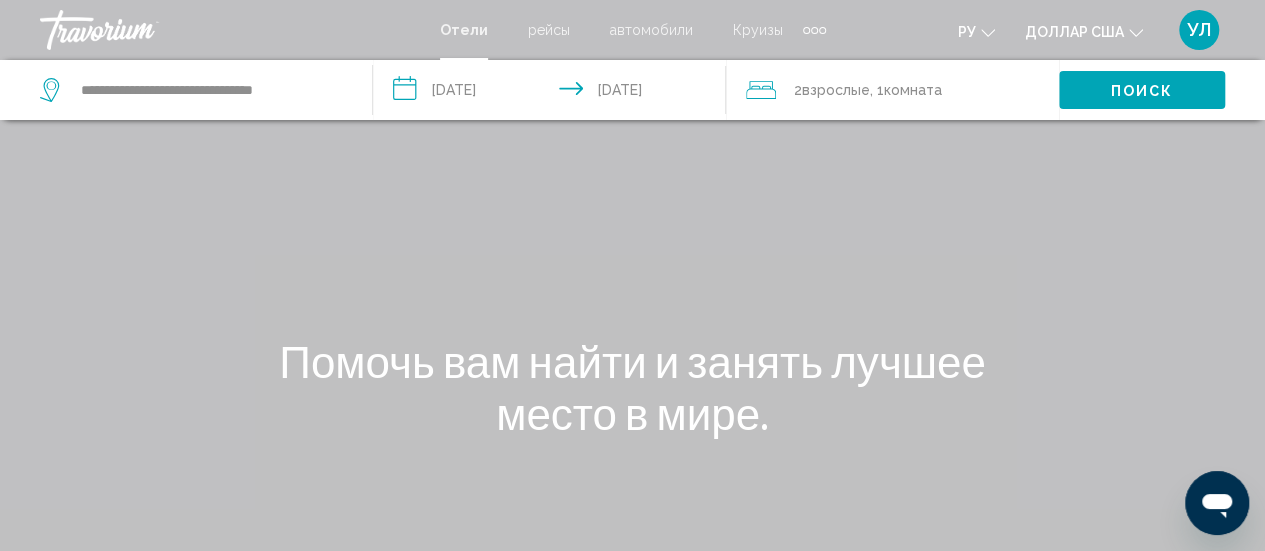 click on "2  Взрослые взрослый" 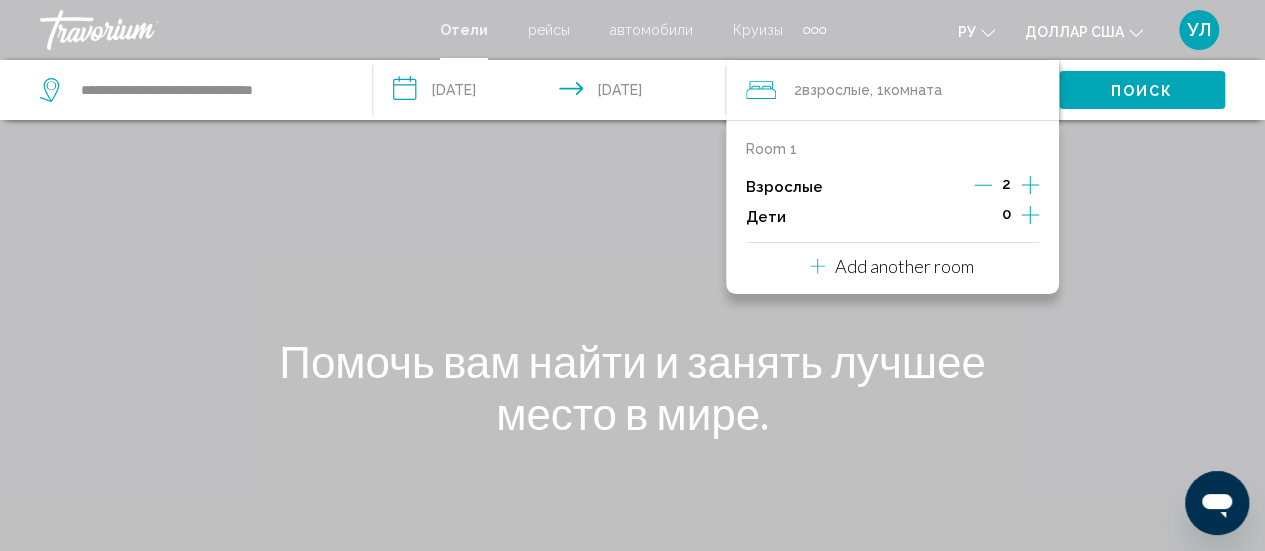 click 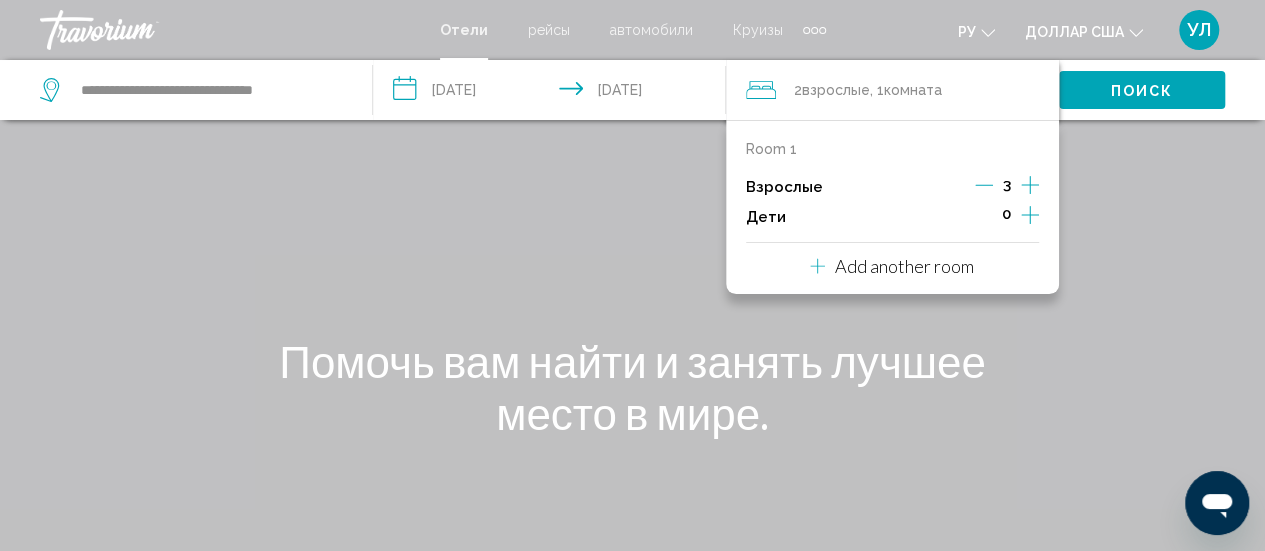 click 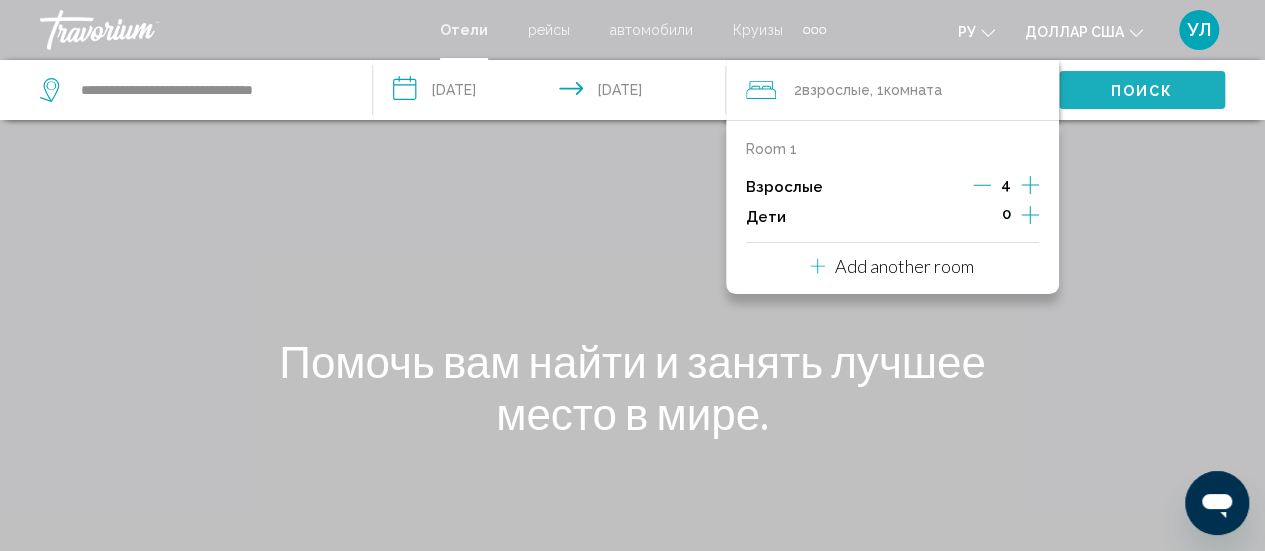 click on "Поиск" at bounding box center [1142, 91] 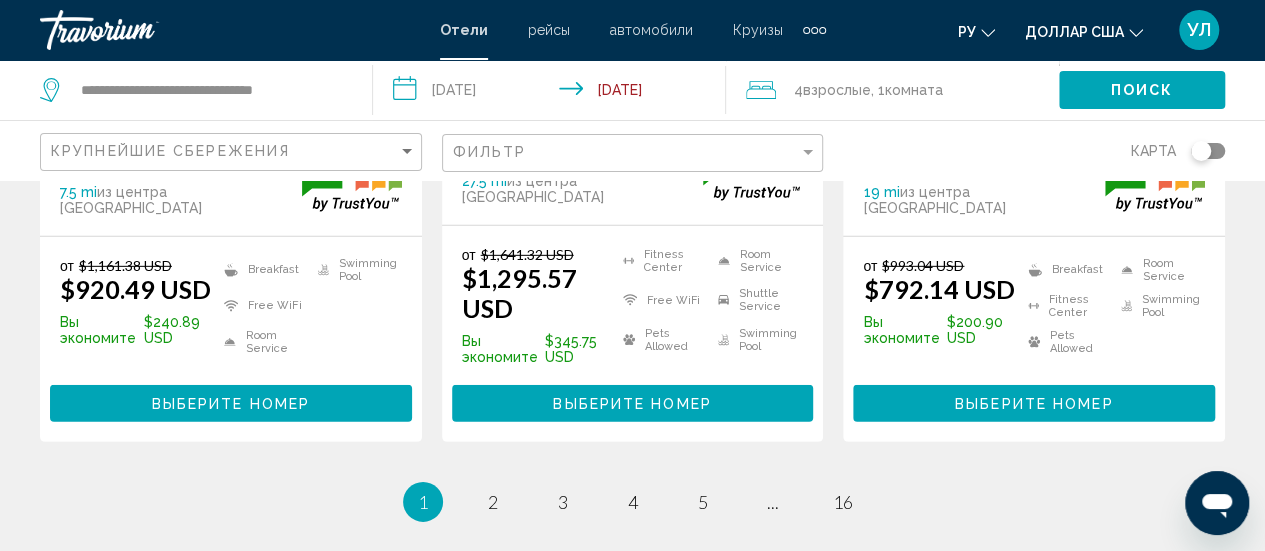 scroll, scrollTop: 2888, scrollLeft: 0, axis: vertical 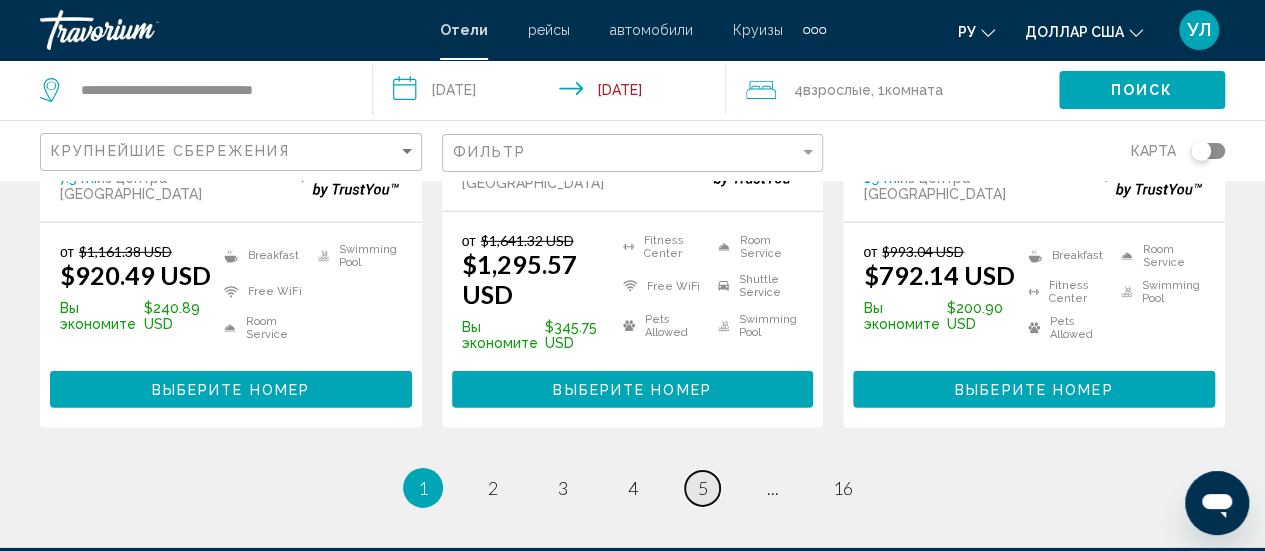 click on "5" at bounding box center [703, 488] 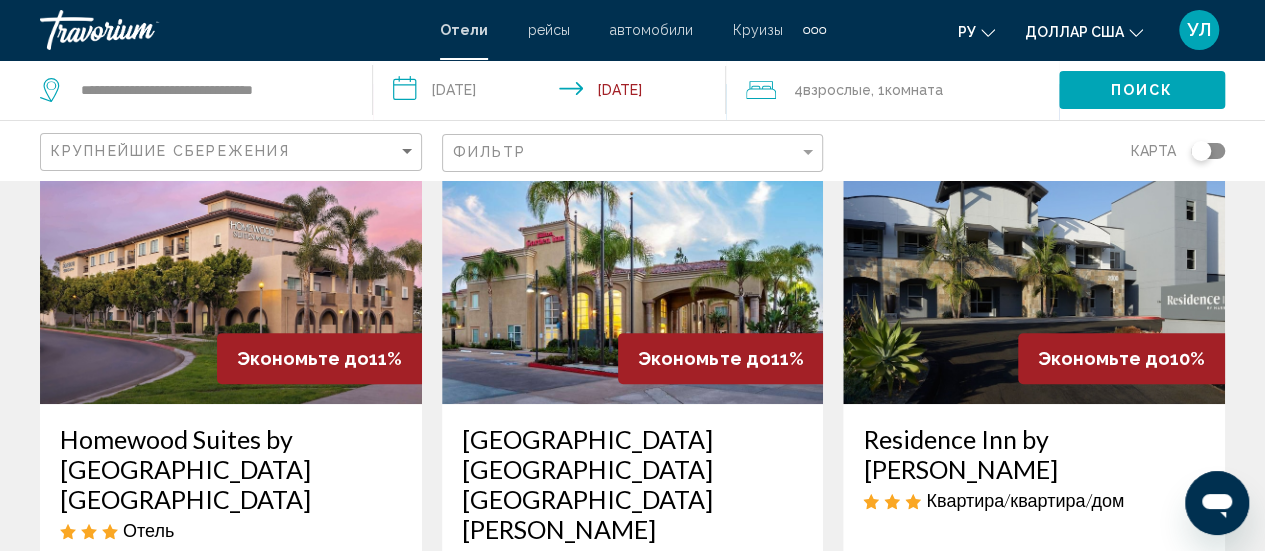 scroll, scrollTop: 0, scrollLeft: 0, axis: both 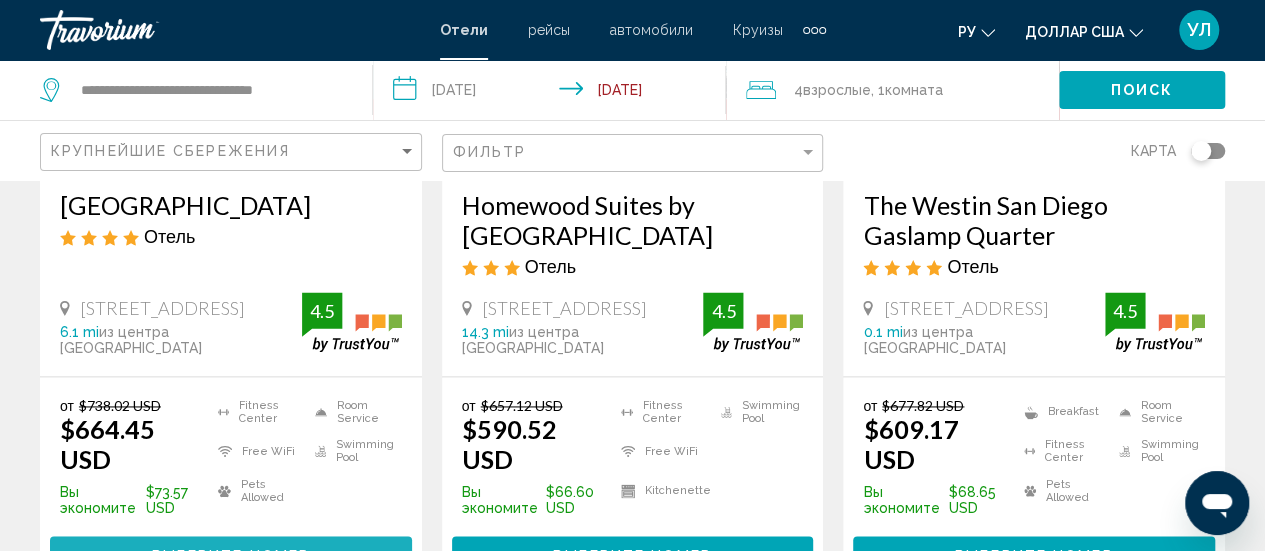 click on "Выберите номер" at bounding box center (231, 555) 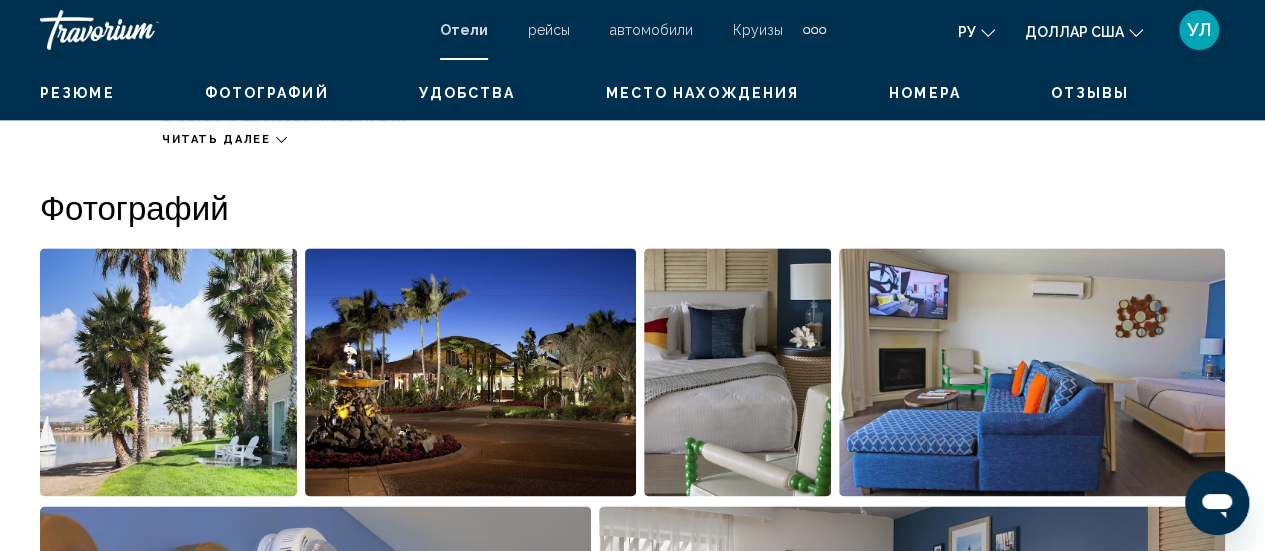 scroll, scrollTop: 259, scrollLeft: 0, axis: vertical 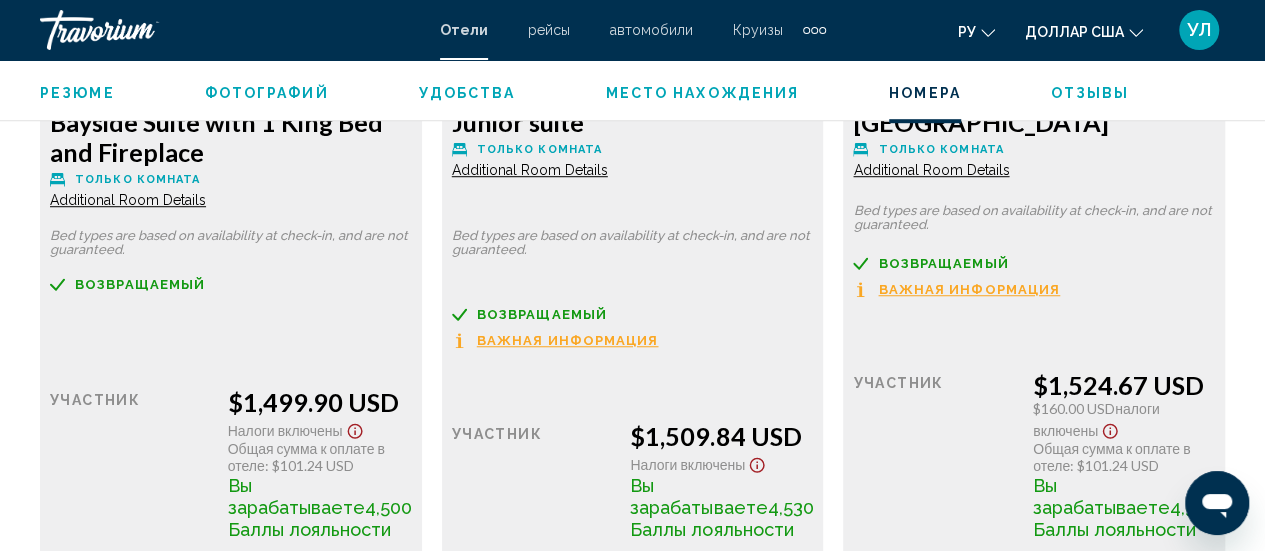 click on "Additional Room Details" at bounding box center (128, -4691) 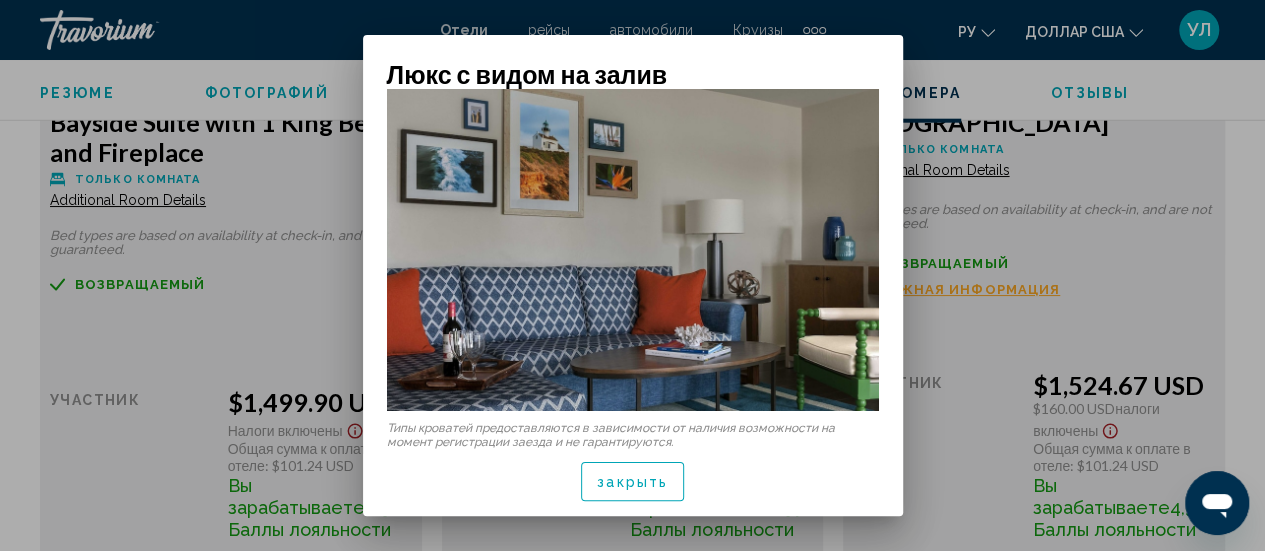 scroll, scrollTop: 16, scrollLeft: 0, axis: vertical 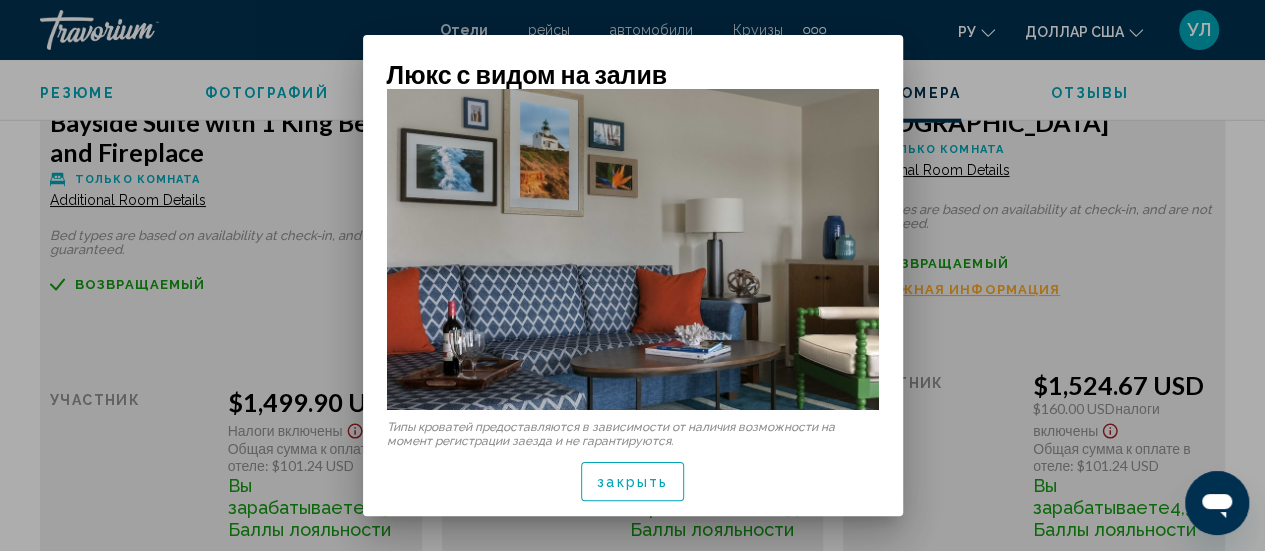 click at bounding box center (632, 275) 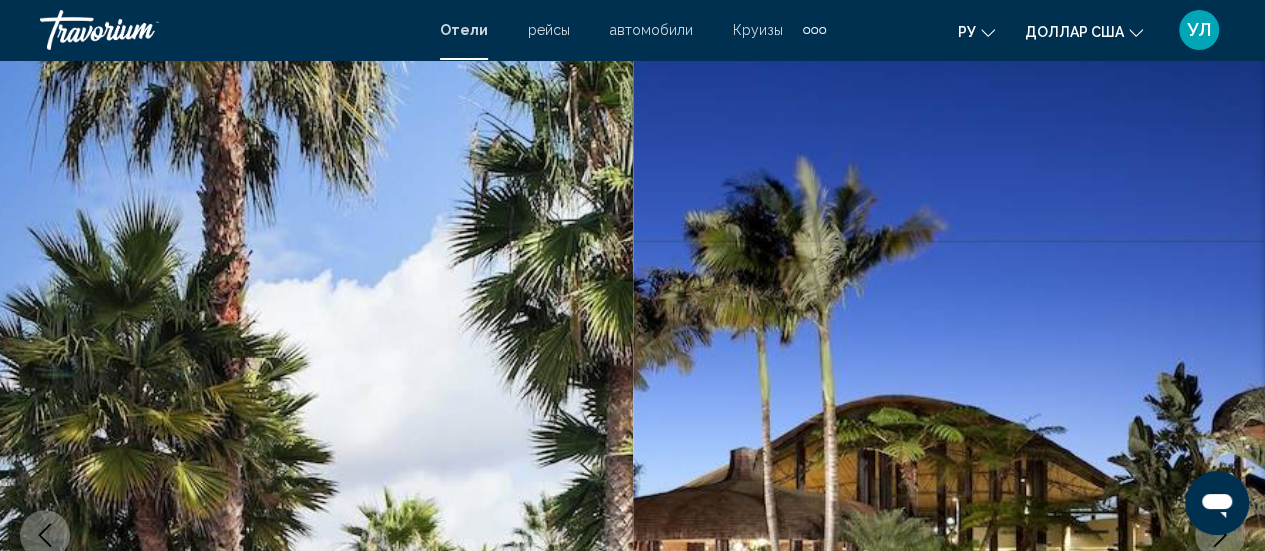 scroll, scrollTop: 8226, scrollLeft: 0, axis: vertical 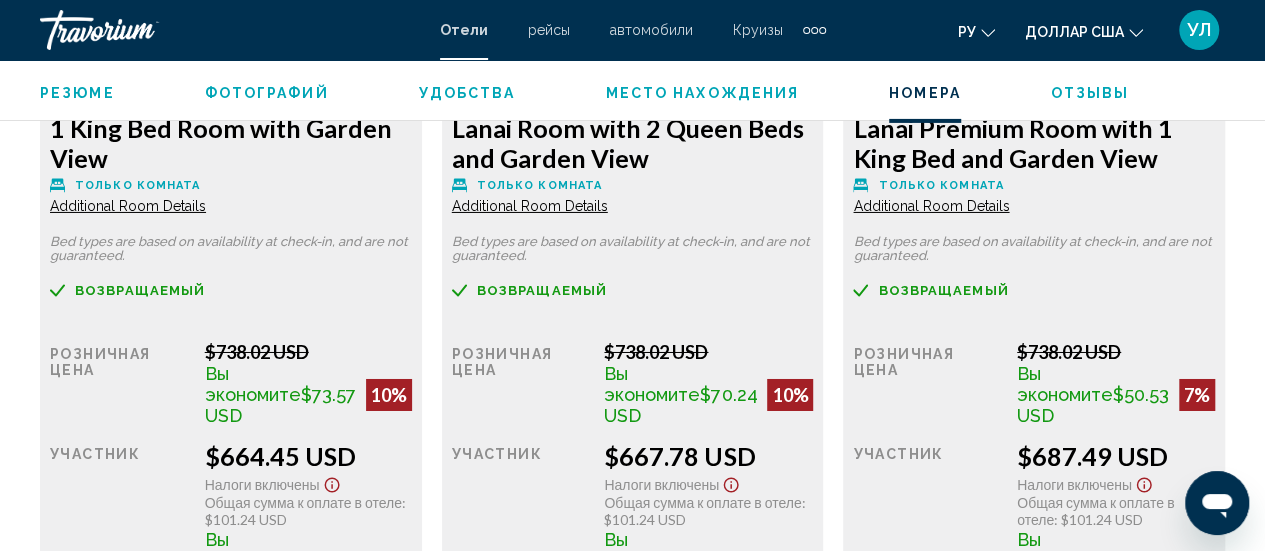 click on "Additional Room Details" at bounding box center [128, 206] 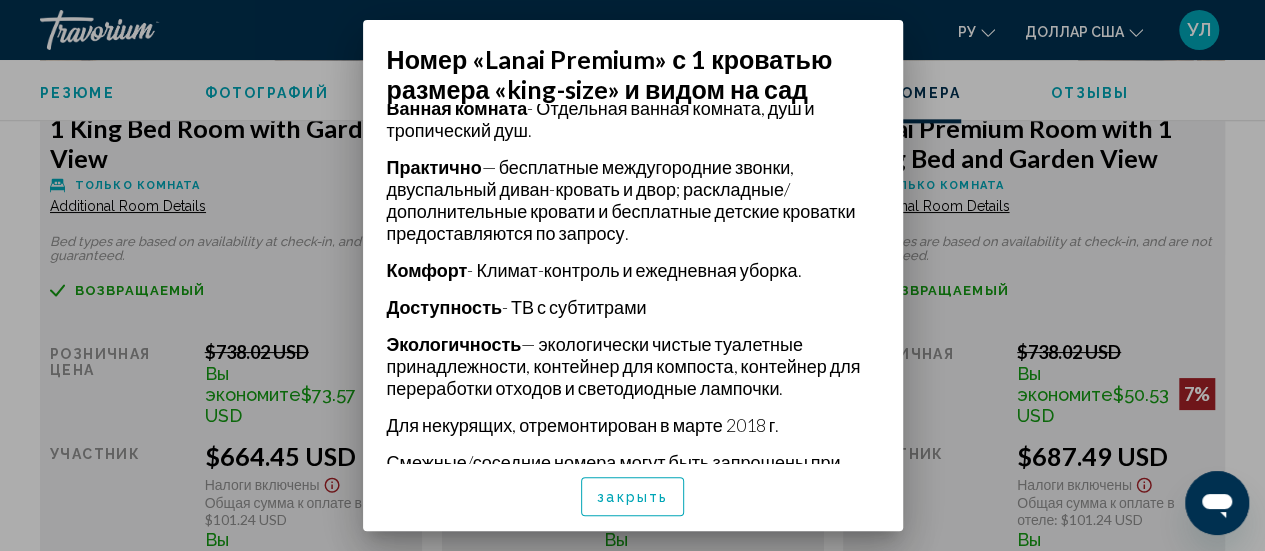 scroll, scrollTop: 724, scrollLeft: 0, axis: vertical 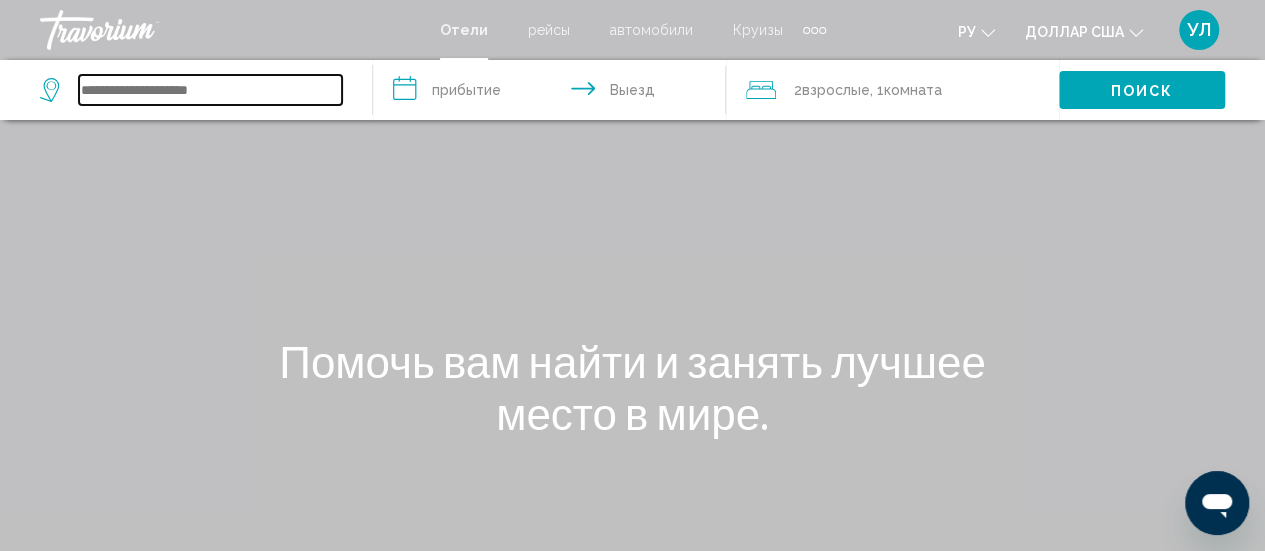click at bounding box center (210, 90) 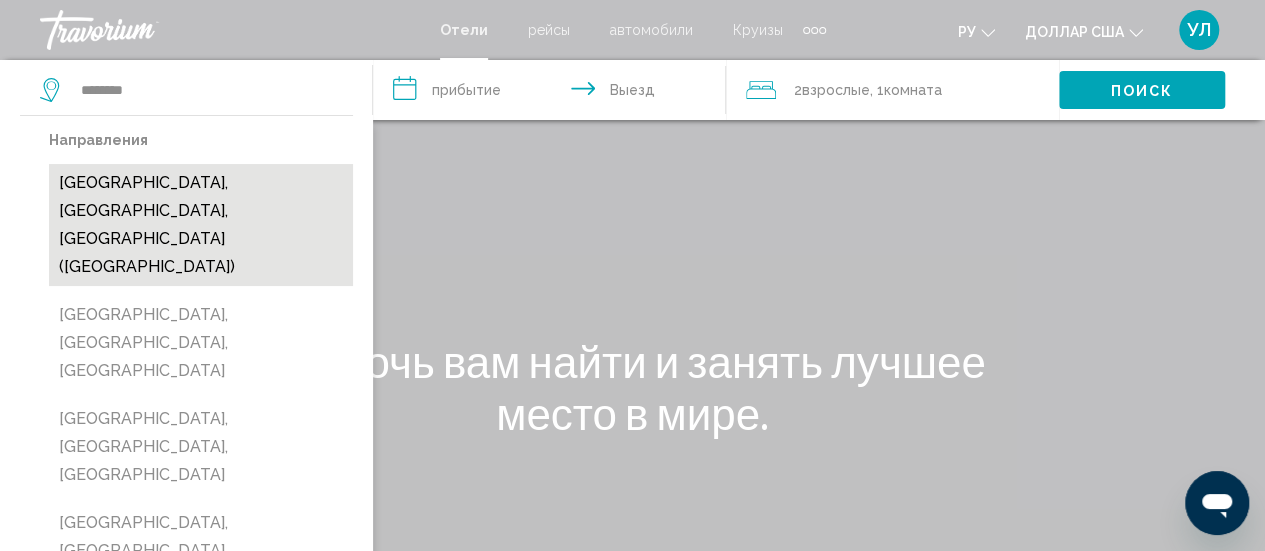 click on "[GEOGRAPHIC_DATA], [GEOGRAPHIC_DATA], [GEOGRAPHIC_DATA] ([GEOGRAPHIC_DATA])" at bounding box center (201, 225) 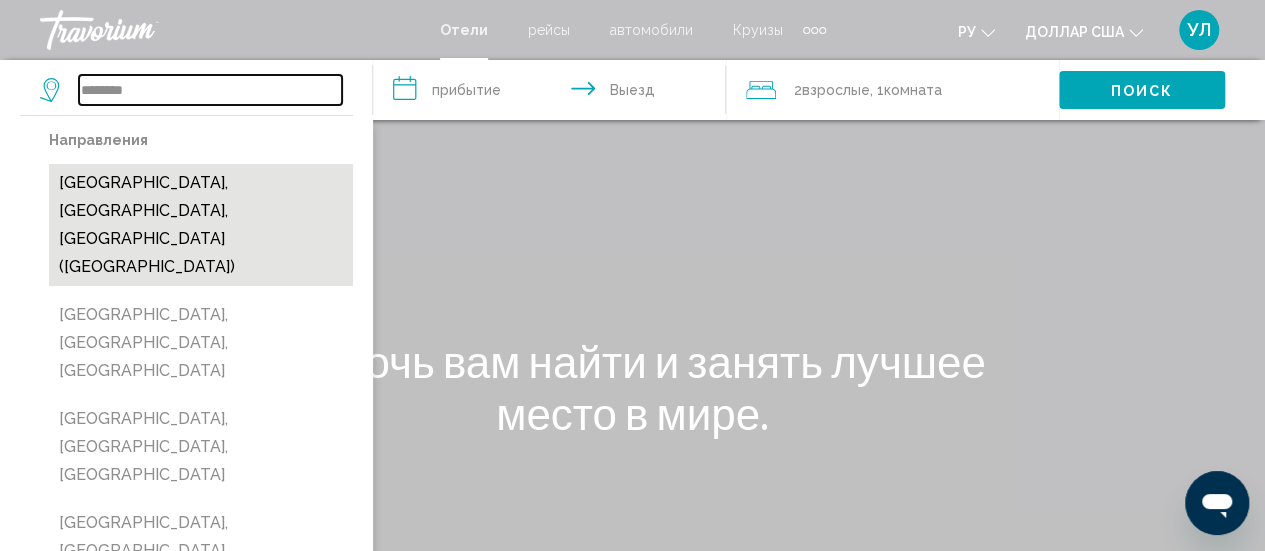 type on "**********" 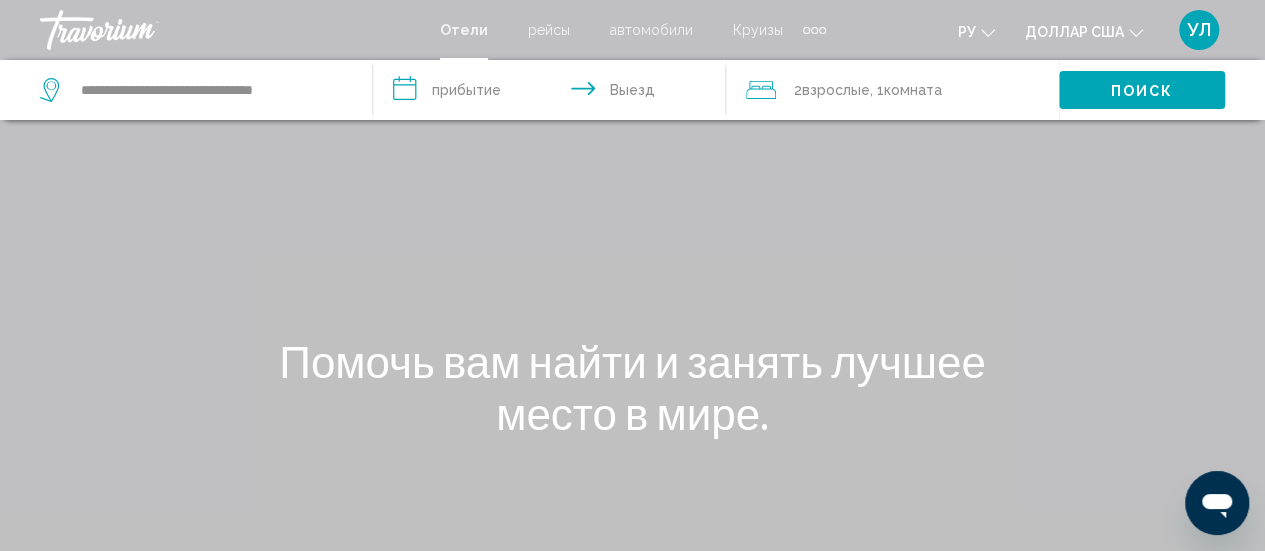 click on "**********" at bounding box center [553, 93] 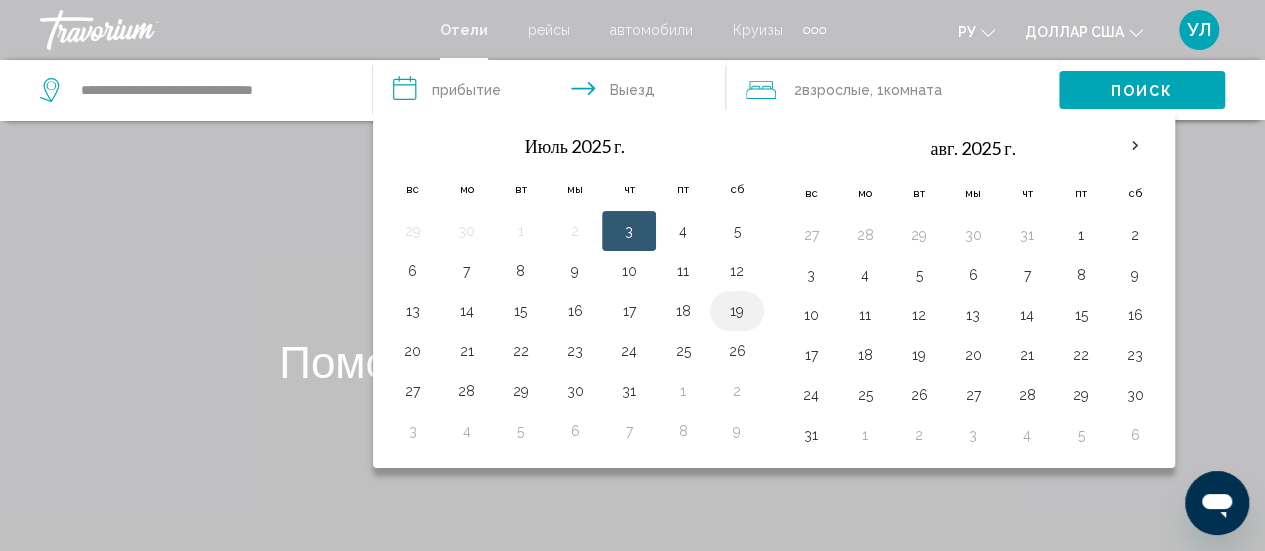 click on "19" at bounding box center (737, 311) 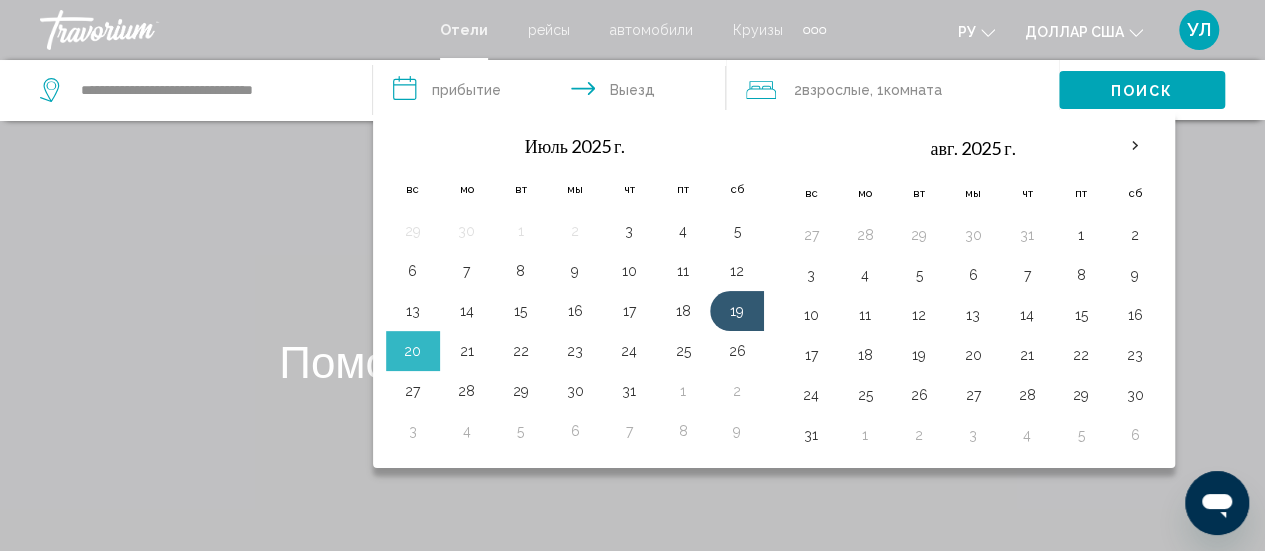 click on "21" at bounding box center (467, 351) 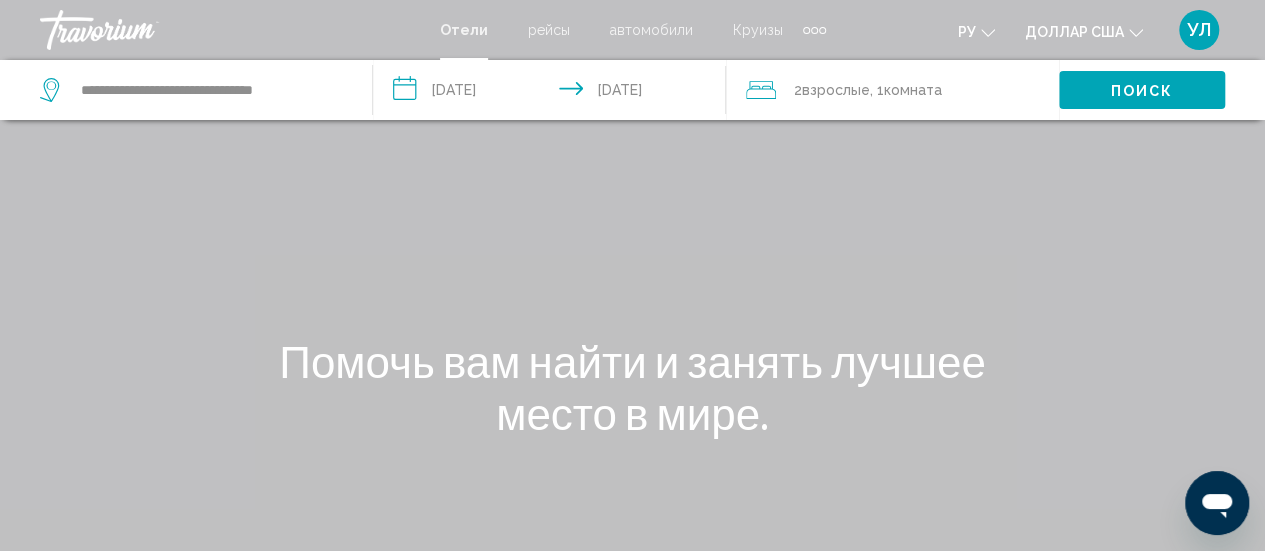 click on "Поиск" at bounding box center [1142, 91] 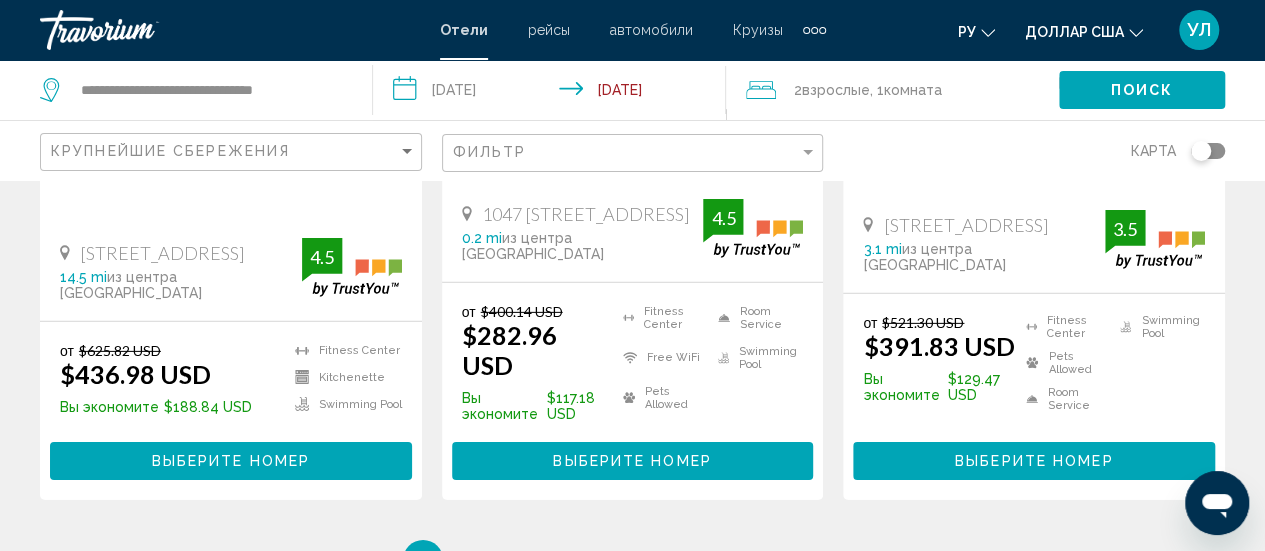 scroll, scrollTop: 2944, scrollLeft: 0, axis: vertical 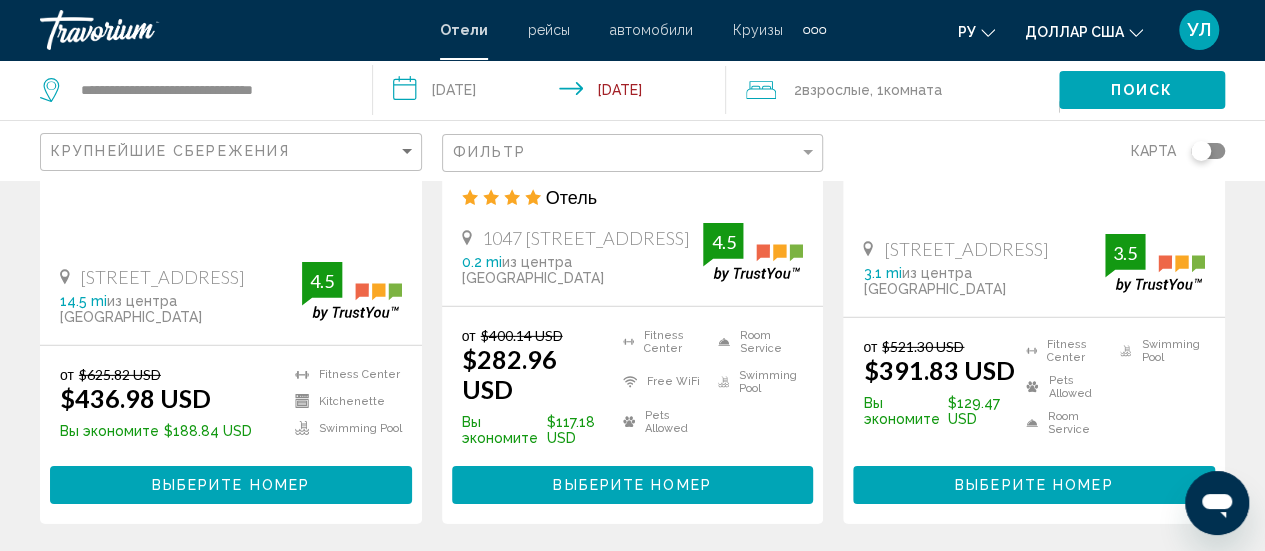 click on "5" at bounding box center [703, 584] 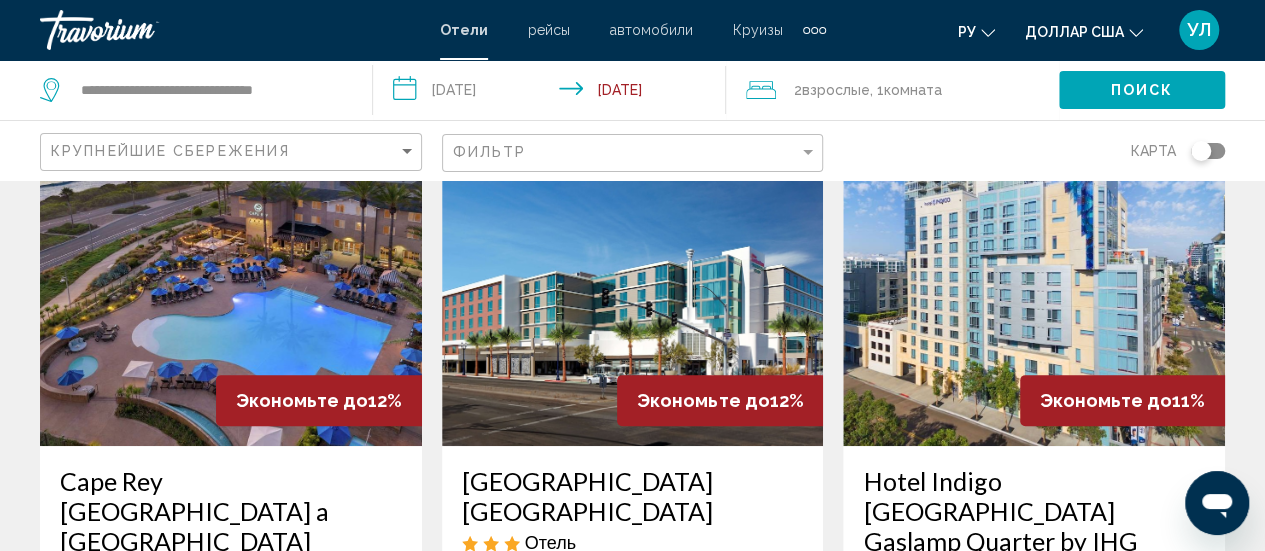 scroll, scrollTop: 0, scrollLeft: 0, axis: both 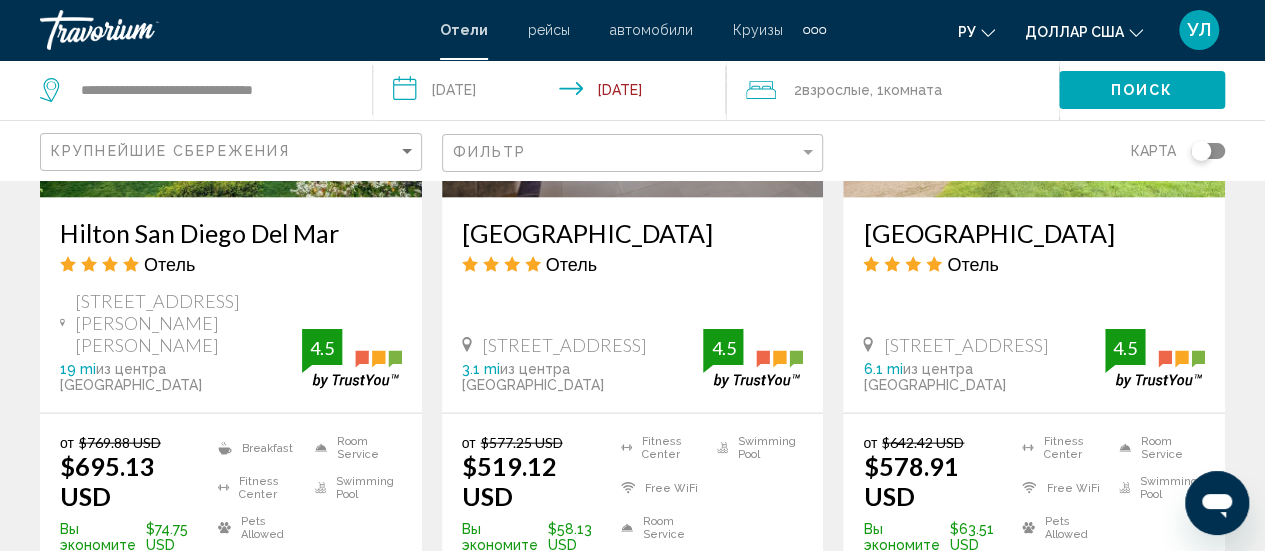 click on "Выберите номер" at bounding box center [1034, 592] 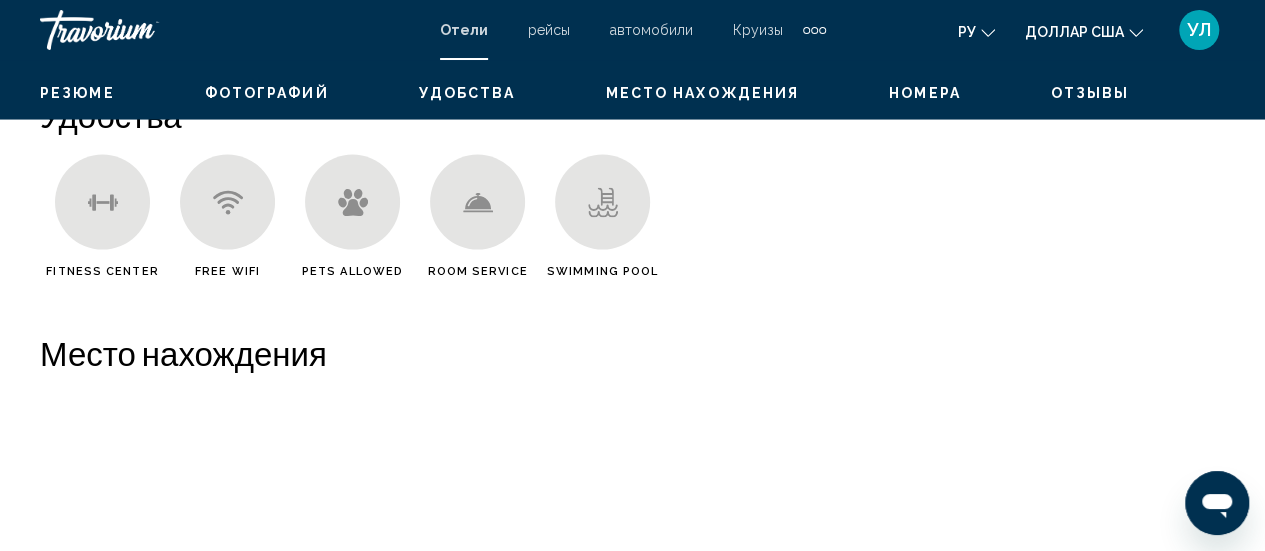 scroll, scrollTop: 259, scrollLeft: 0, axis: vertical 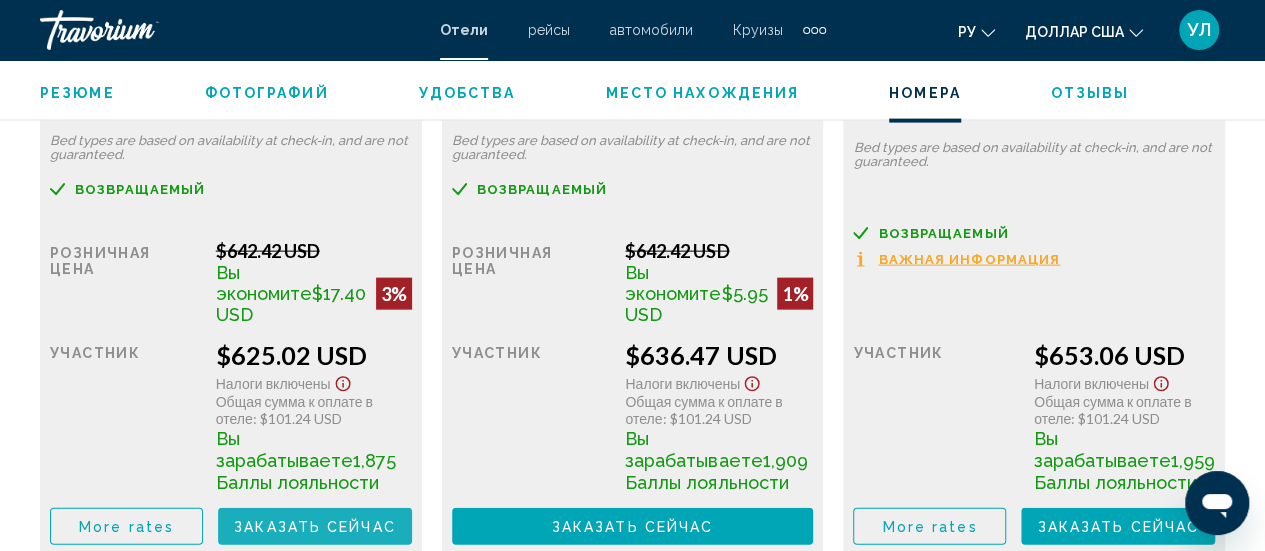 click on "Заказать сейчас" at bounding box center (315, 527) 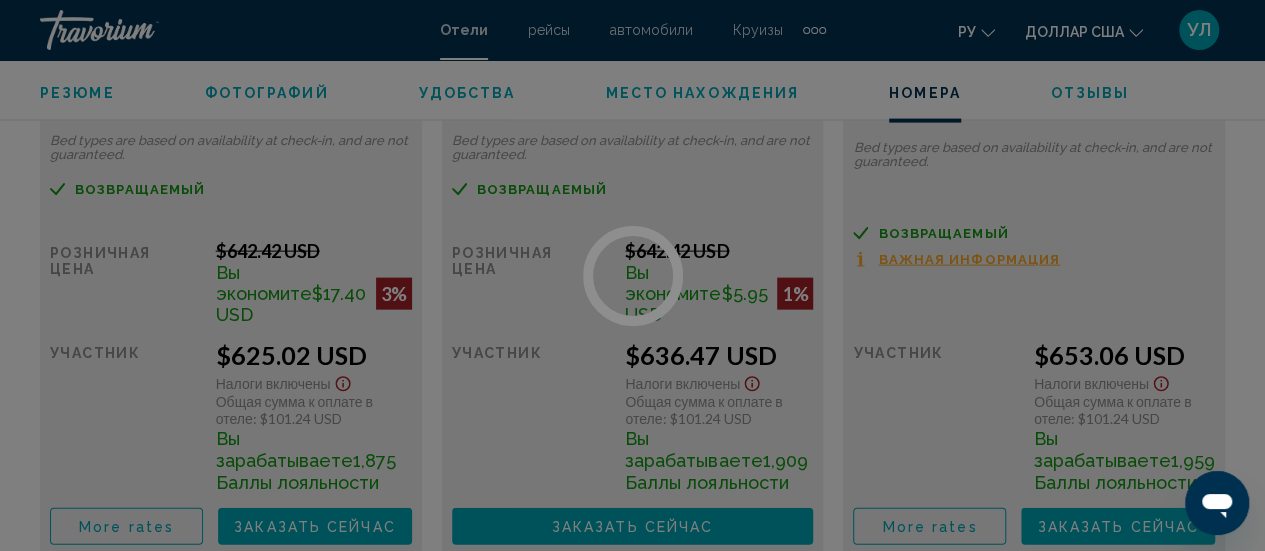 scroll, scrollTop: 0, scrollLeft: 0, axis: both 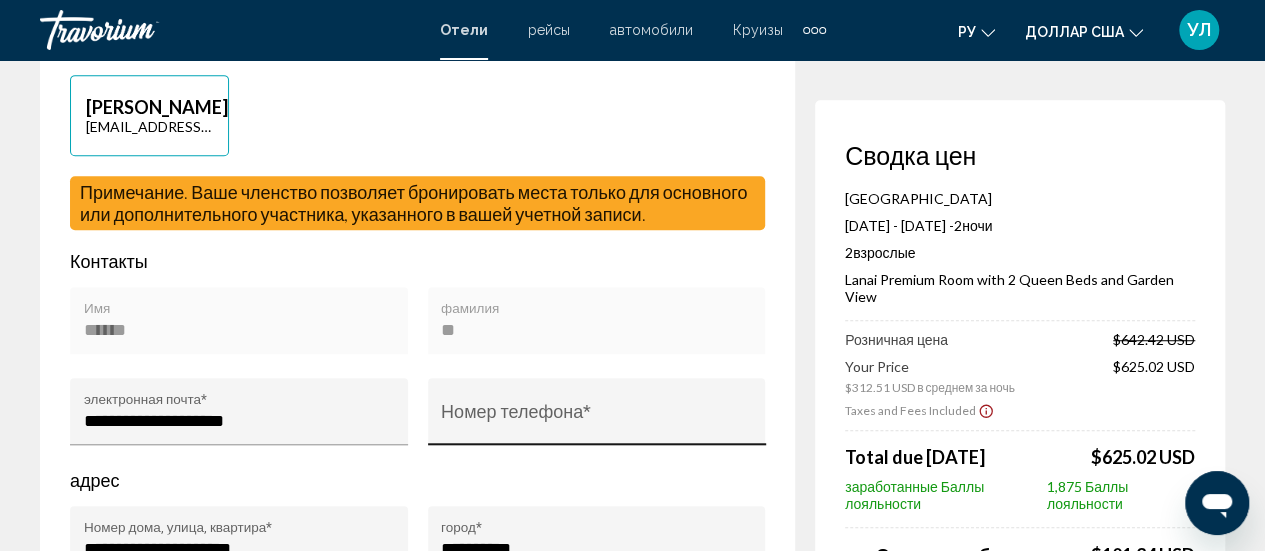 click on "Номер телефона  *" at bounding box center (596, 417) 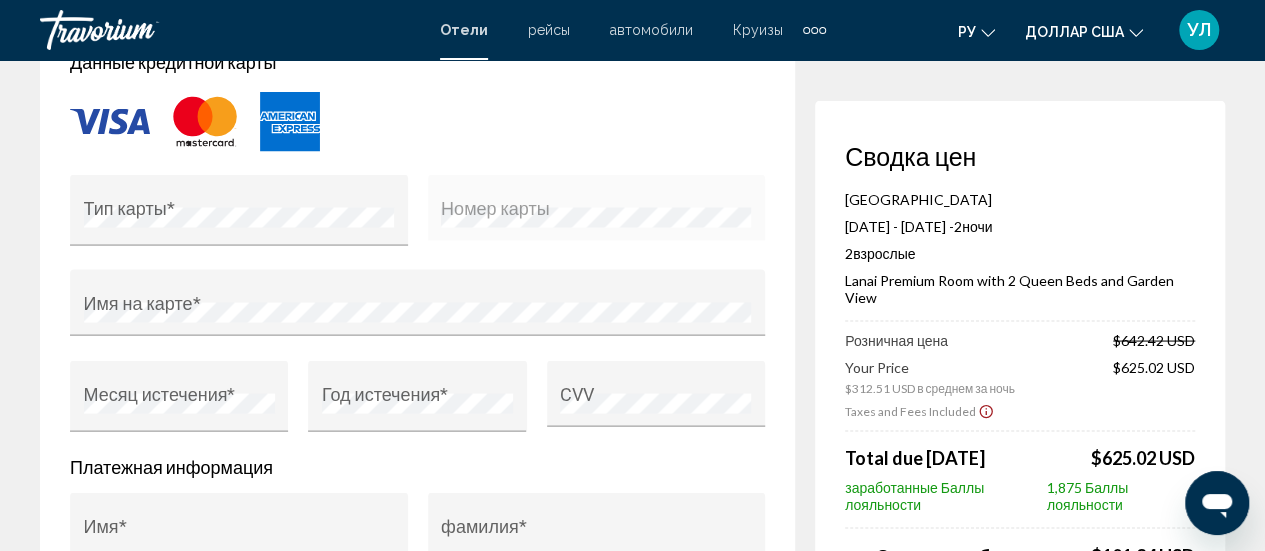 scroll, scrollTop: 1764, scrollLeft: 0, axis: vertical 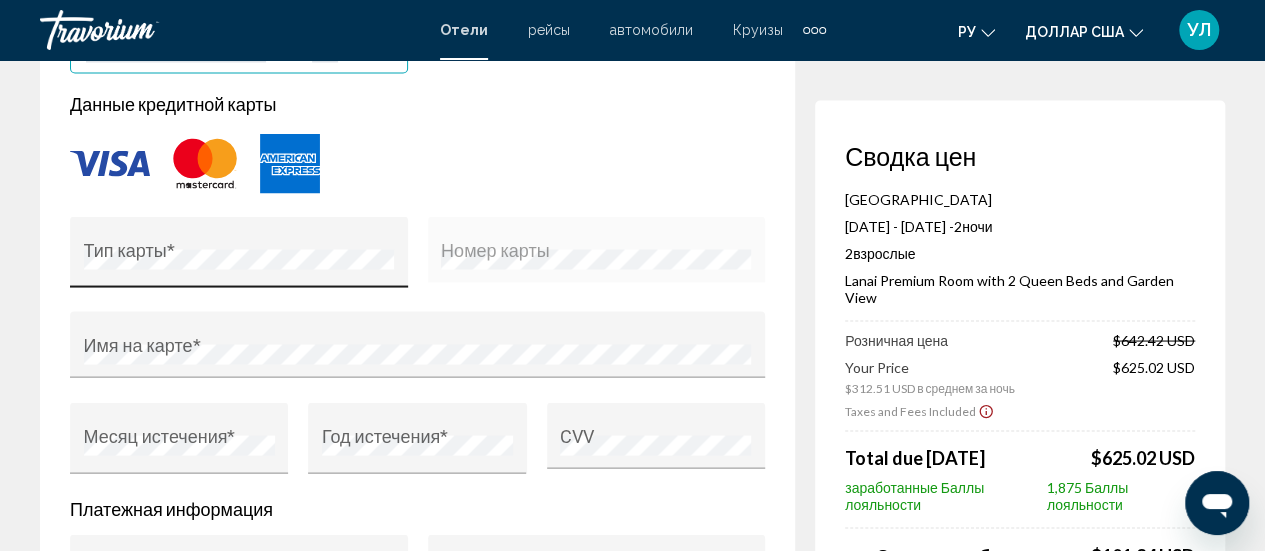type on "**********" 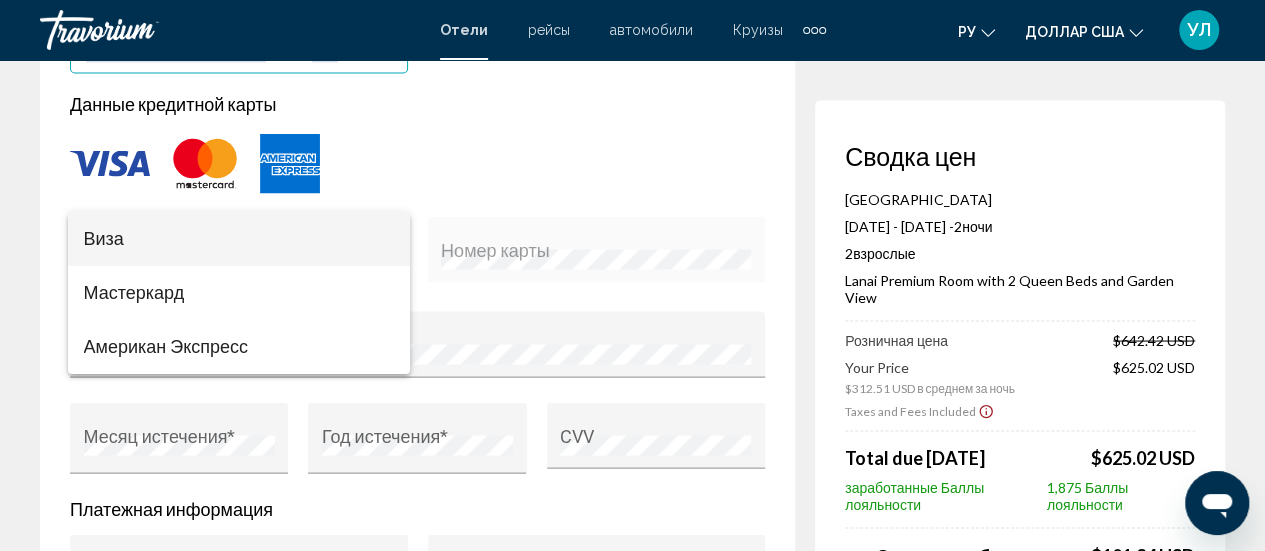 click on "Виза" at bounding box center (239, 239) 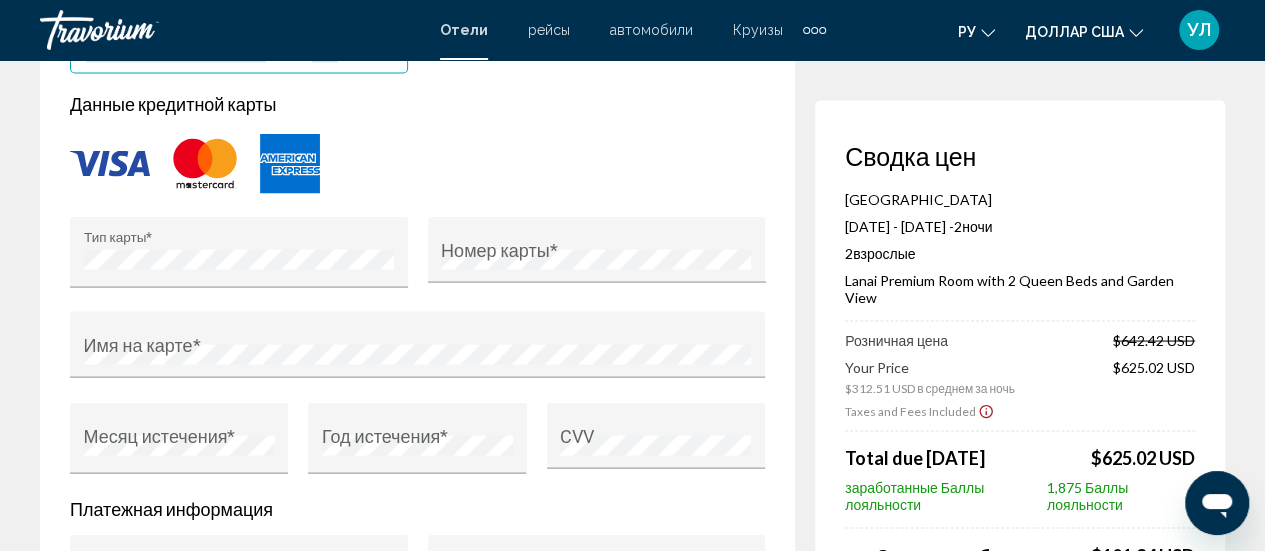 drag, startPoint x: 830, startPoint y: 71, endPoint x: 982, endPoint y: 35, distance: 156.20499 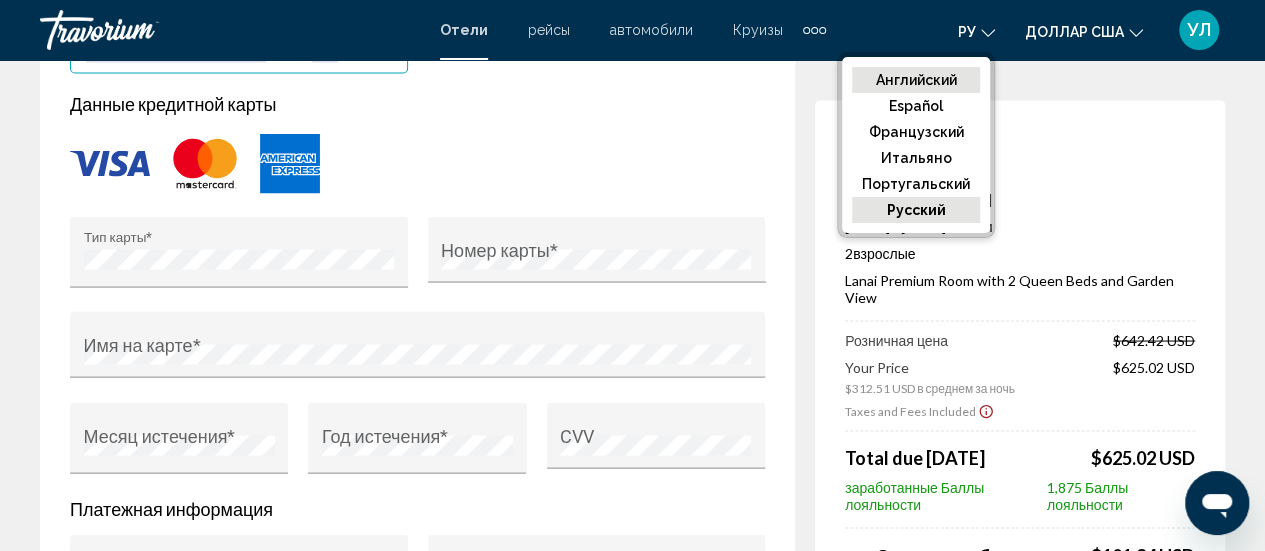 click on "Английский" 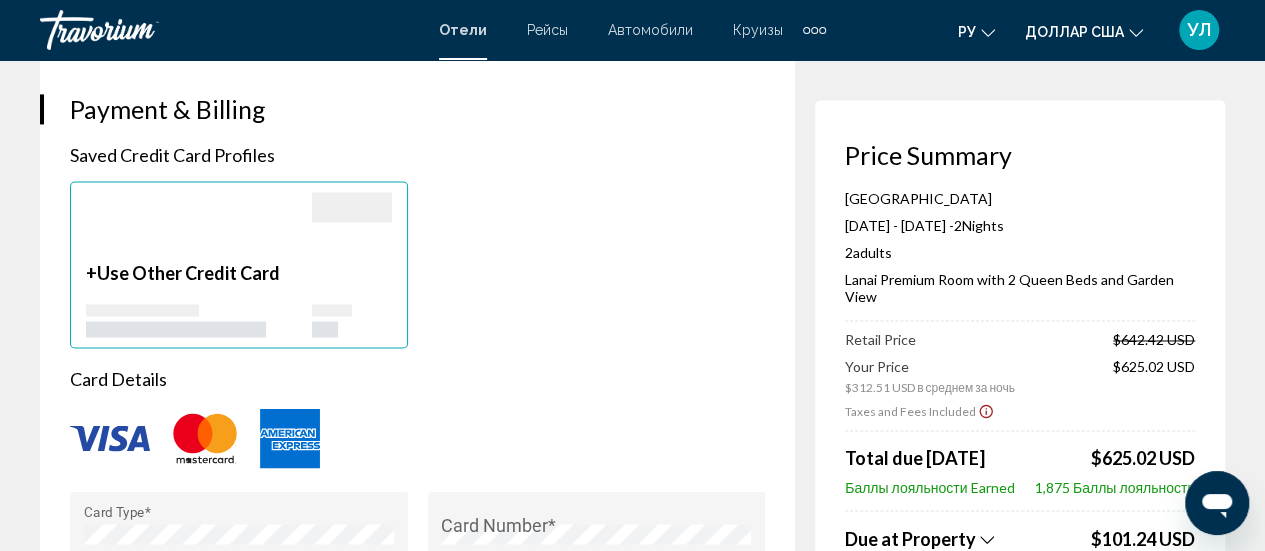scroll, scrollTop: 1597, scrollLeft: 0, axis: vertical 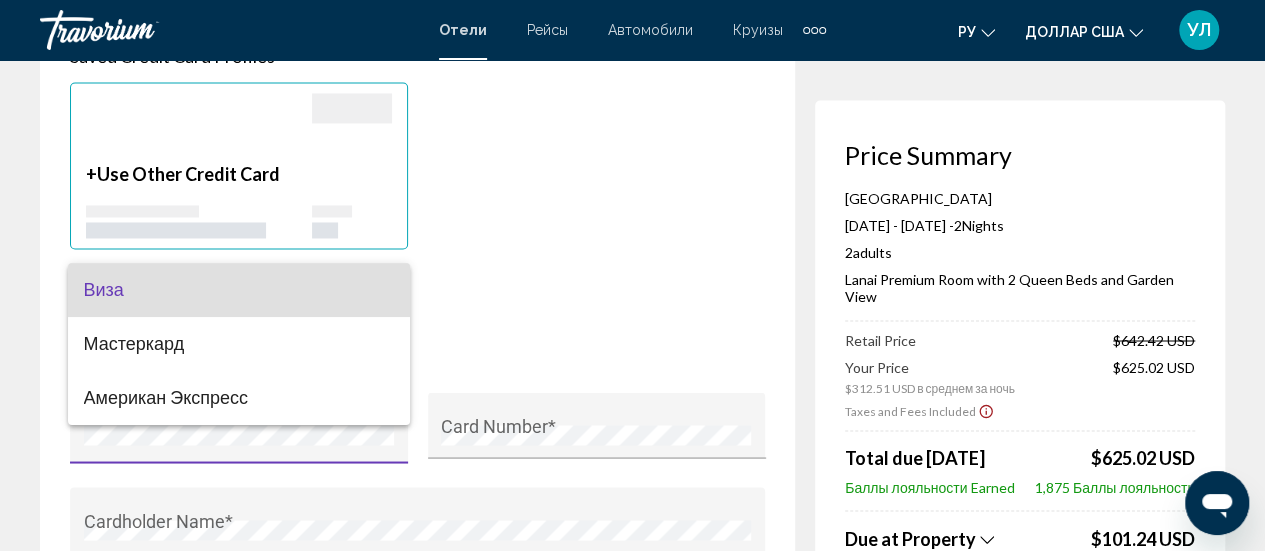 click at bounding box center [632, 275] 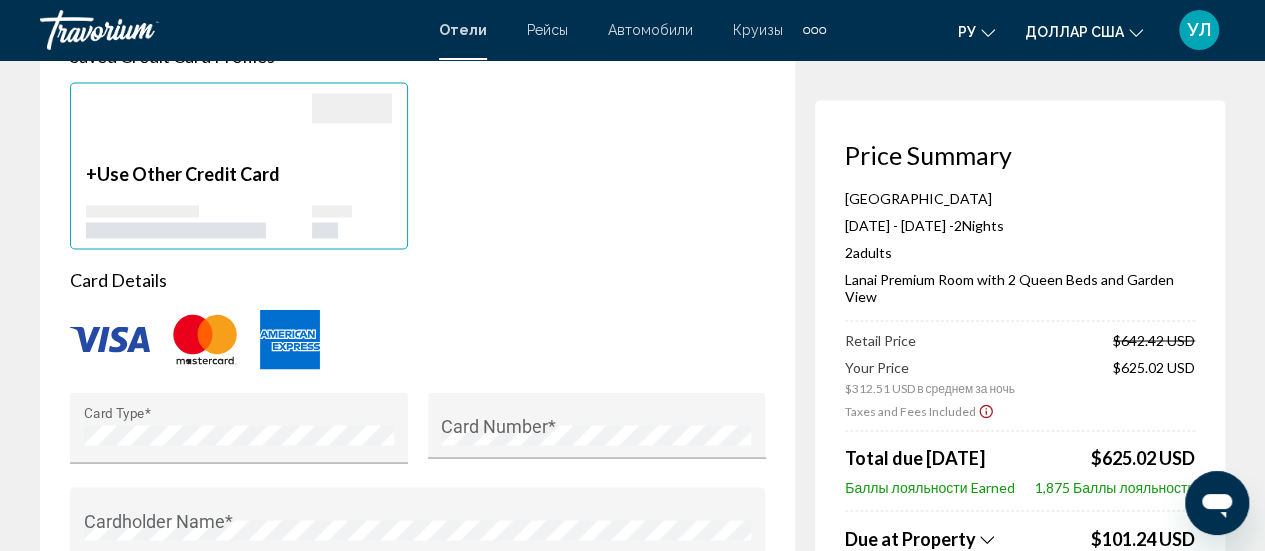 click 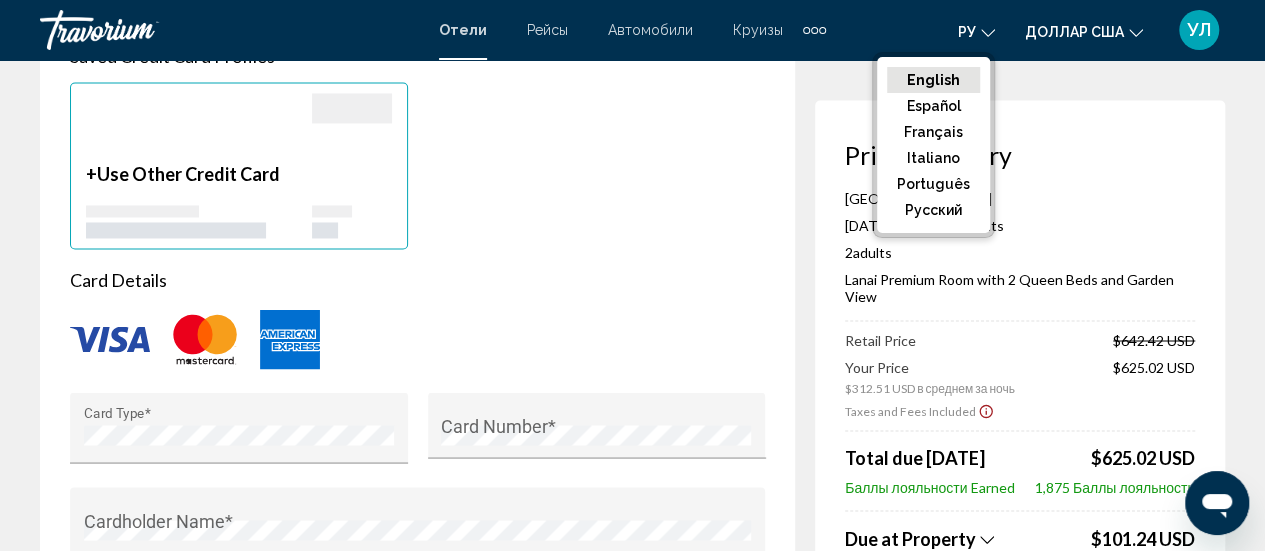click on "English" 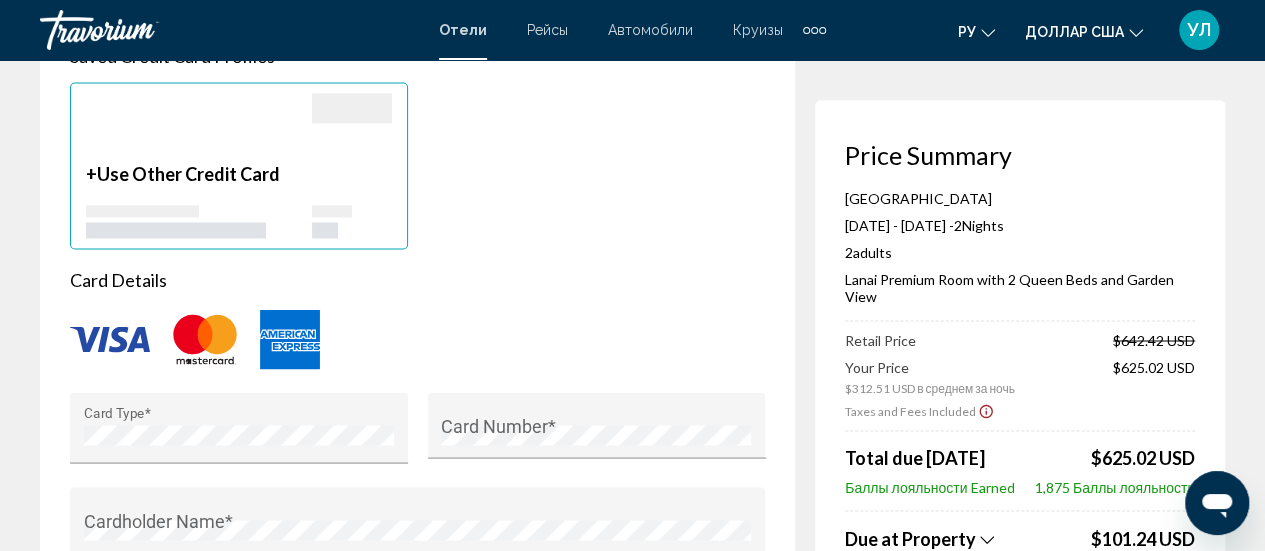 click 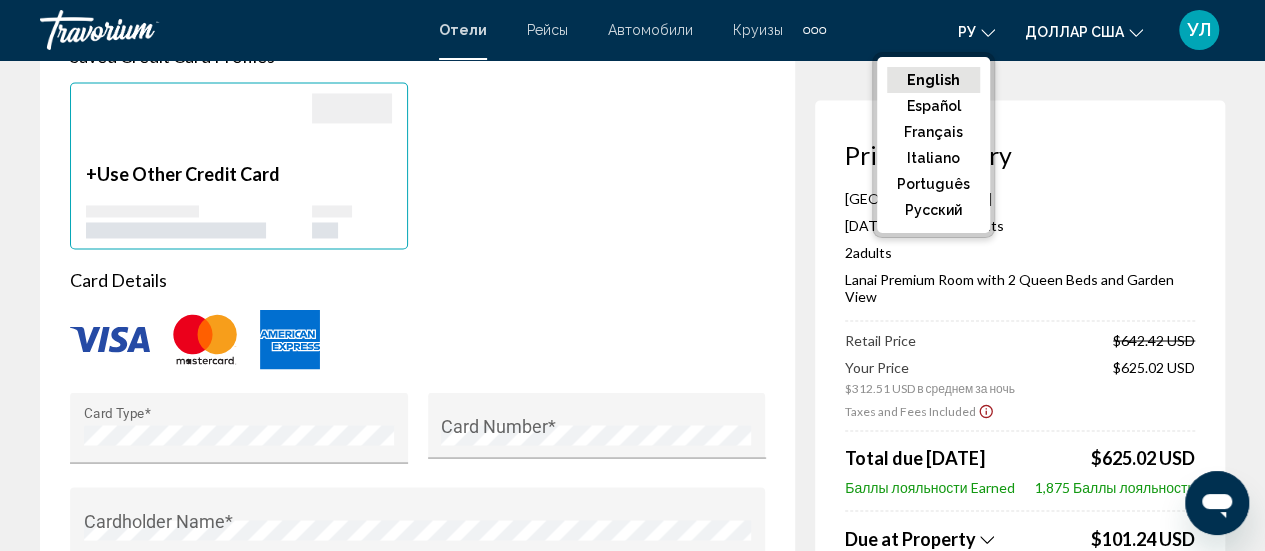 click on "English" 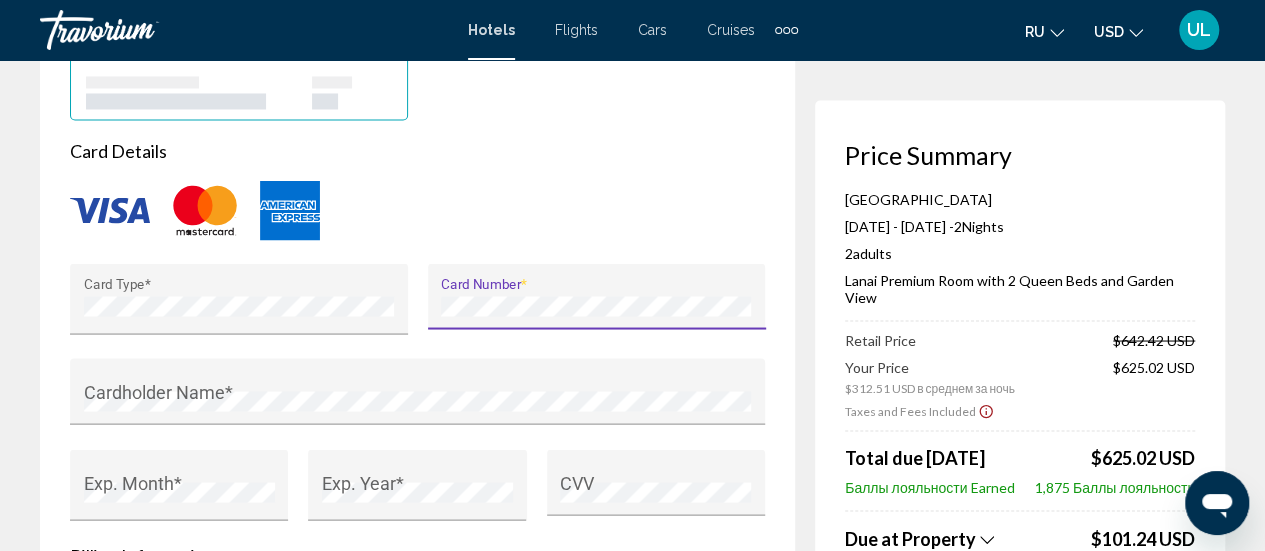 scroll, scrollTop: 1722, scrollLeft: 0, axis: vertical 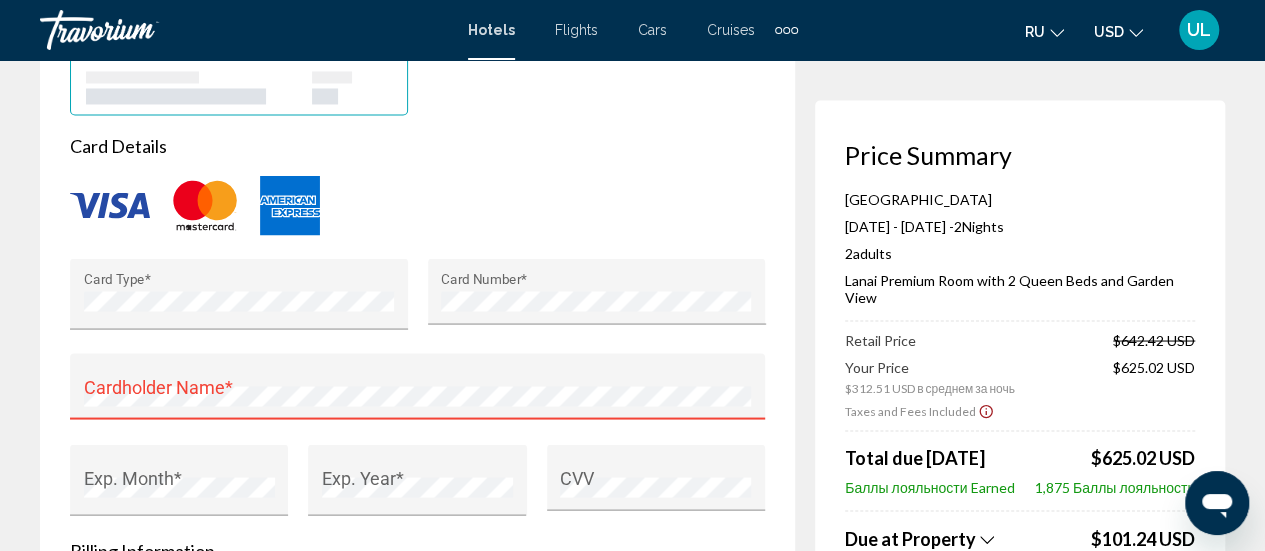 click on "ru
English Español Français Italiano Português русский" 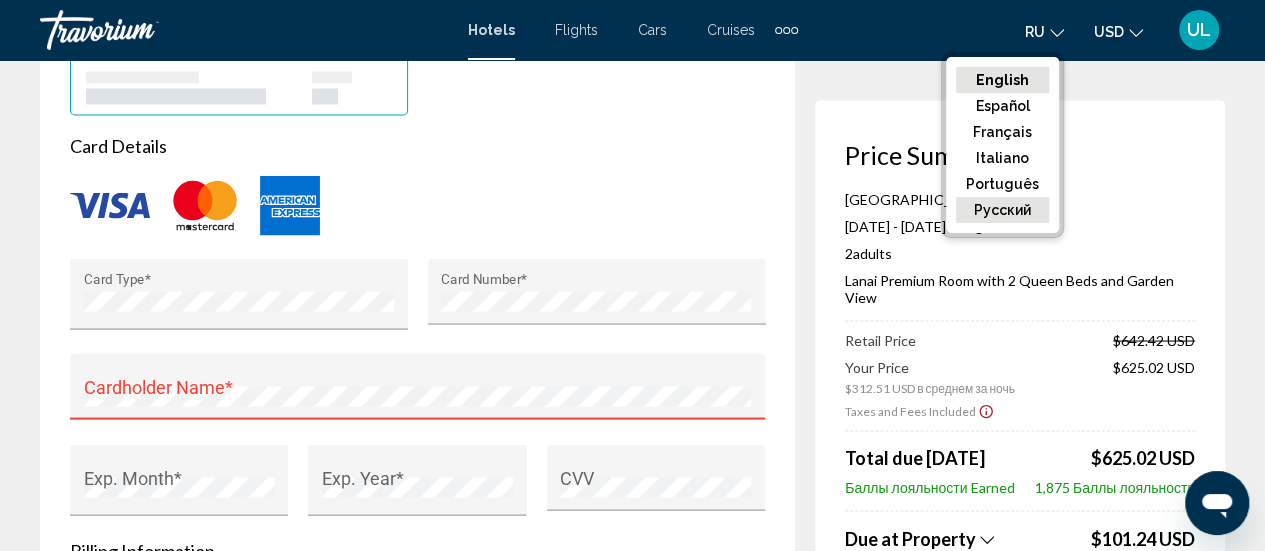 click on "русский" 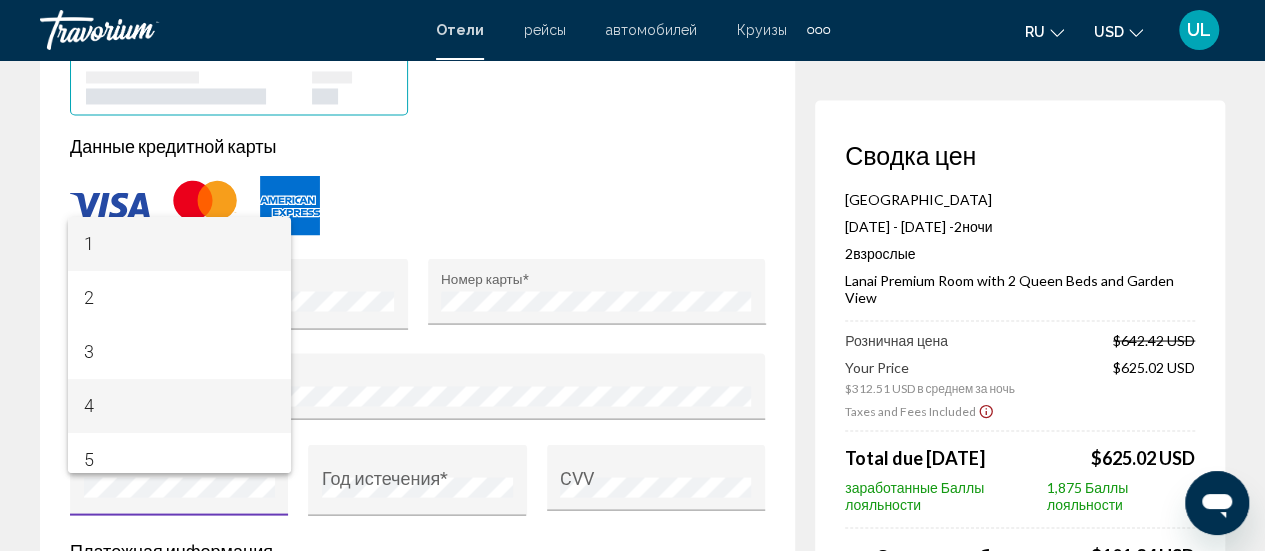 click on "4" at bounding box center [179, 406] 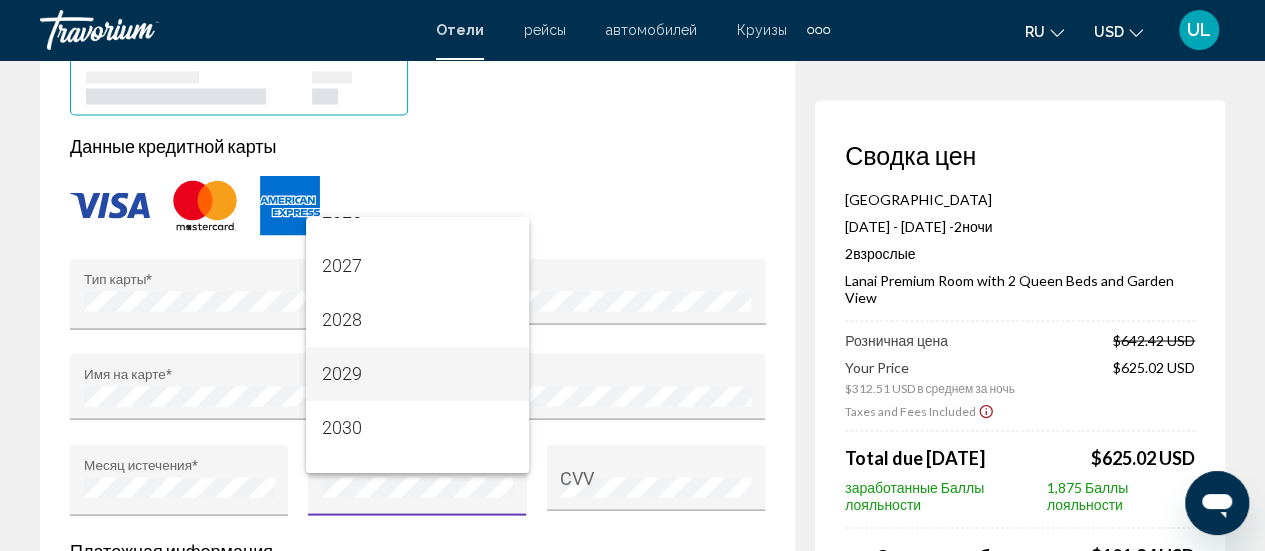 scroll, scrollTop: 88, scrollLeft: 0, axis: vertical 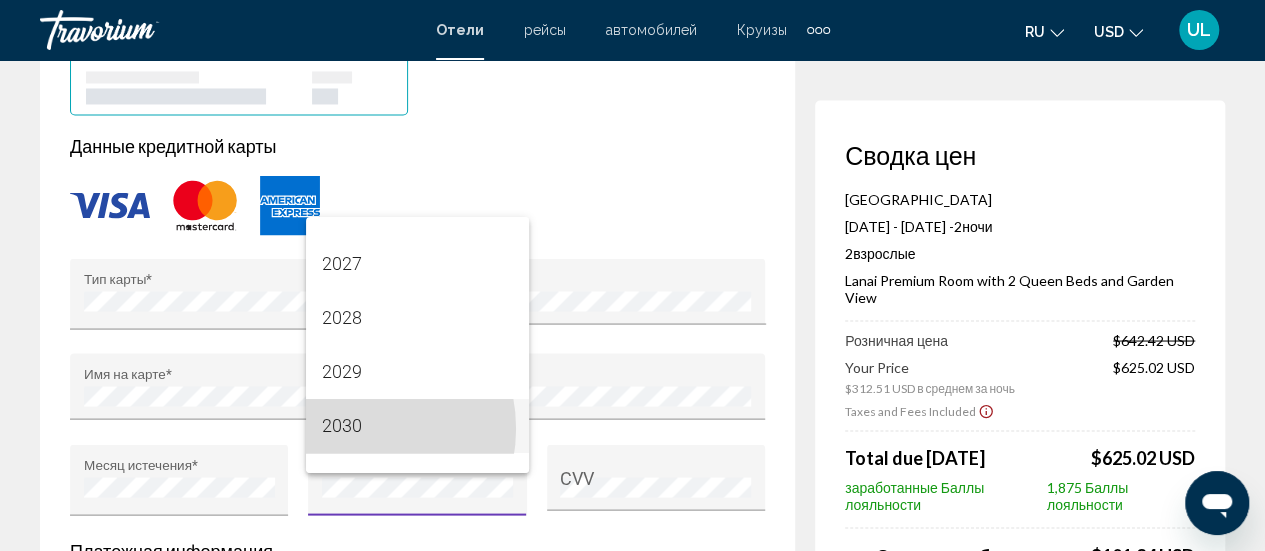 click on "2030" at bounding box center (417, 426) 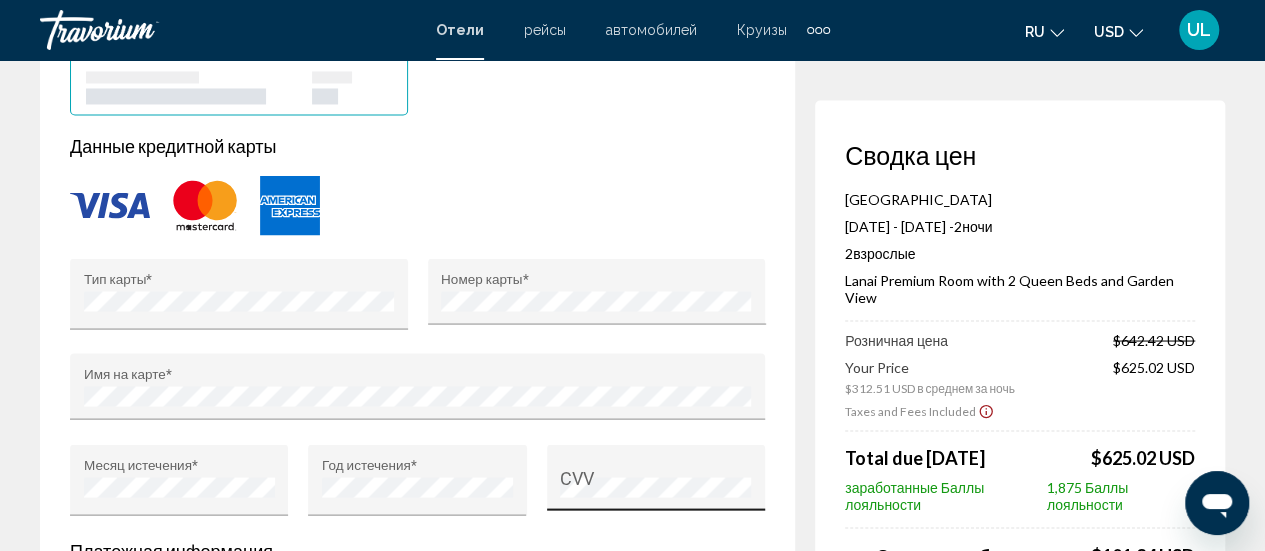 click on "CVV" at bounding box center (655, 483) 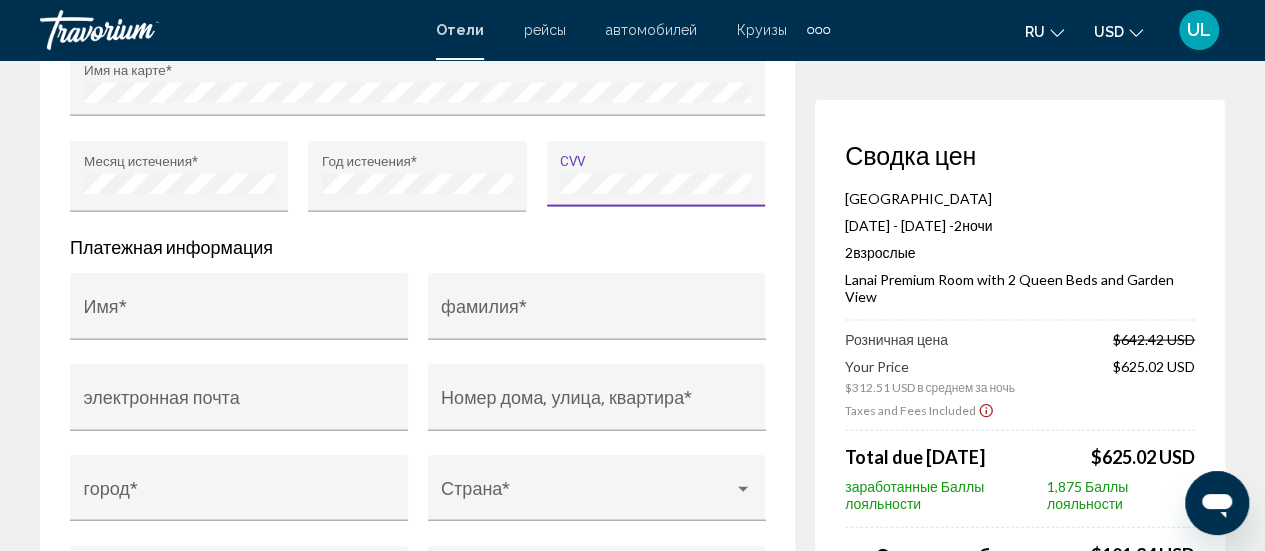 scroll, scrollTop: 2034, scrollLeft: 0, axis: vertical 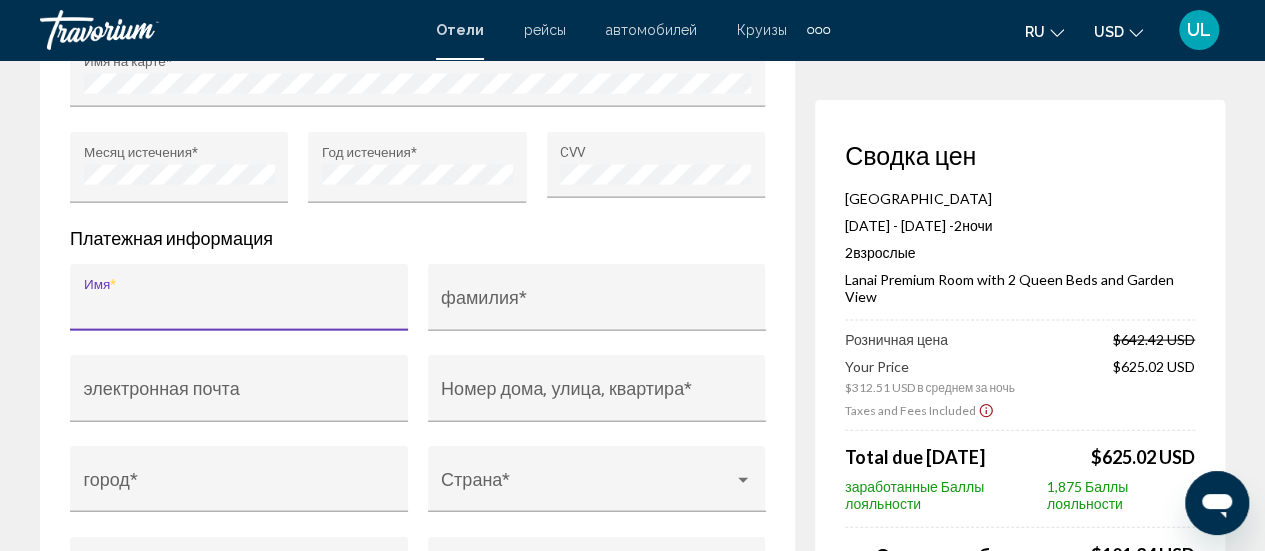 click on "Имя  *" at bounding box center [239, 307] 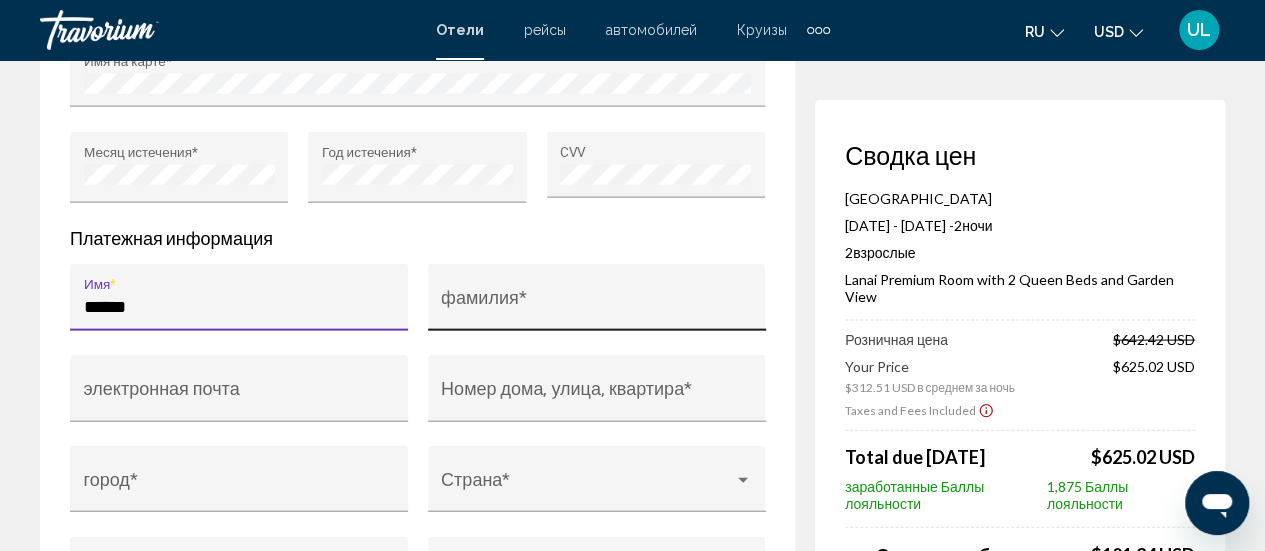 type on "******" 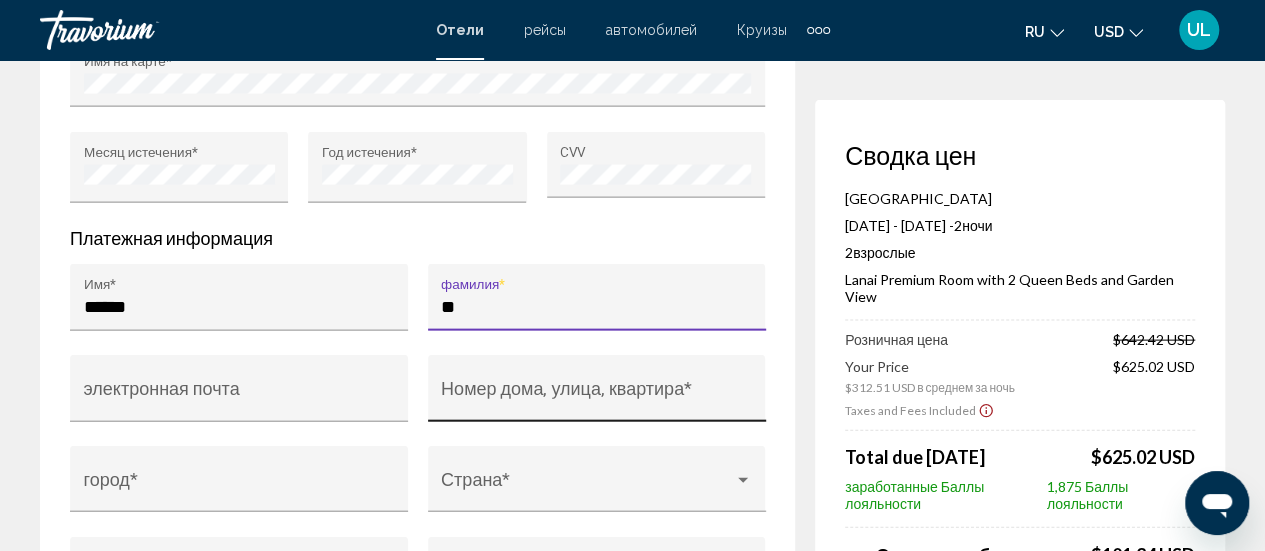 type on "**" 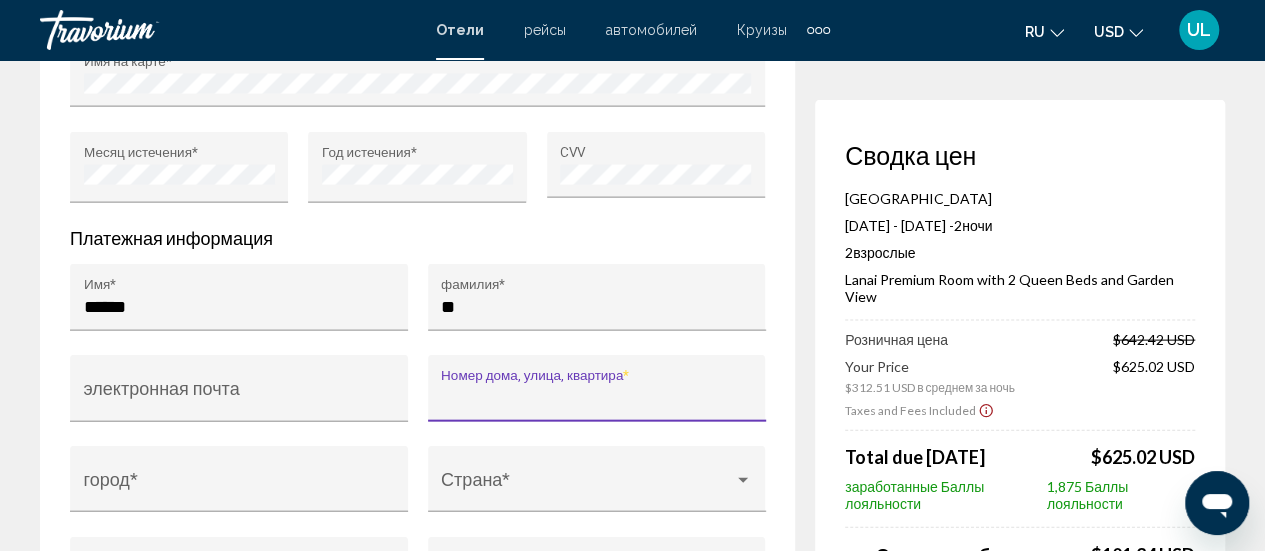 click on "Номер дома, улица, квартира  *" at bounding box center (596, 398) 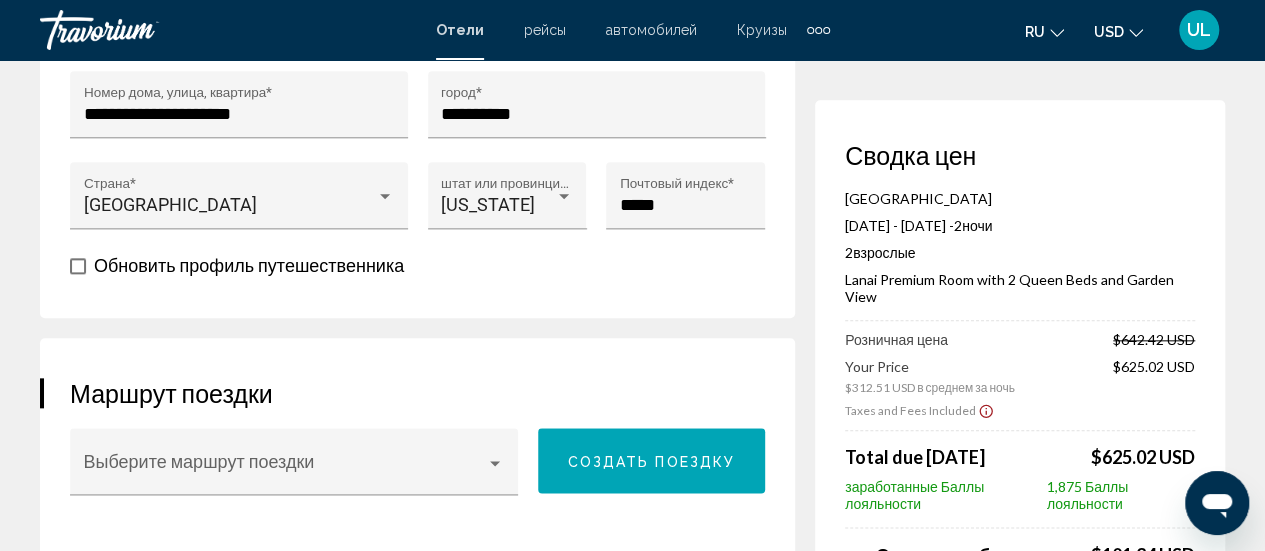 scroll, scrollTop: 940, scrollLeft: 0, axis: vertical 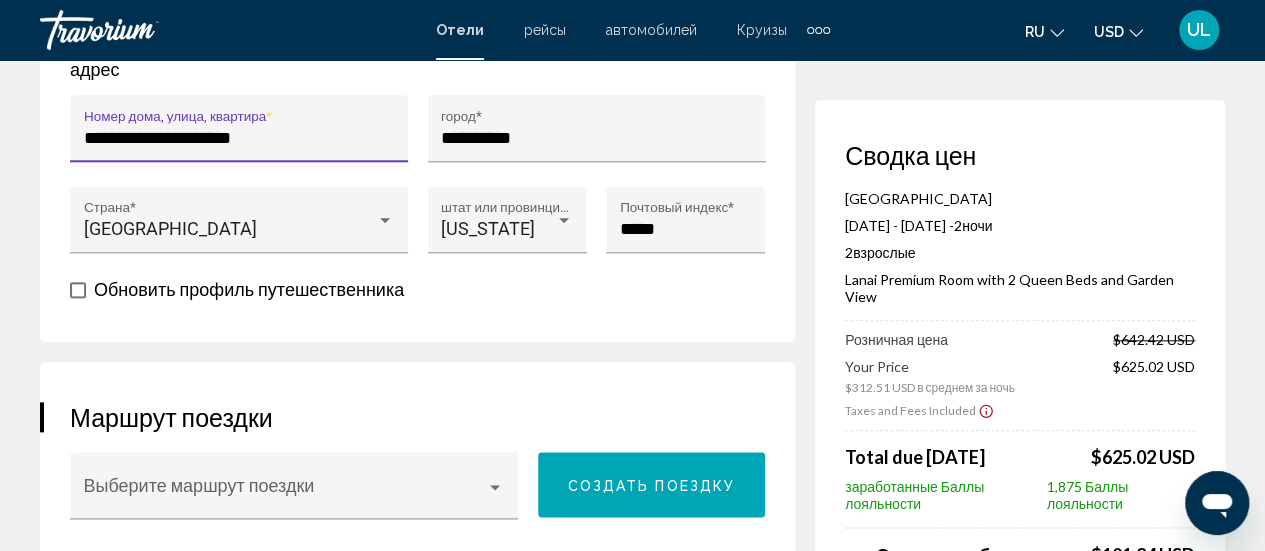 drag, startPoint x: 293, startPoint y: 112, endPoint x: 69, endPoint y: 105, distance: 224.10934 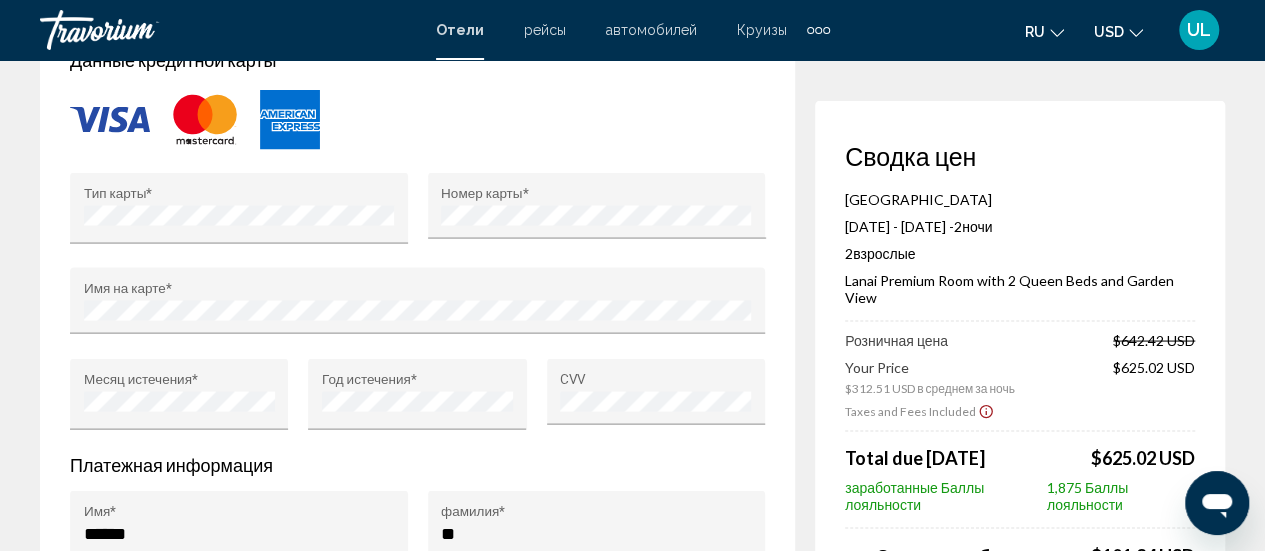 scroll, scrollTop: 1813, scrollLeft: 0, axis: vertical 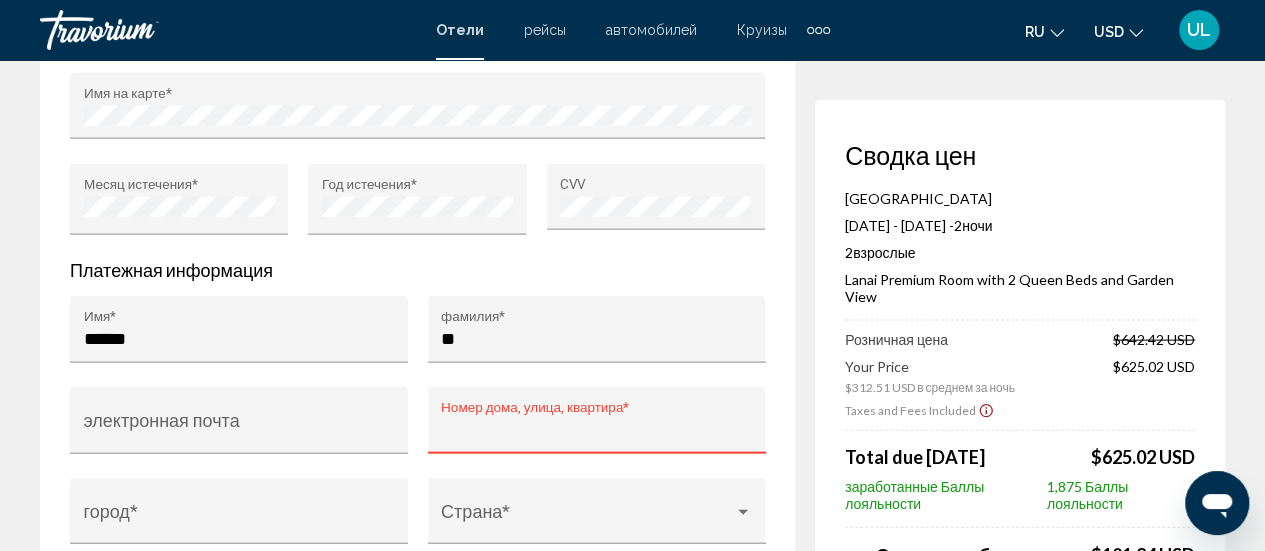 click on "Номер дома, улица, квартира  *" at bounding box center [596, 430] 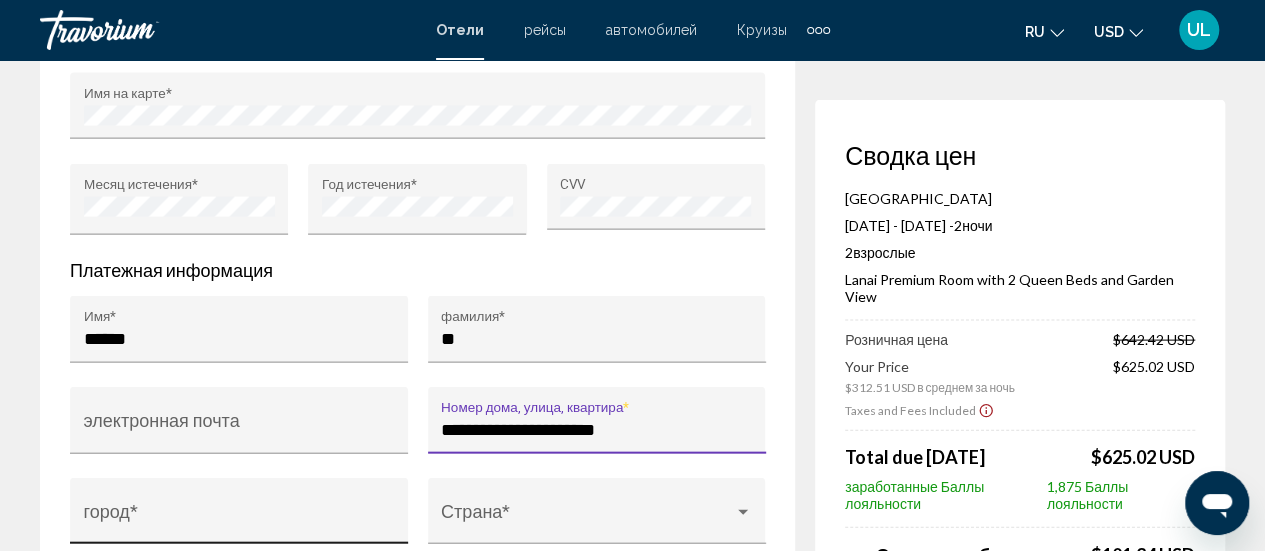 type on "**********" 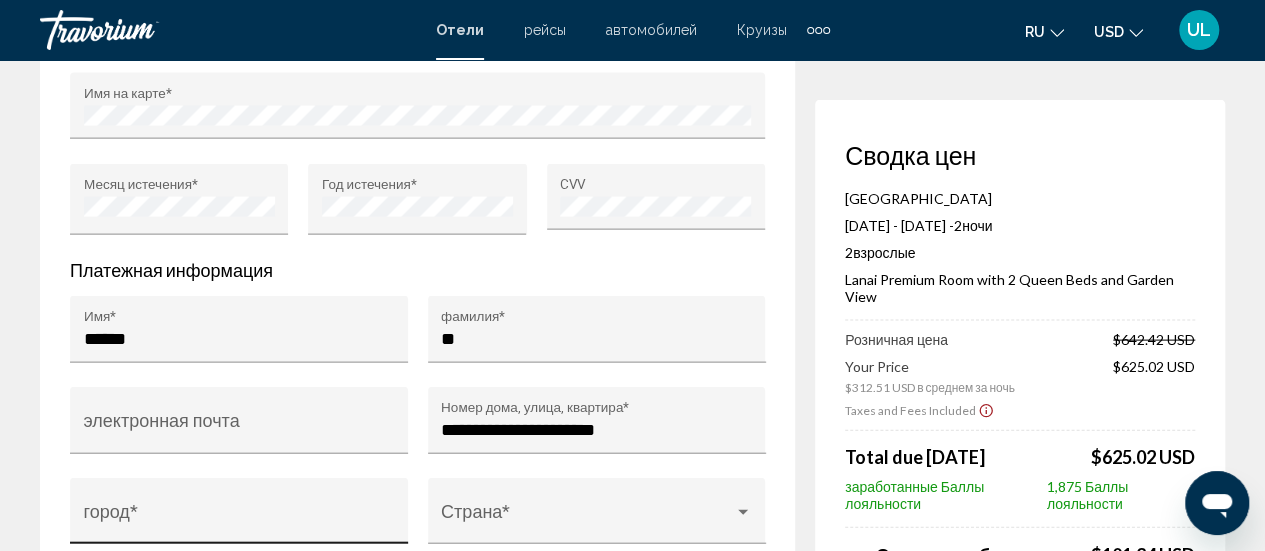 click on "город  *" at bounding box center (239, 517) 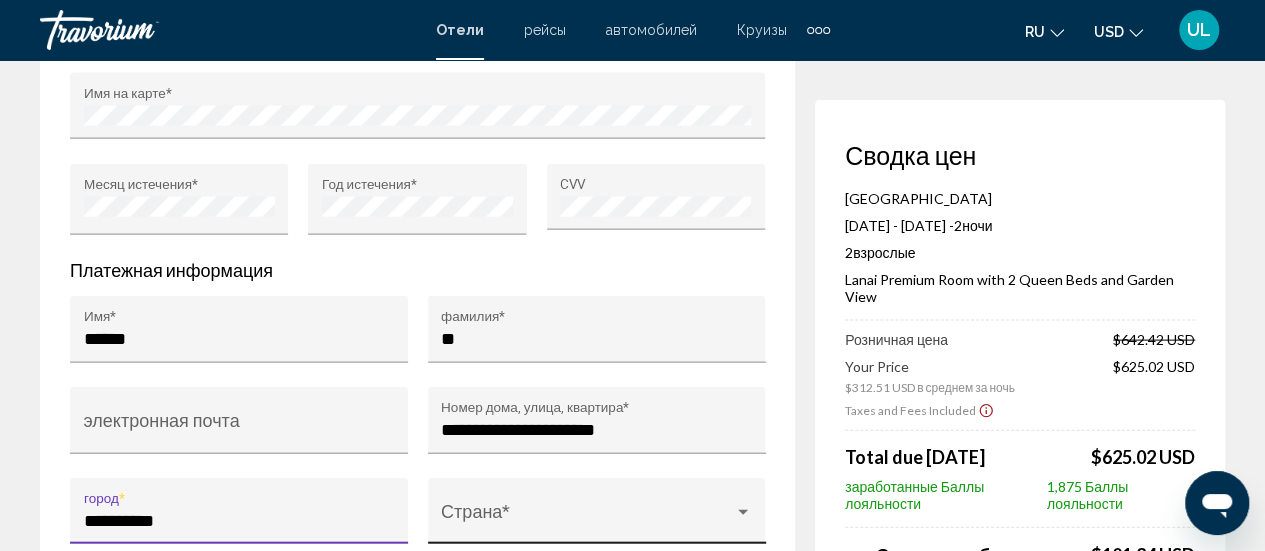 type on "**********" 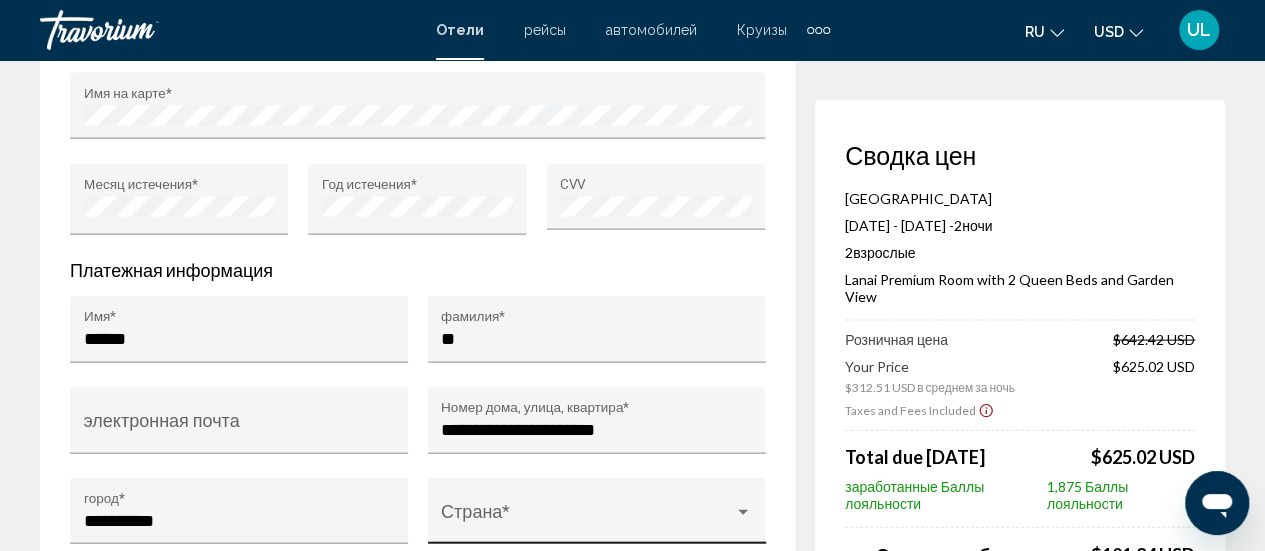 click on "Страна  *" at bounding box center (596, 517) 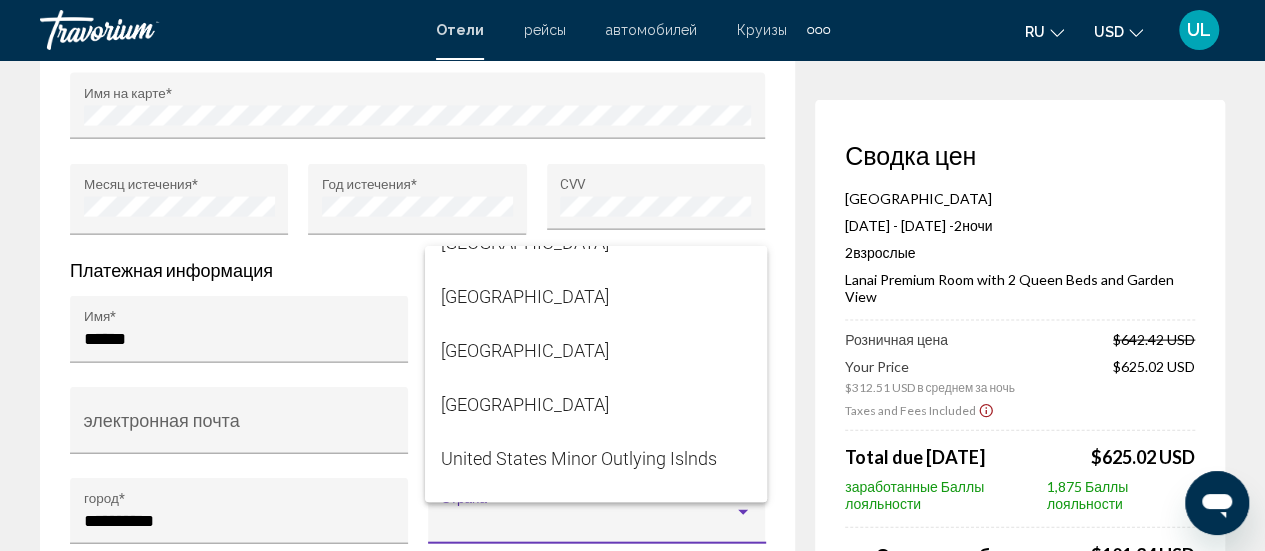 scroll, scrollTop: 12891, scrollLeft: 0, axis: vertical 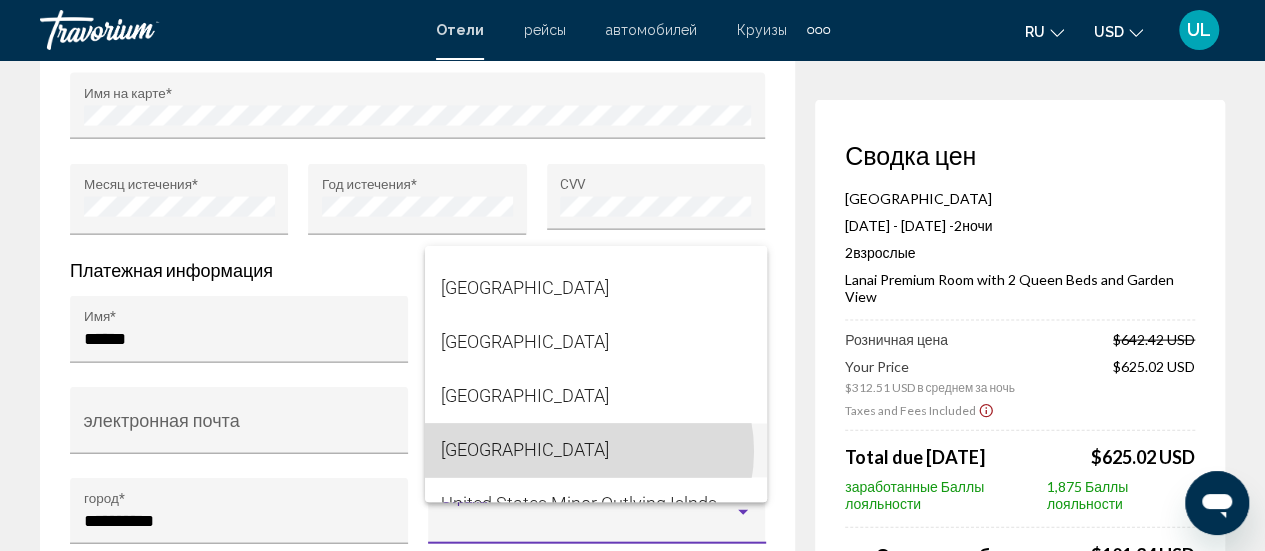 click on "[GEOGRAPHIC_DATA]" at bounding box center (596, 450) 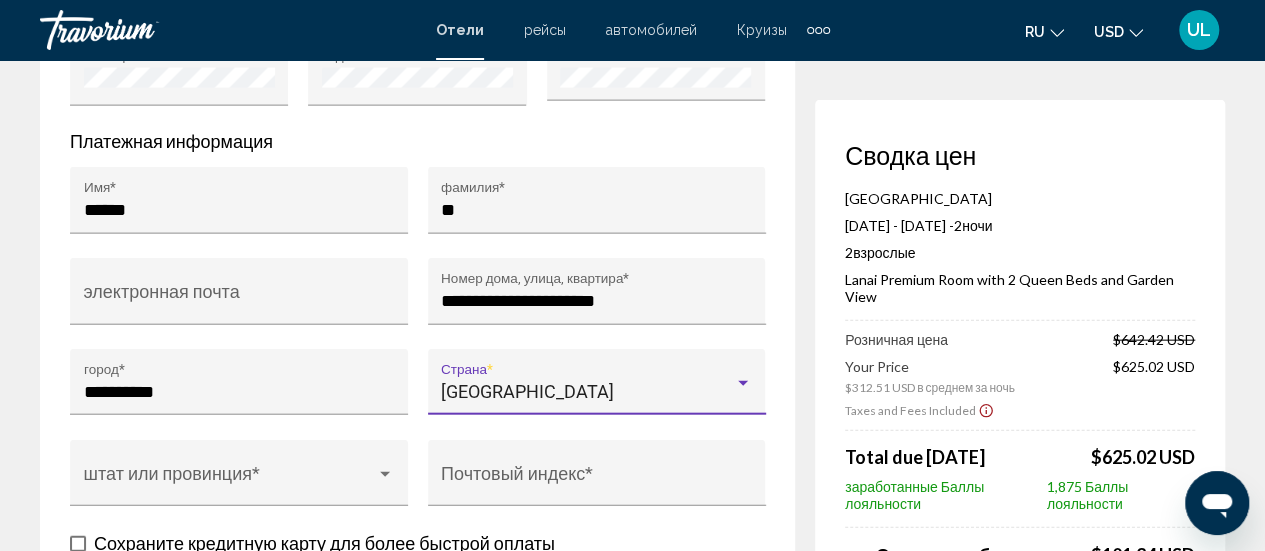 scroll, scrollTop: 2145, scrollLeft: 0, axis: vertical 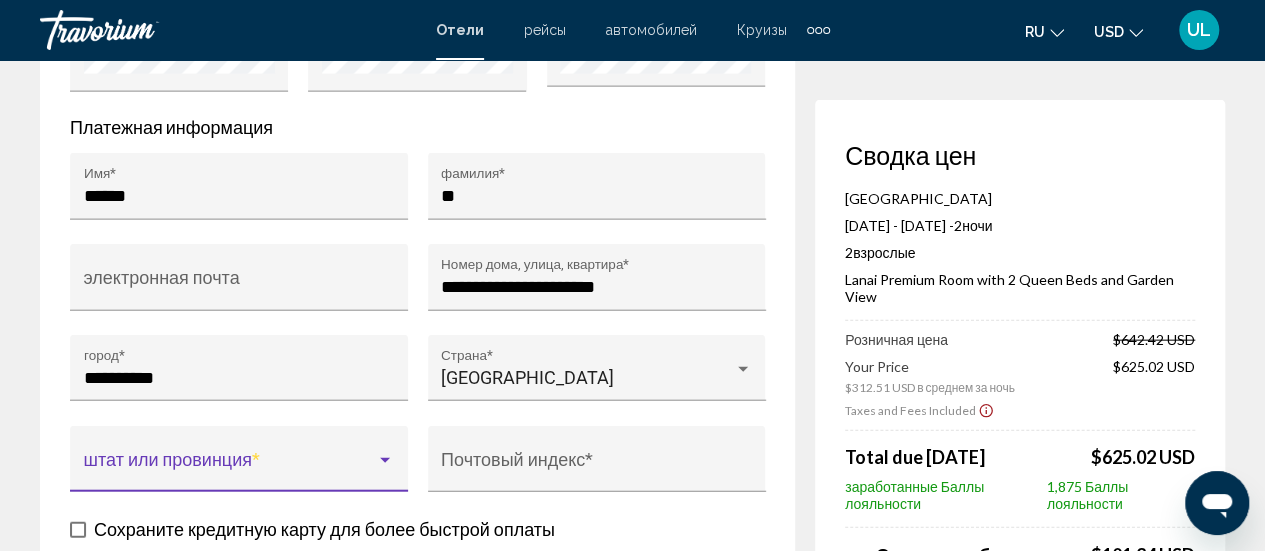 click at bounding box center [385, 461] 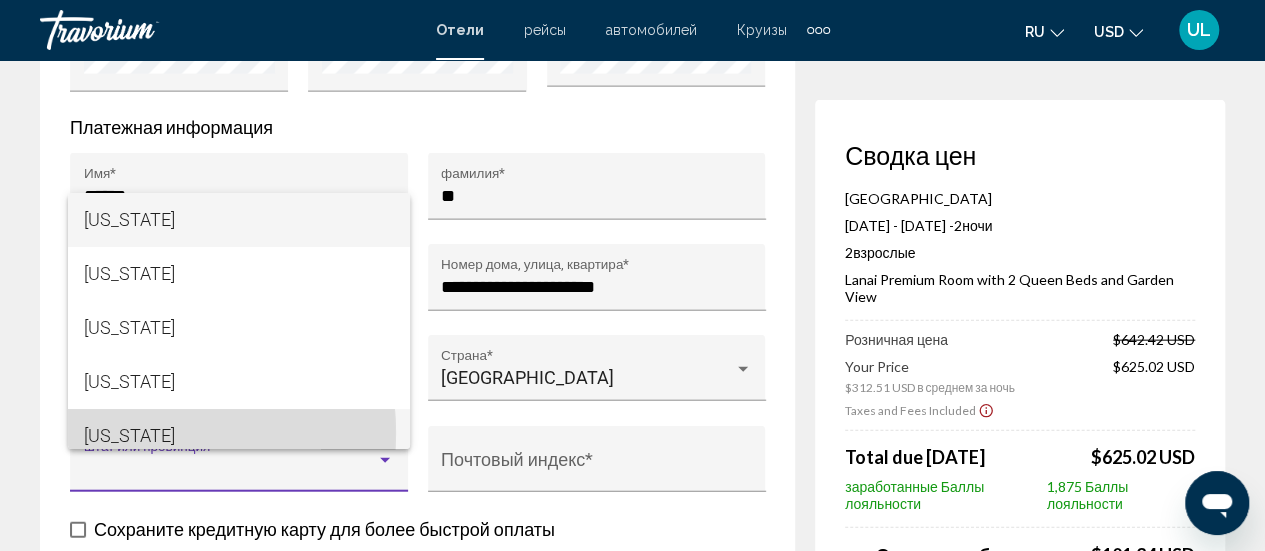click on "[US_STATE]" at bounding box center [239, 436] 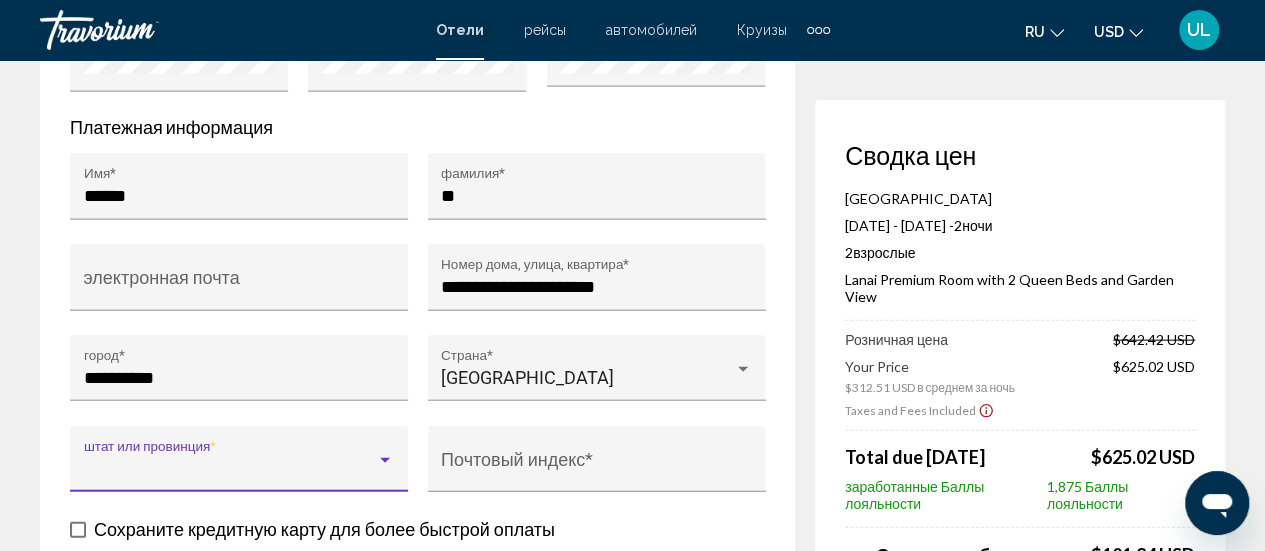 scroll, scrollTop: 14, scrollLeft: 0, axis: vertical 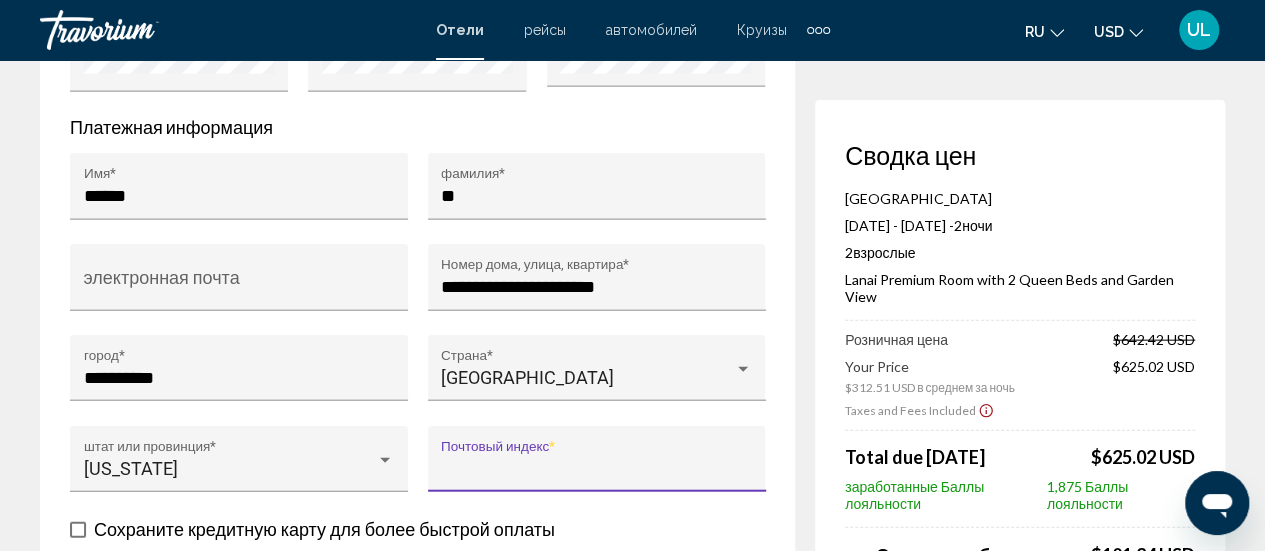 click on "Почтовый индекс  *" at bounding box center (596, 469) 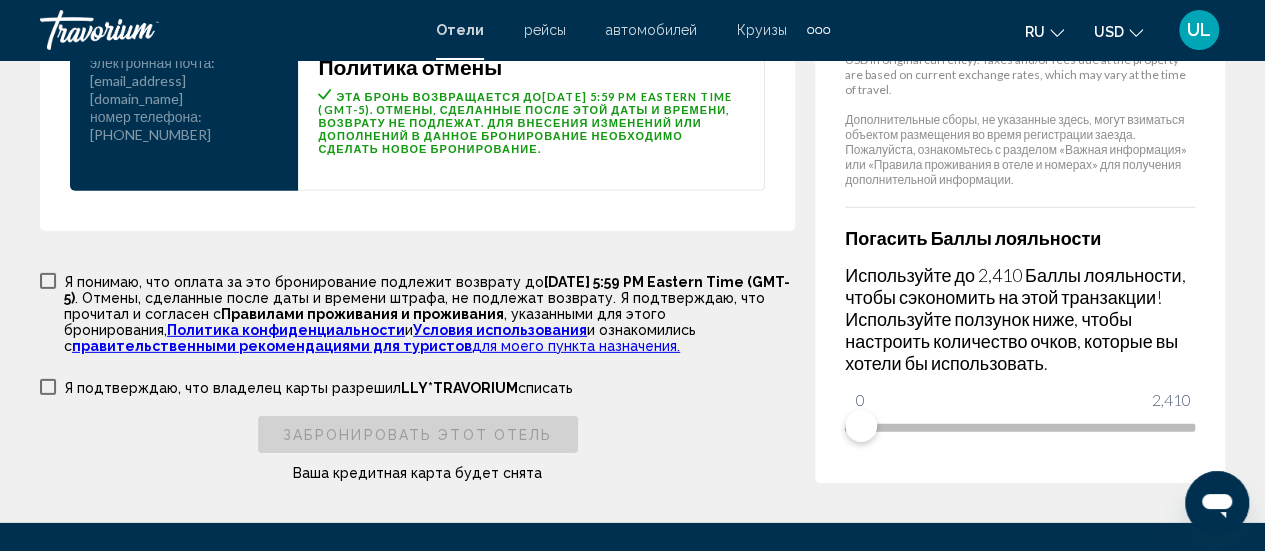scroll, scrollTop: 2876, scrollLeft: 0, axis: vertical 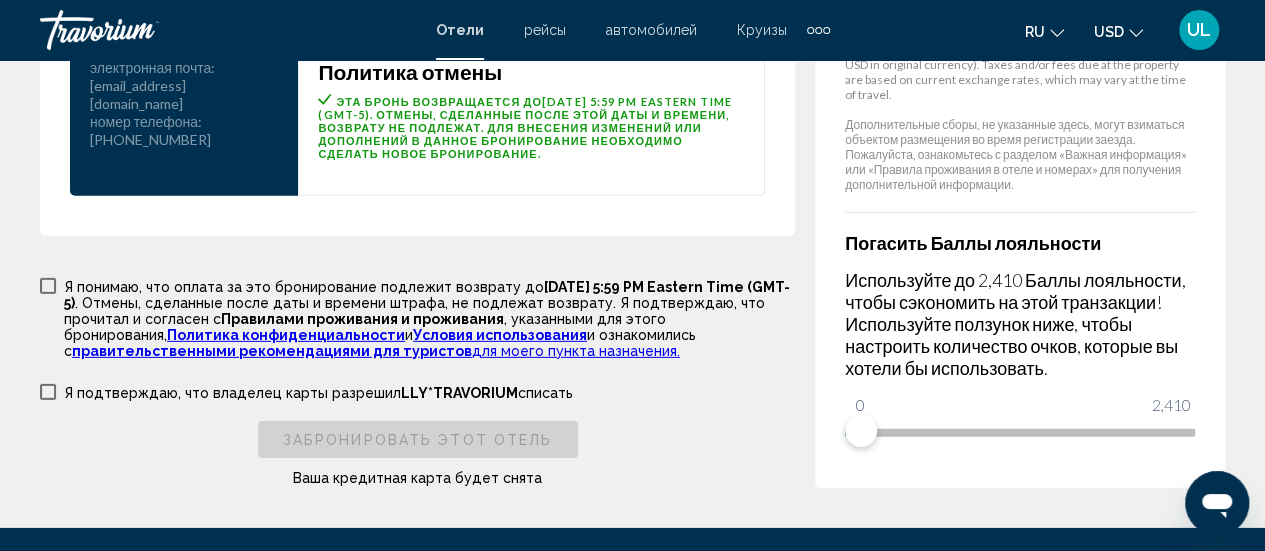 type on "*****" 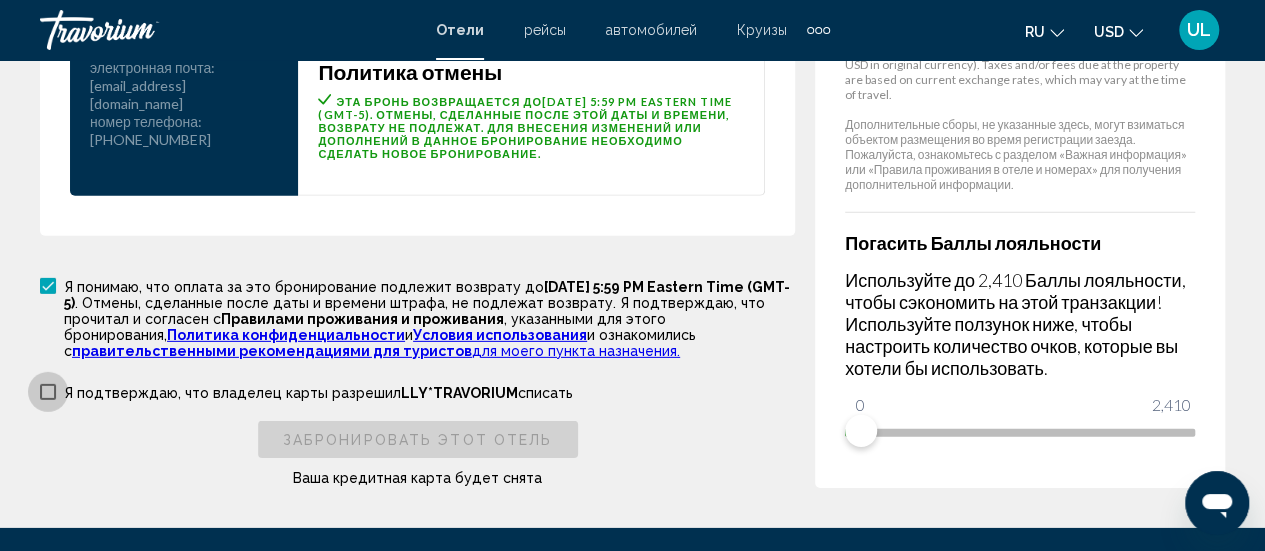 click at bounding box center [48, 392] 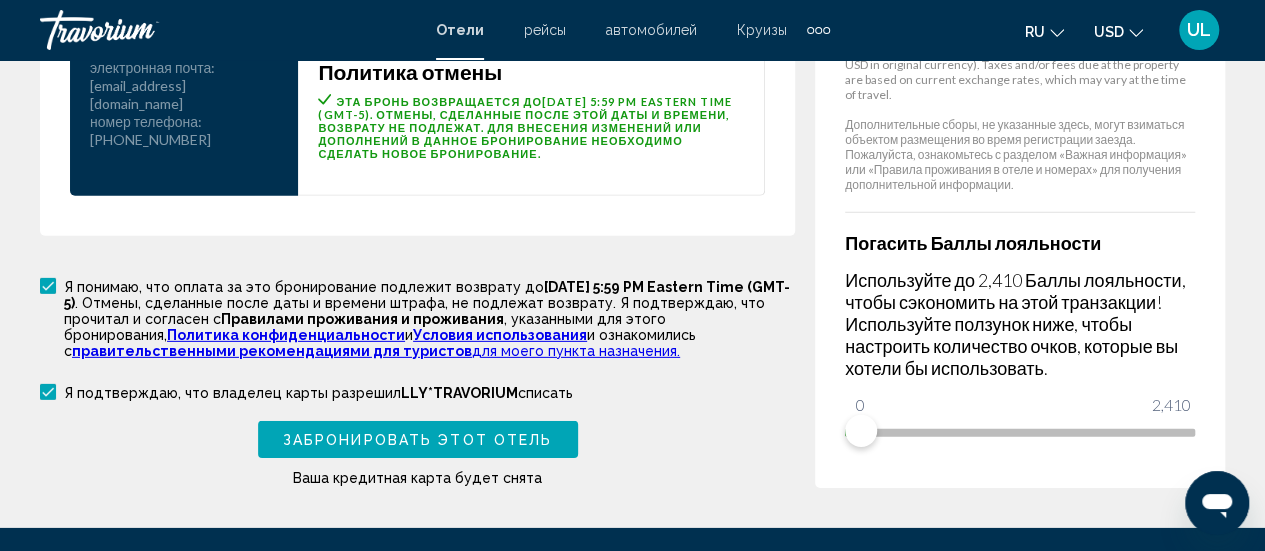click on "Забронировать этот отель" at bounding box center (417, 440) 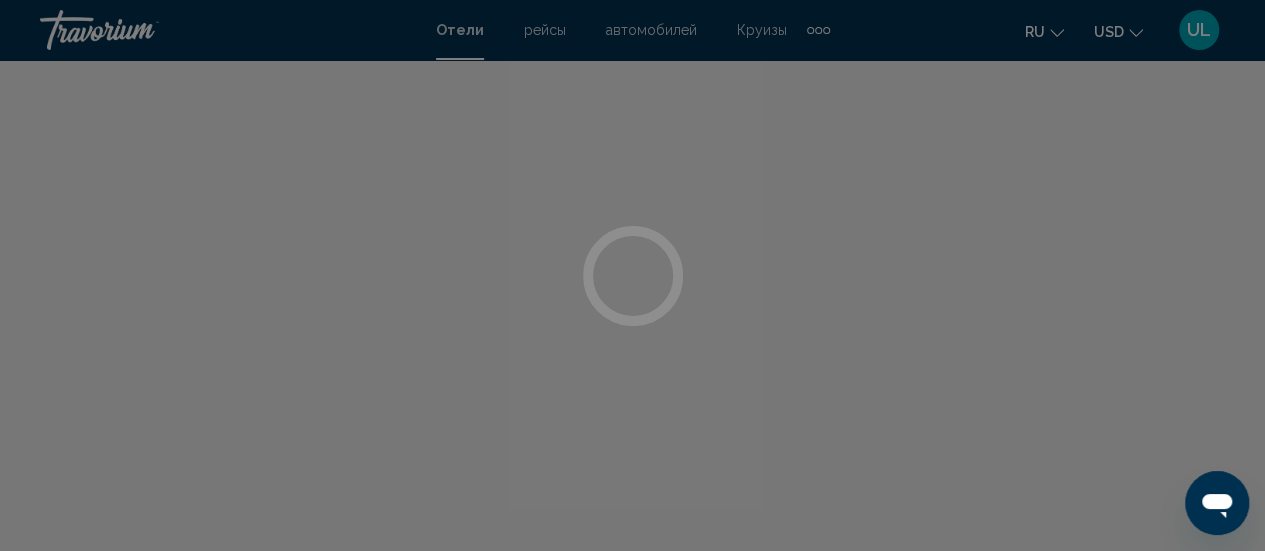 scroll, scrollTop: 0, scrollLeft: 0, axis: both 